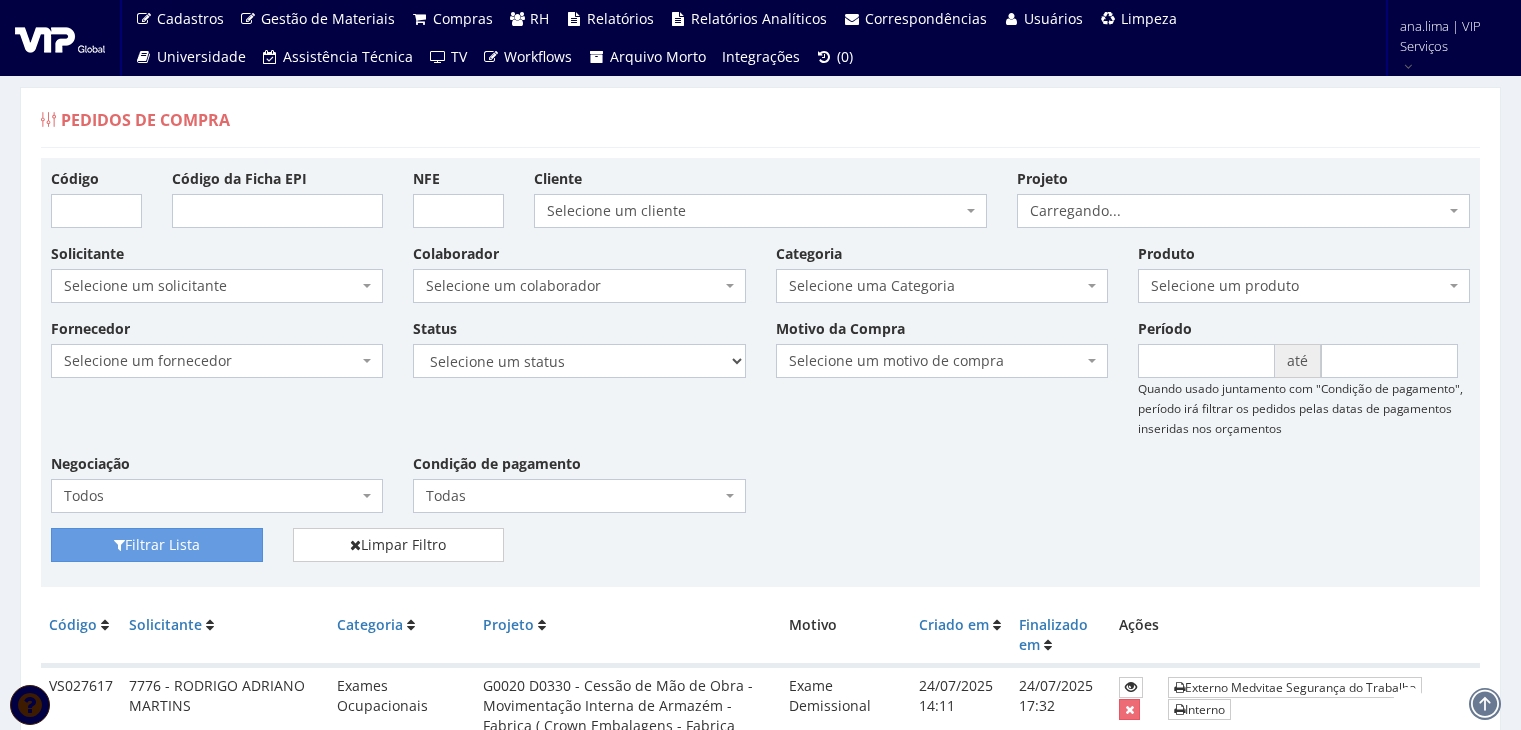 scroll, scrollTop: 0, scrollLeft: 0, axis: both 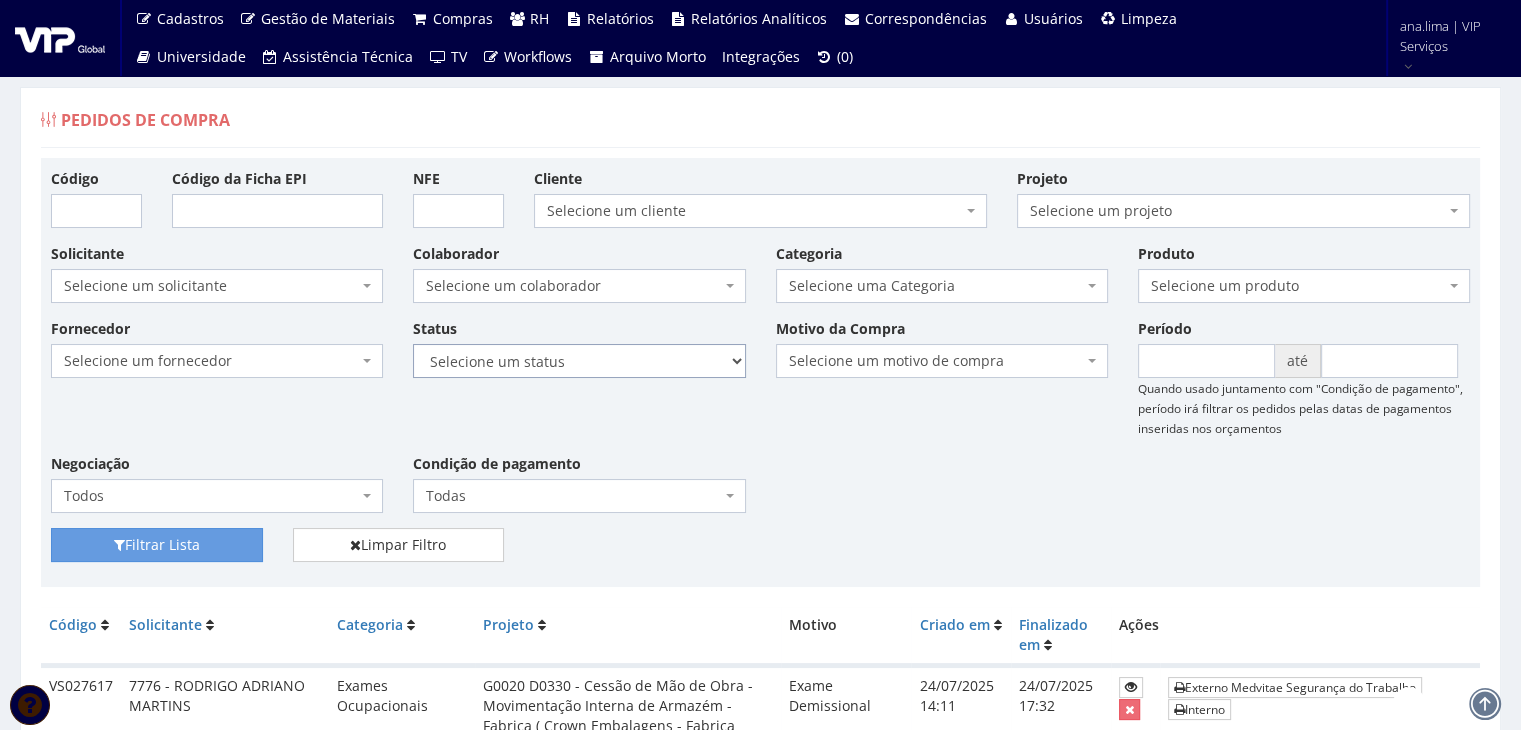 click on "Selecione um status Cancelado Aguardando Aprovação Diretoria Pedido Aprovado Aguardando Aprovação de Orçamento Orçamento Aprovado Compra Efetuada Entrega Efetuada Entrega Registrada" at bounding box center [579, 361] 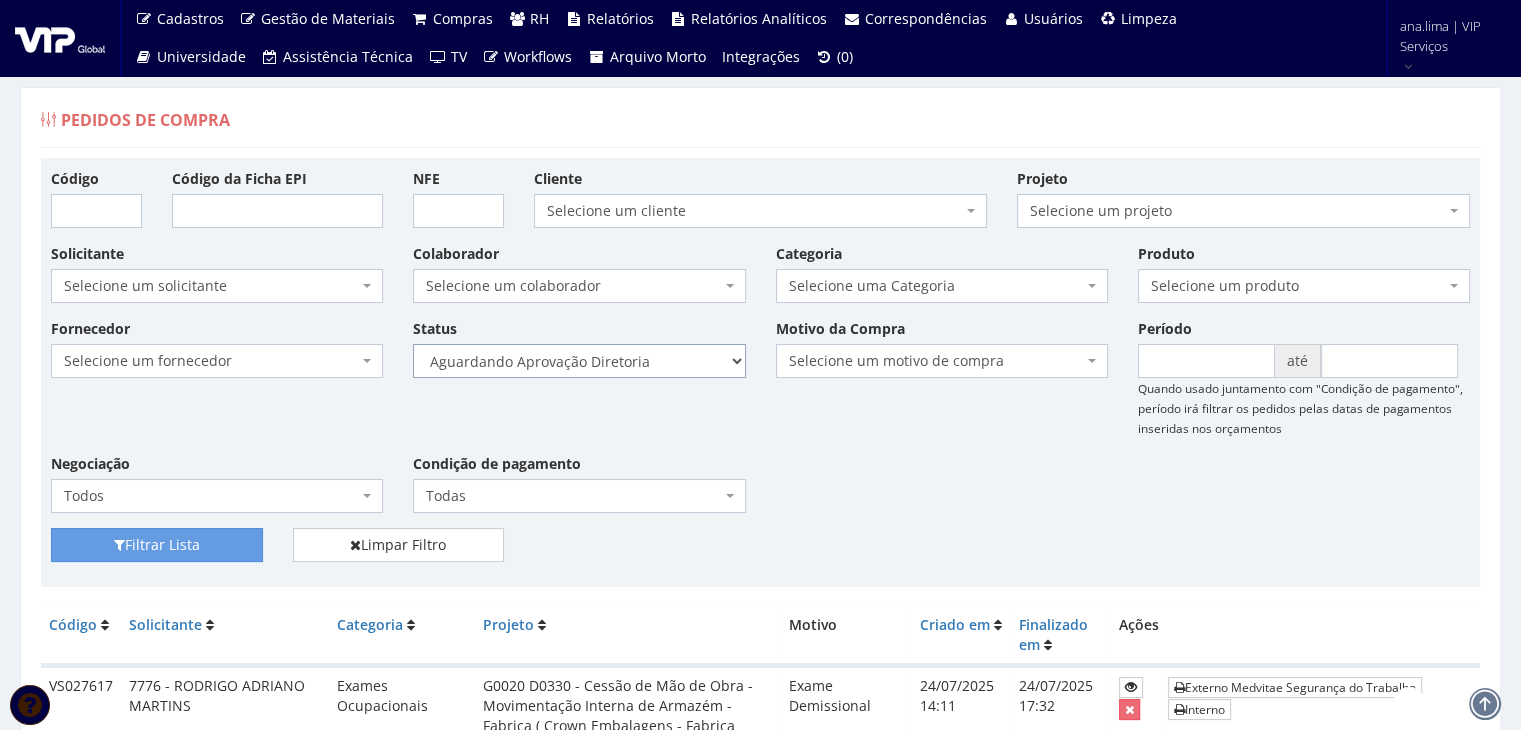 click on "Selecione um status Cancelado Aguardando Aprovação Diretoria Pedido Aprovado Aguardando Aprovação de Orçamento Orçamento Aprovado Compra Efetuada Entrega Efetuada Entrega Registrada" at bounding box center (579, 361) 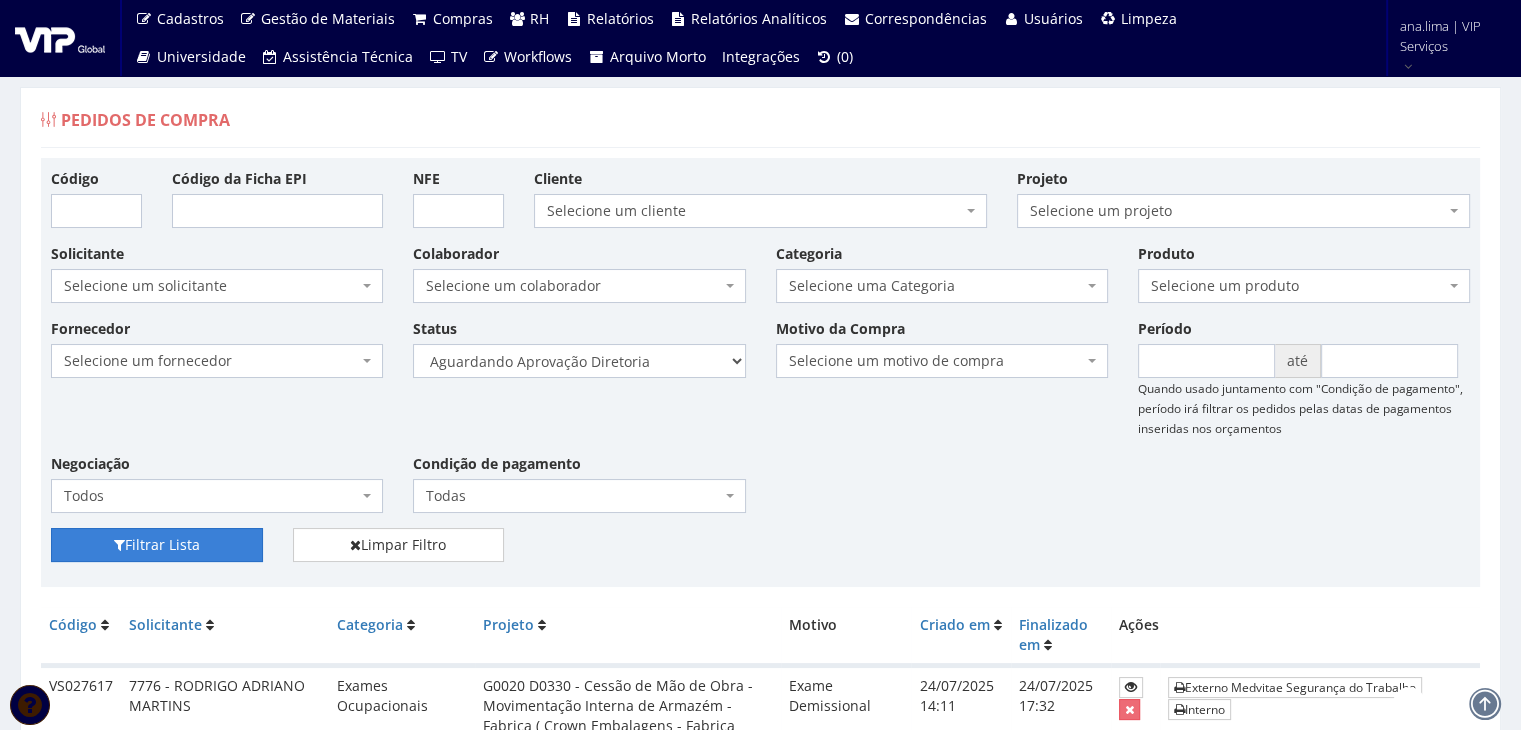 click on "Filtrar Lista" at bounding box center (157, 545) 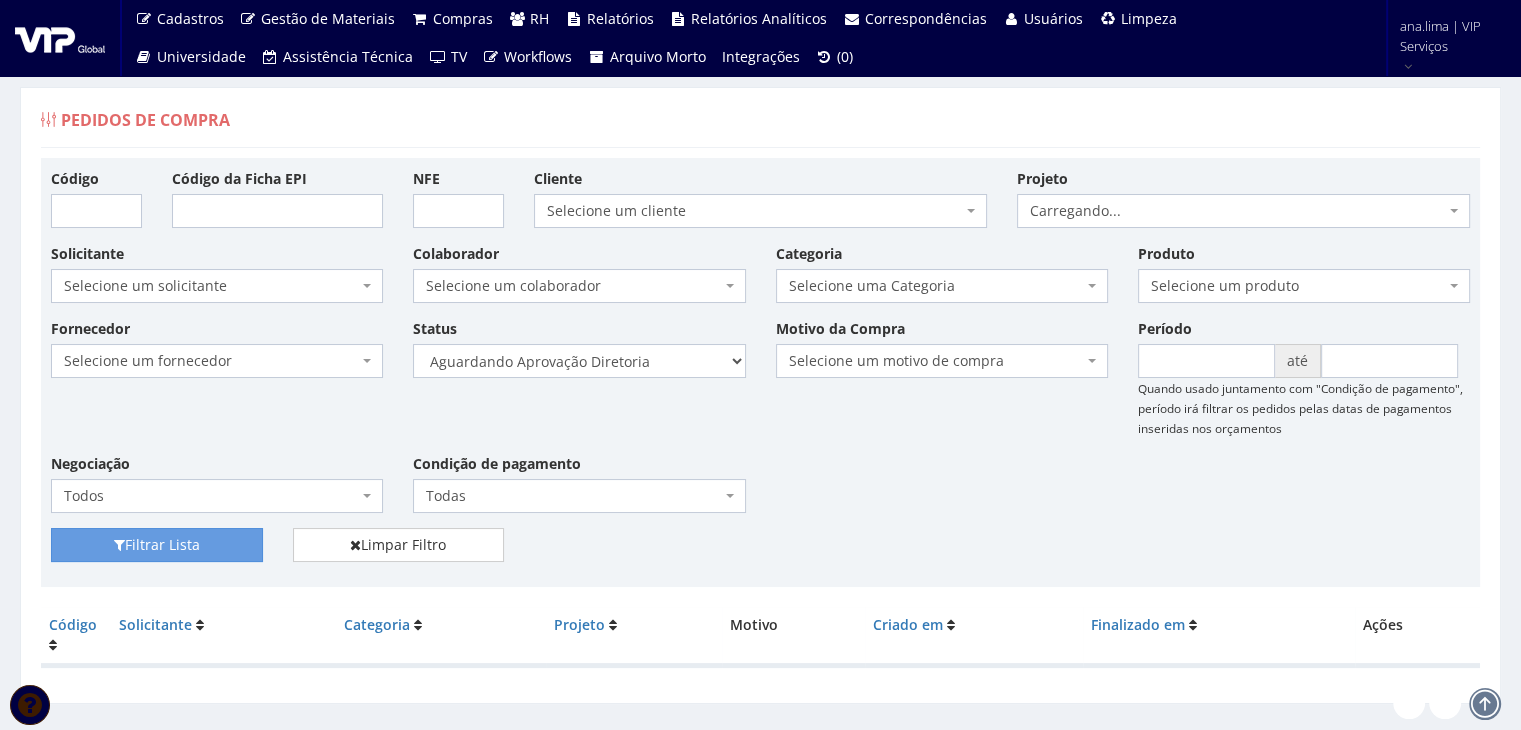 scroll, scrollTop: 40, scrollLeft: 0, axis: vertical 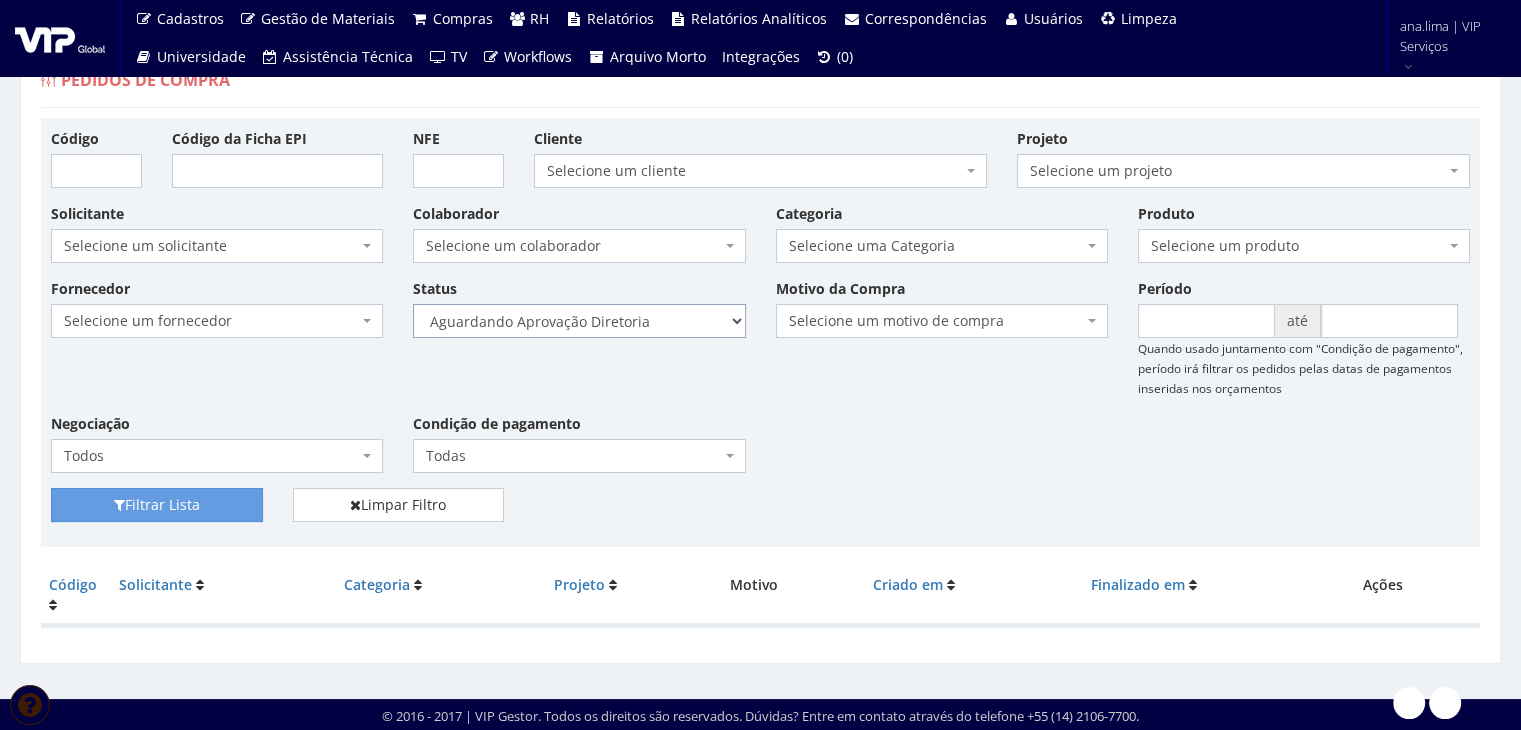 click on "Selecione um status Cancelado Aguardando Aprovação Diretoria Pedido Aprovado Aguardando Aprovação de Orçamento Orçamento Aprovado Compra Efetuada Entrega Efetuada Entrega Registrada" at bounding box center (579, 321) 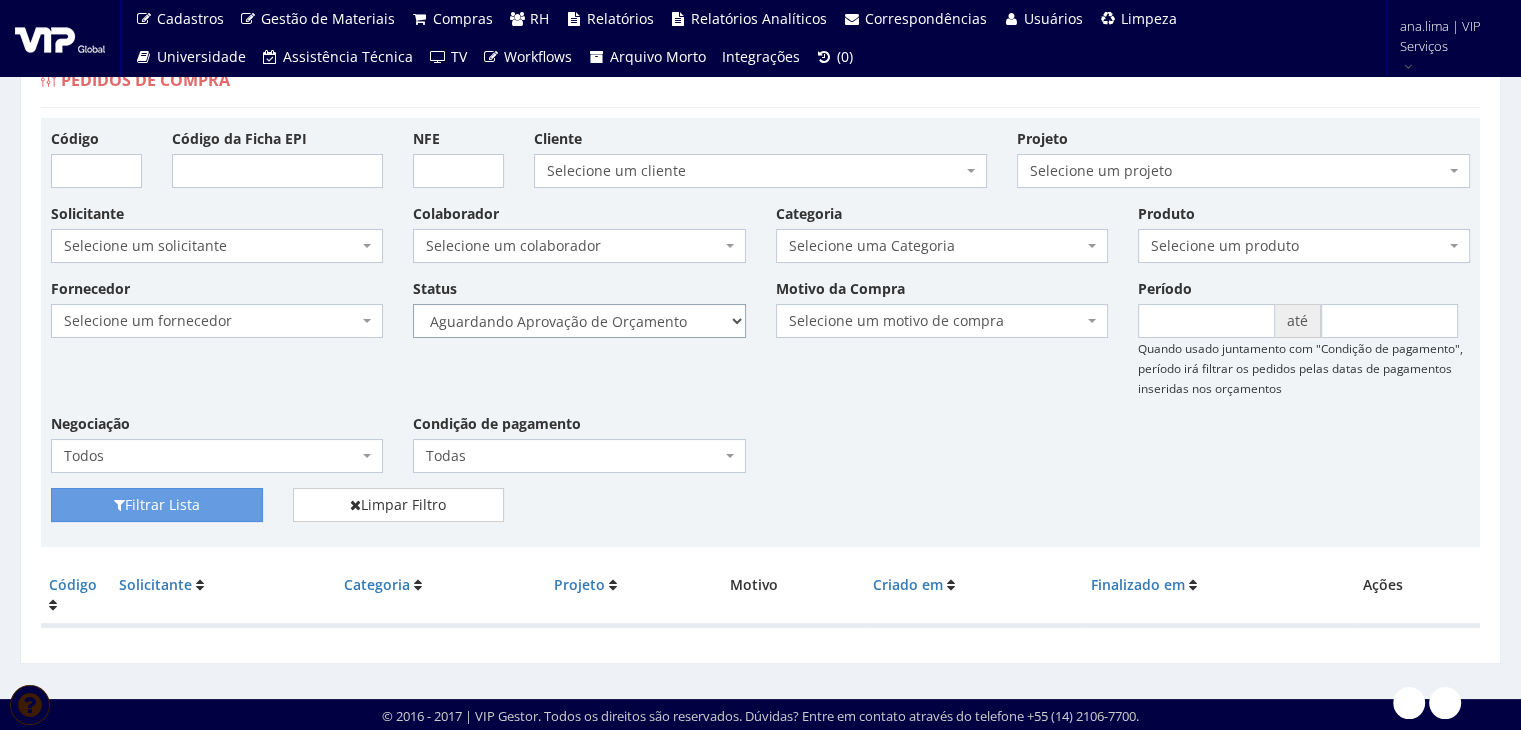click on "Selecione um status Cancelado Aguardando Aprovação Diretoria Pedido Aprovado Aguardando Aprovação de Orçamento Orçamento Aprovado Compra Efetuada Entrega Efetuada Entrega Registrada" at bounding box center (579, 321) 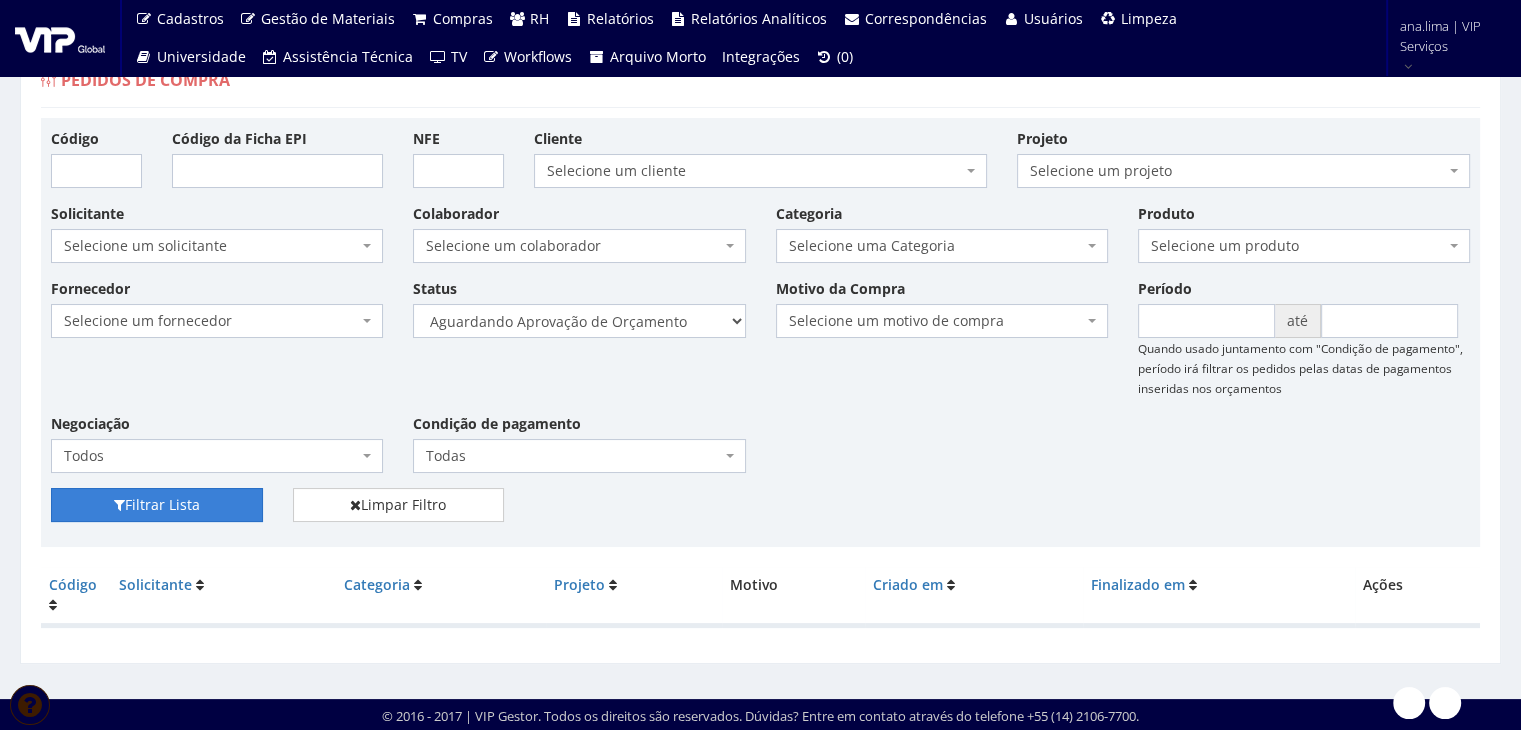 click on "Filtrar Lista" at bounding box center (157, 505) 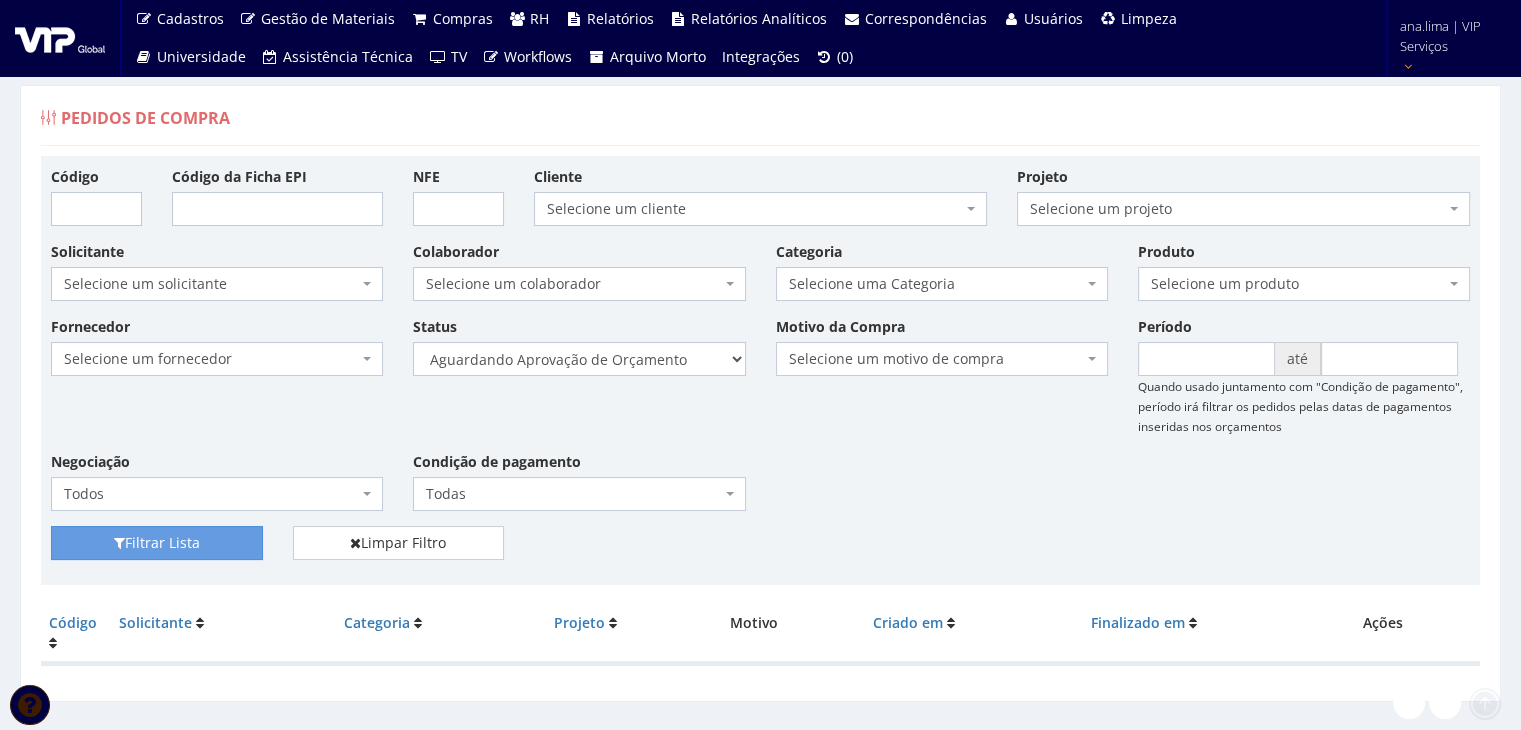 scroll, scrollTop: 0, scrollLeft: 0, axis: both 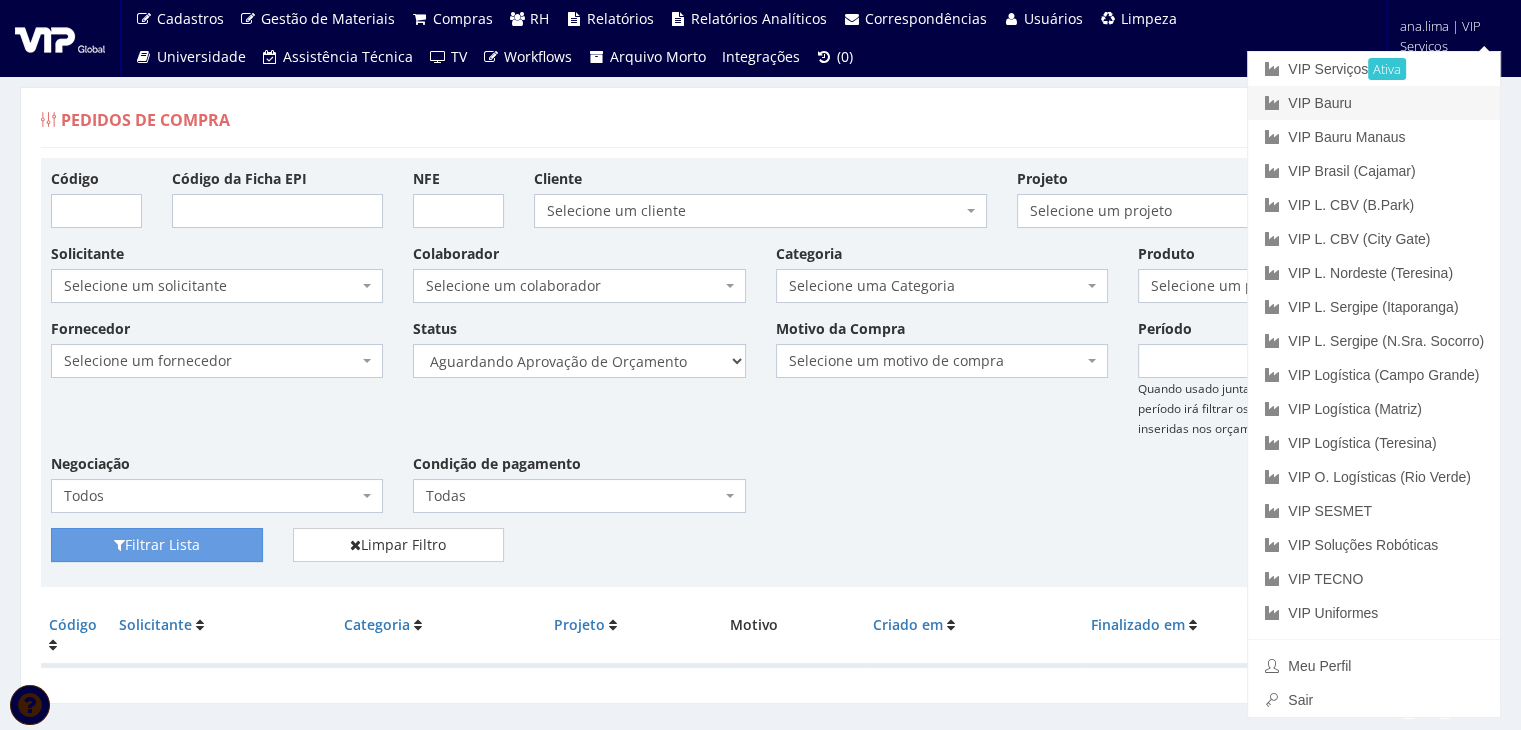 click on "VIP Bauru" at bounding box center (1374, 103) 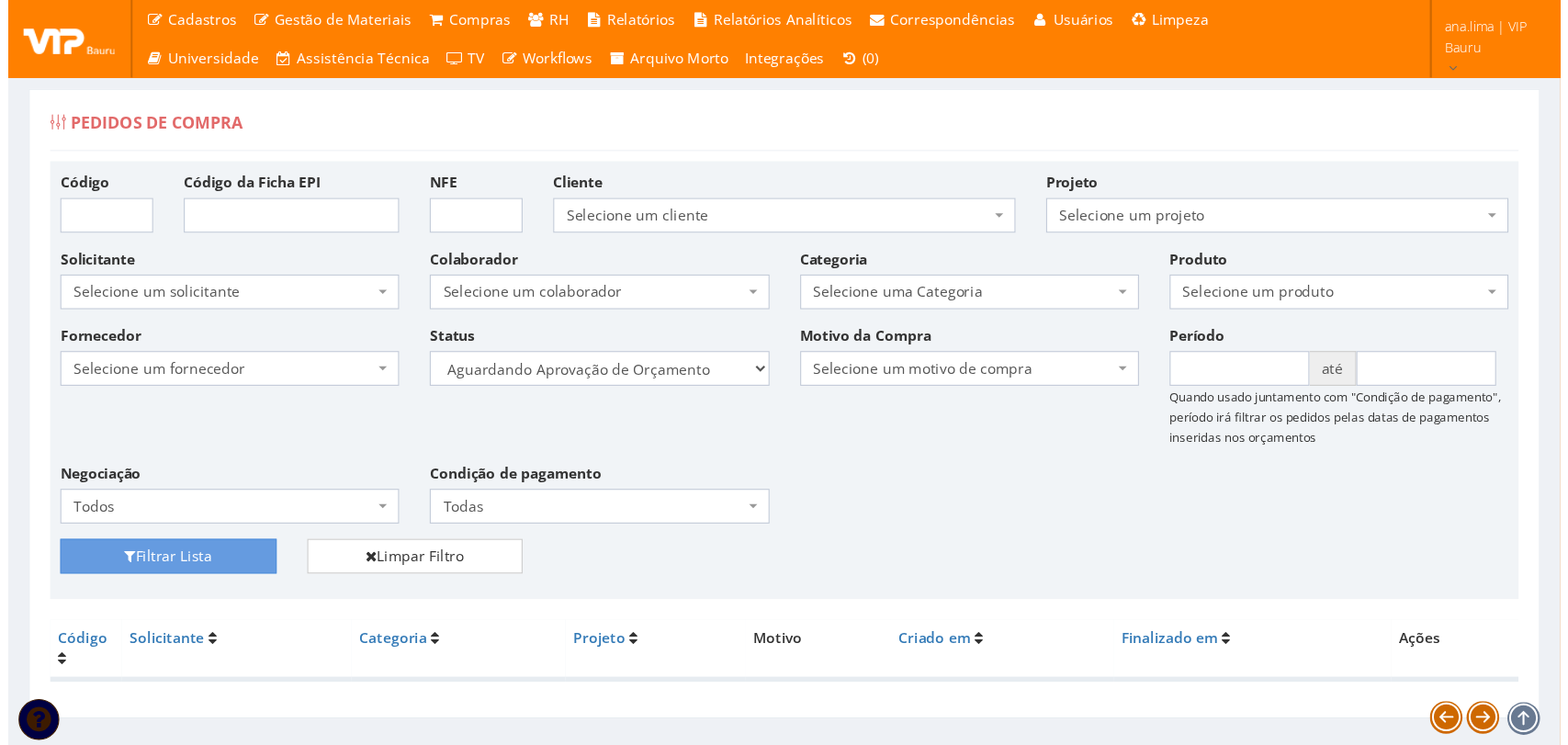 scroll, scrollTop: 0, scrollLeft: 0, axis: both 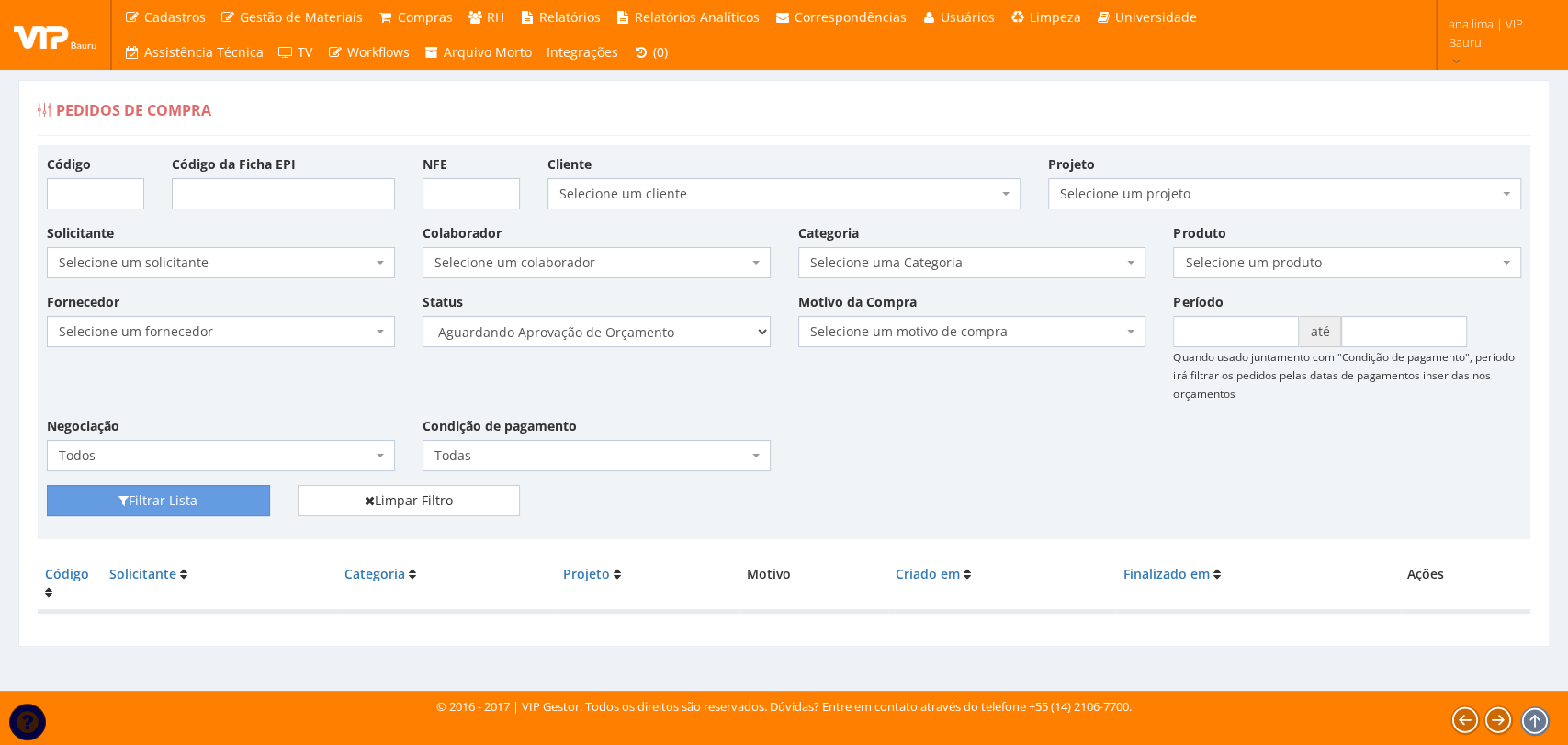 click on "Fornecedor
Selecione um fornecedor ******** ******** 1000 MARCAS BRASIL 123 MILHAS 2WD SOLUÇÕES E CONTROLES DE PRAGAS 4SHOW COMERCIO DE ELETRONICOS LTDA 50 Hotel A C A DIAS COMERCIAL A Centro Oeste Tubos e Conexões A F M DE MELO ME A FLORA SAVASSI LTDA A INDUSTRIAL A R G3 TELECOM ASSOCIADOS LTDA A Z ELETRICOS A. S. COELHO A.F.P. TRANSPORTES CONFIANCA LTDA A2L-EPI LTDA Abate Imunizacao de Ambientes e Servicos Ltda Abra Promocional Abrafer ABSOLUTA EQUIPAMENTOS E SERVICOS ABSOLUTTASHOP AC CARPINTARIA, REFORMAS EM GERAL Ac Coelho Acacia Medicina do Trabalho - Uberlândia MG ACACIA UBERABA MEDICINA DO TRABALHO Ação Med Acaso Impressões Acbz Importação e Comércio Ltda AÇO E AÇO VERGALHOES LTDA Açojota Bauru ACQUAECO WASH Adailton de Jesus Santos ADALBERTO CHAVES E CARIMBOS ADEGRAF ETIQUETAS ADESIVAS LTDA Adelpack Fitas Adesivas Adelson Feiras e Eventos LTDA ADEMAQ IND. E COM DE EQUIPAMENTOS PARA ESCRITÓRIO LTDA - EPP Ademar Pedro de Godoi - Me ADENILSON APARECIDO SILVEIRA E SOUZA ALIMPA" at bounding box center (784, 389) 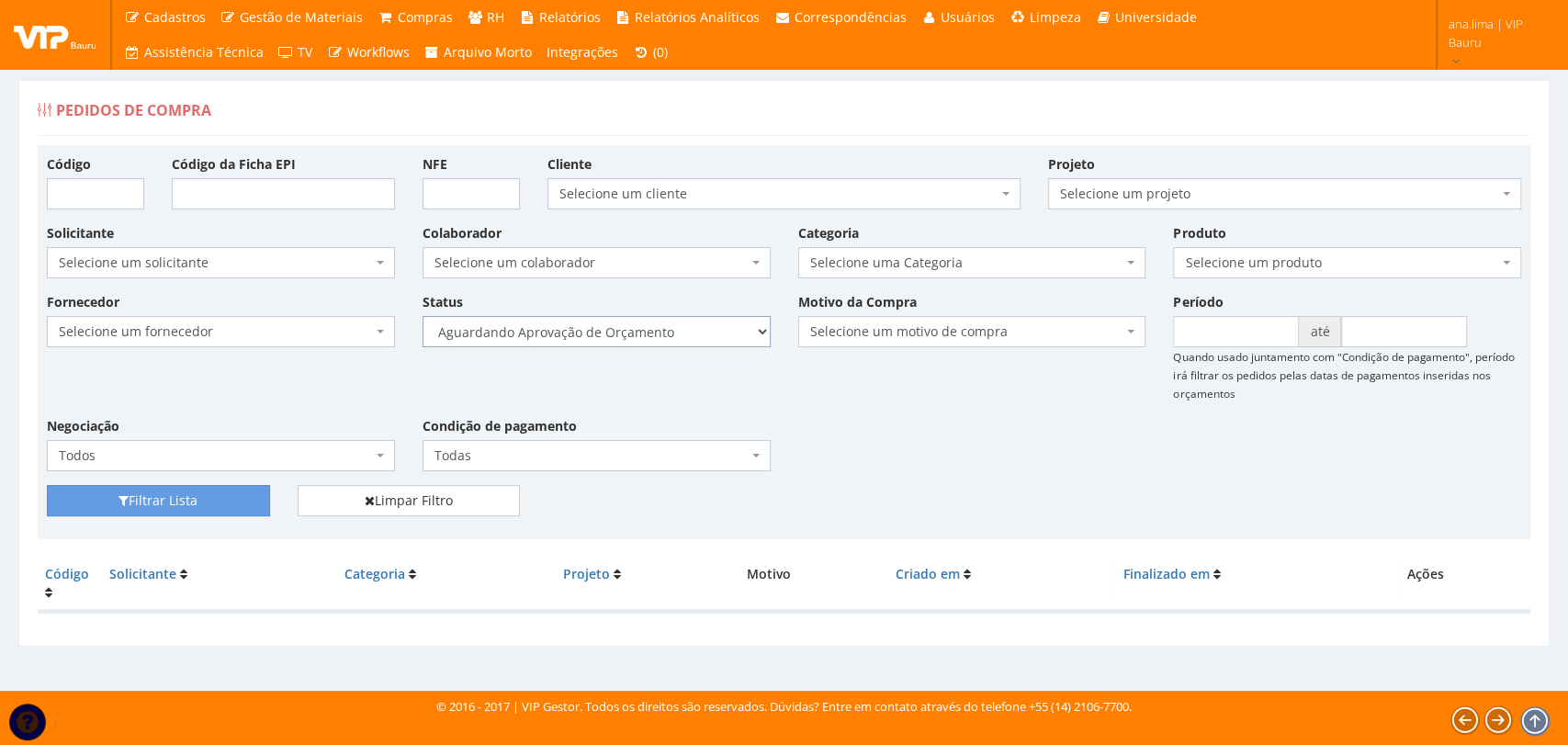 click on "Selecione um status Cancelado Aguardando Aprovação Diretoria Pedido Aprovado Aguardando Aprovação de Orçamento Orçamento Aprovado Compra Efetuada Entrega Efetuada Entrega Registrada" at bounding box center [596, 332] 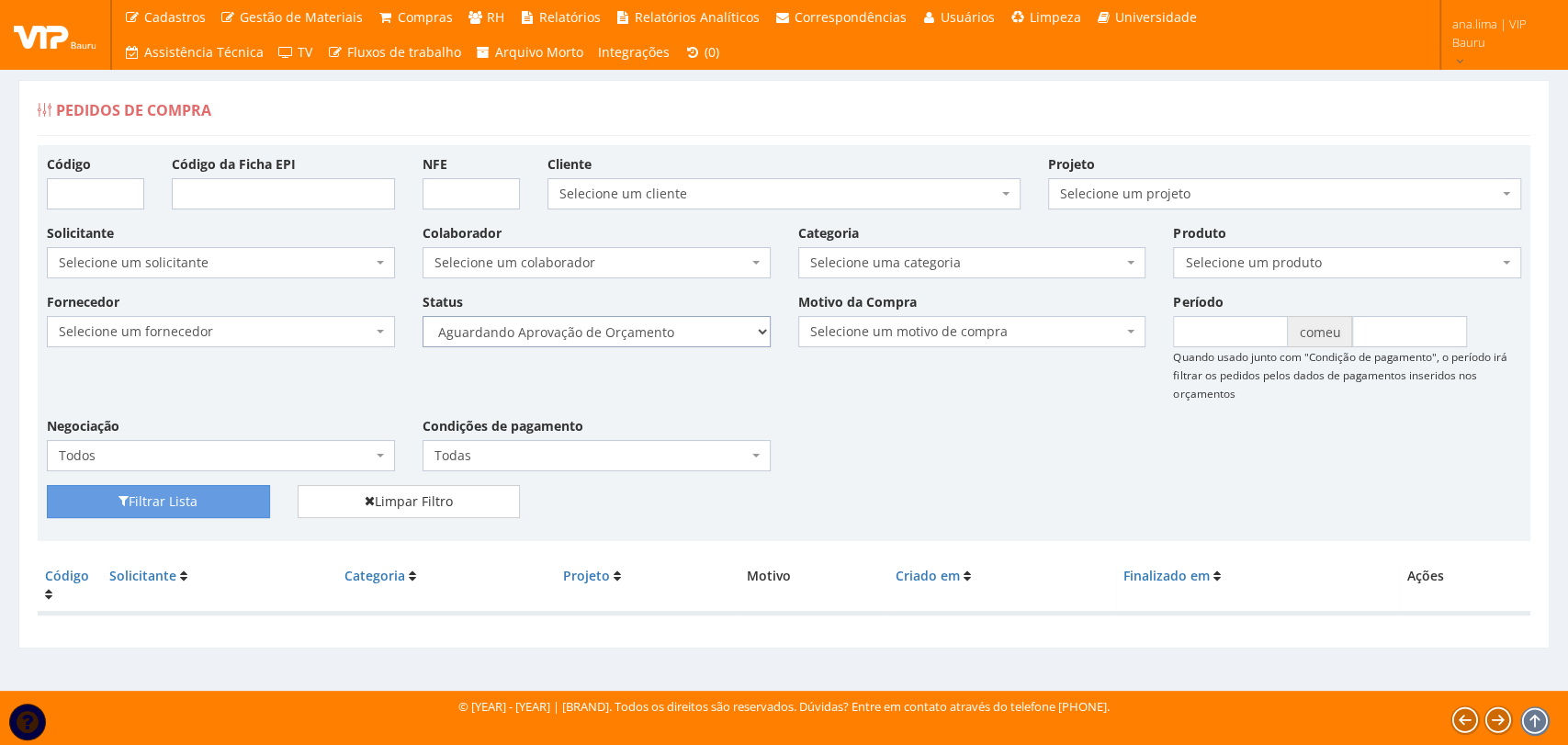 select on "1" 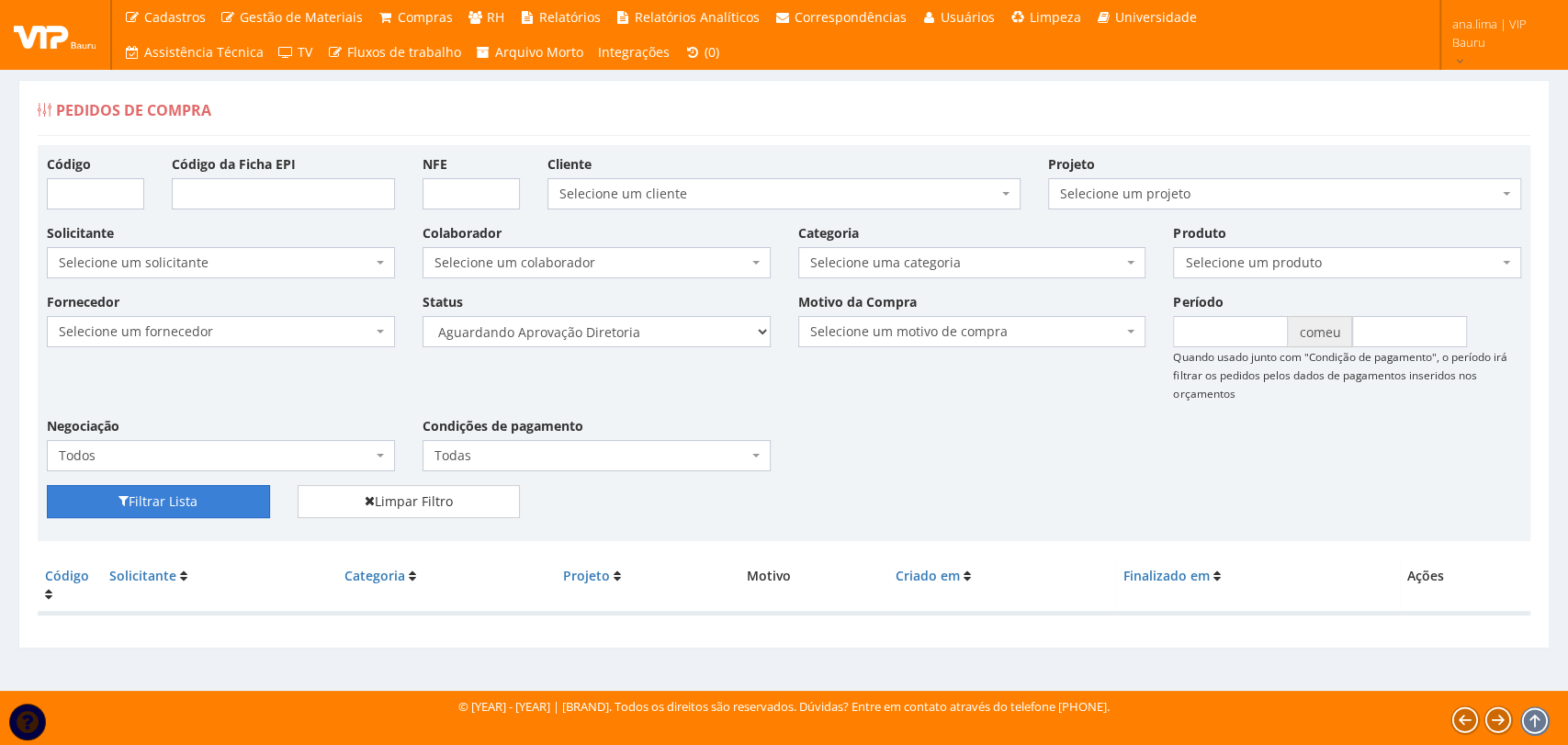 click on "Filtrar Lista" at bounding box center (158, 502) 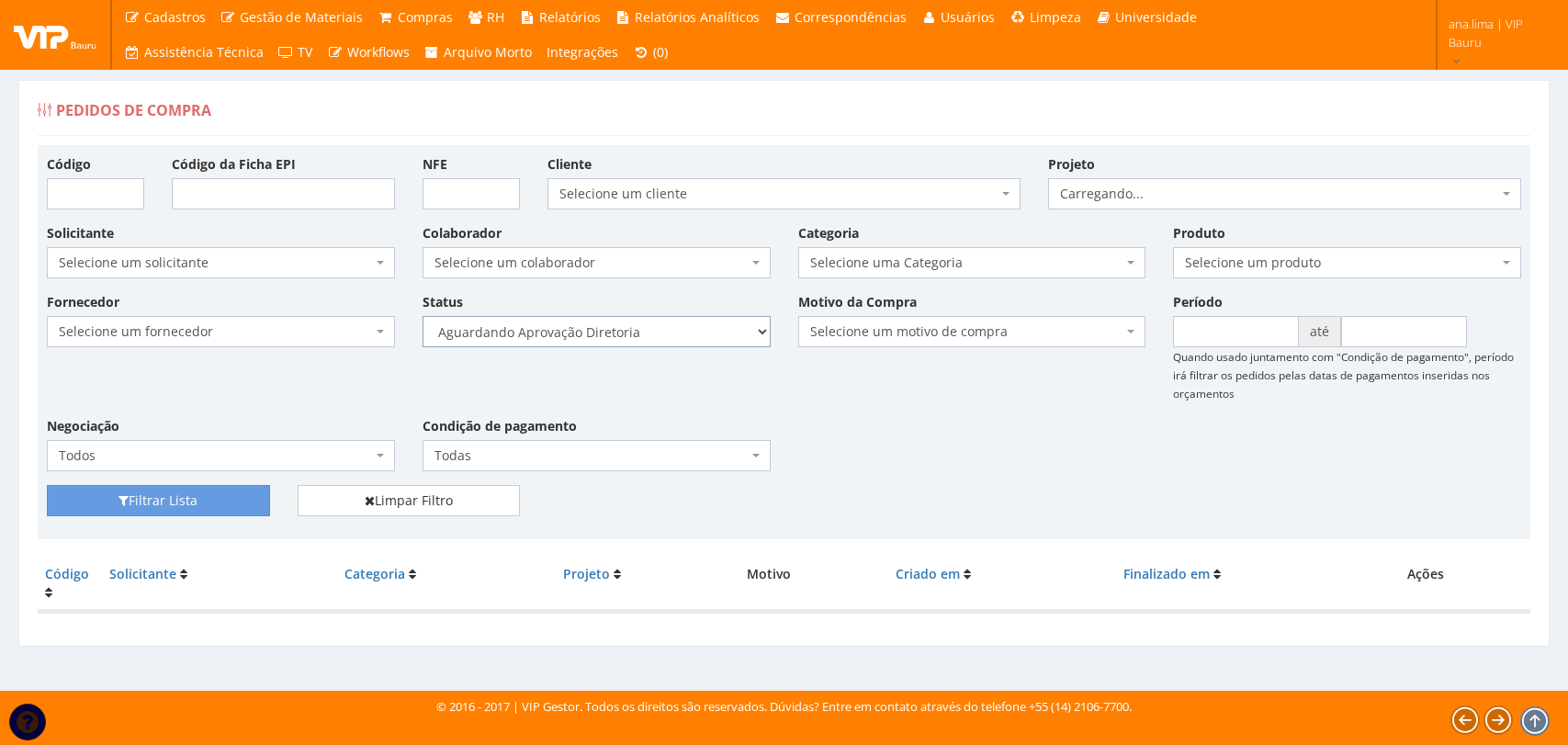 scroll, scrollTop: 0, scrollLeft: 0, axis: both 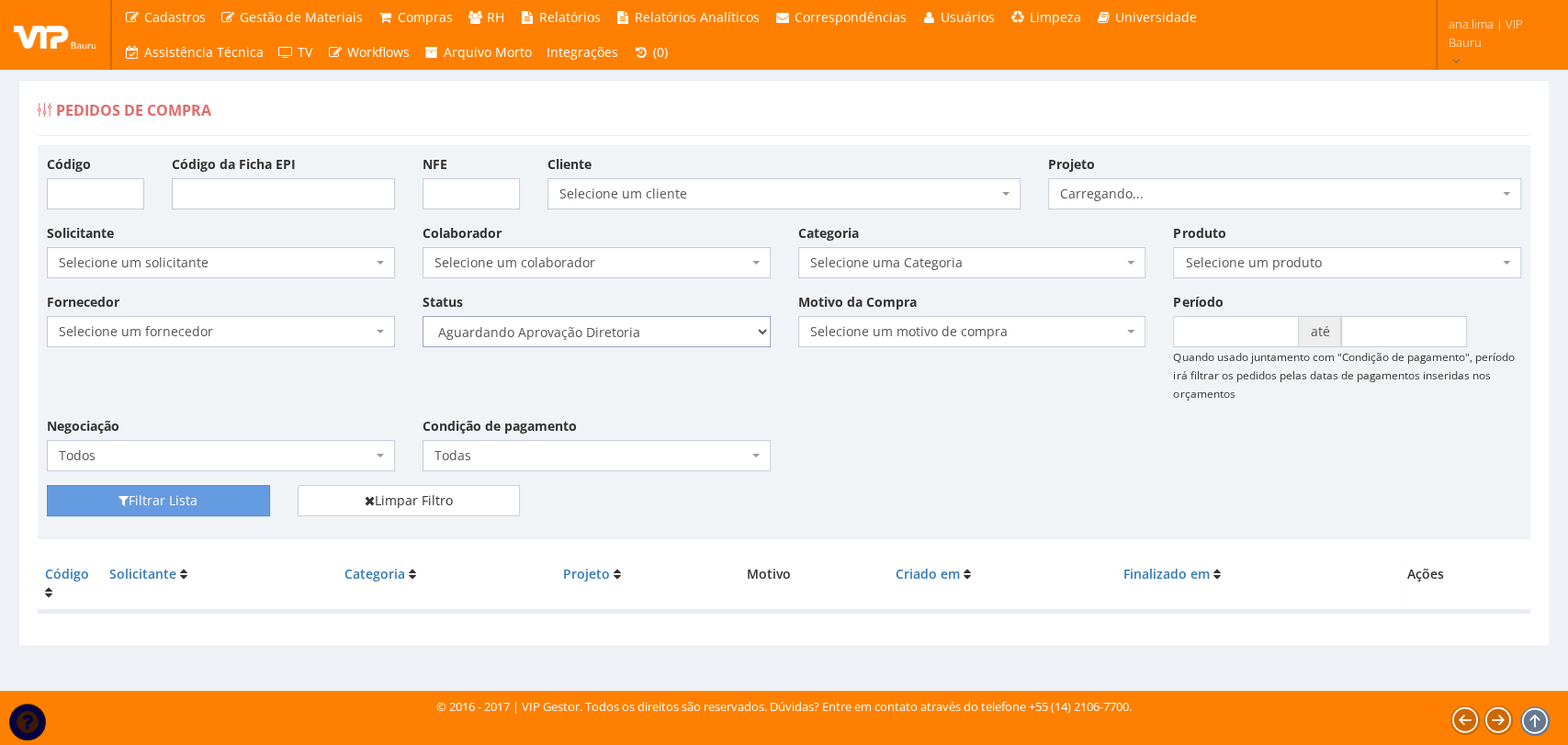 drag, startPoint x: 0, startPoint y: 0, endPoint x: 629, endPoint y: 345, distance: 717.4023 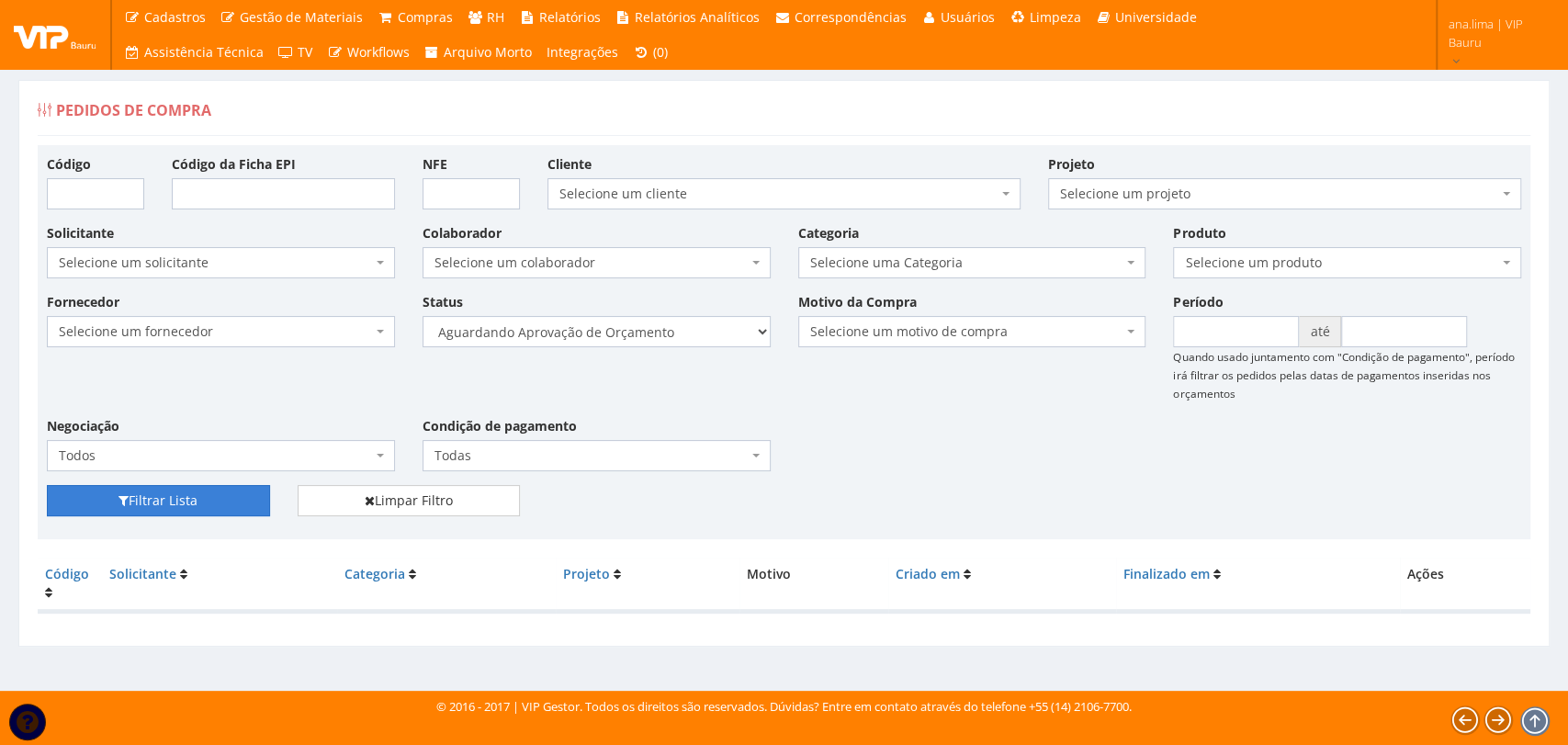 click on "Filtrar Lista" at bounding box center (158, 501) 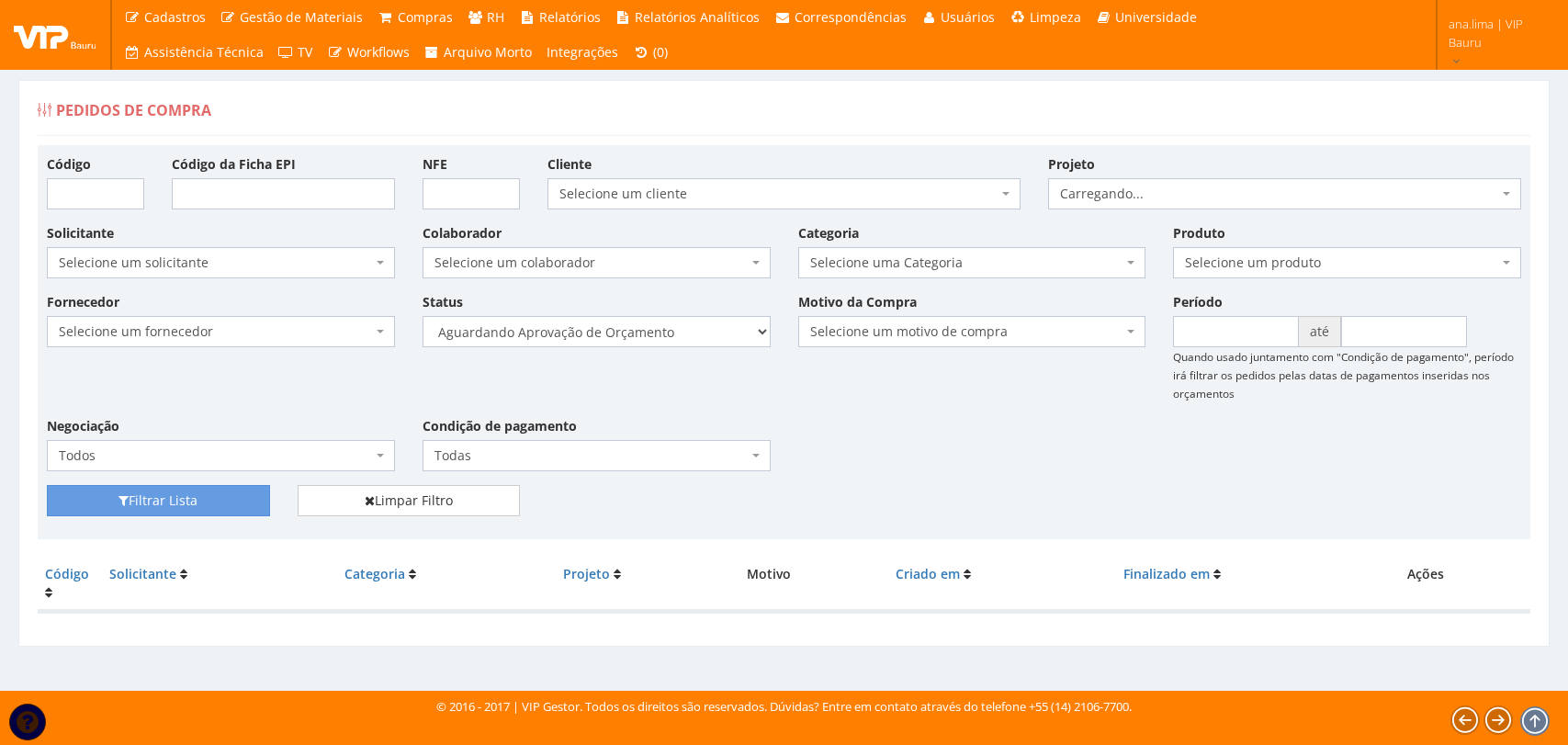 scroll, scrollTop: 0, scrollLeft: 0, axis: both 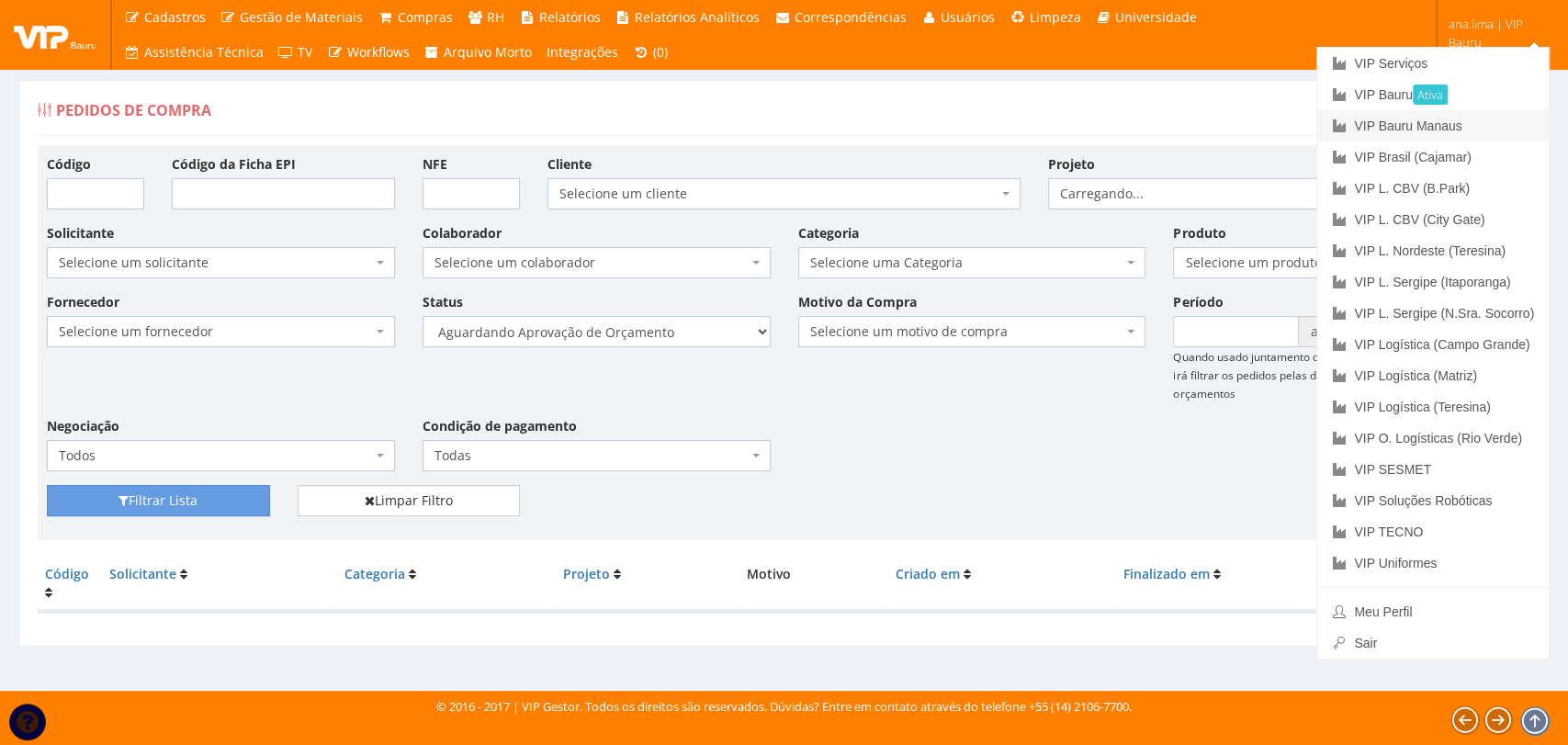 click on "VIP Bauru Manaus" at bounding box center [1433, 126] 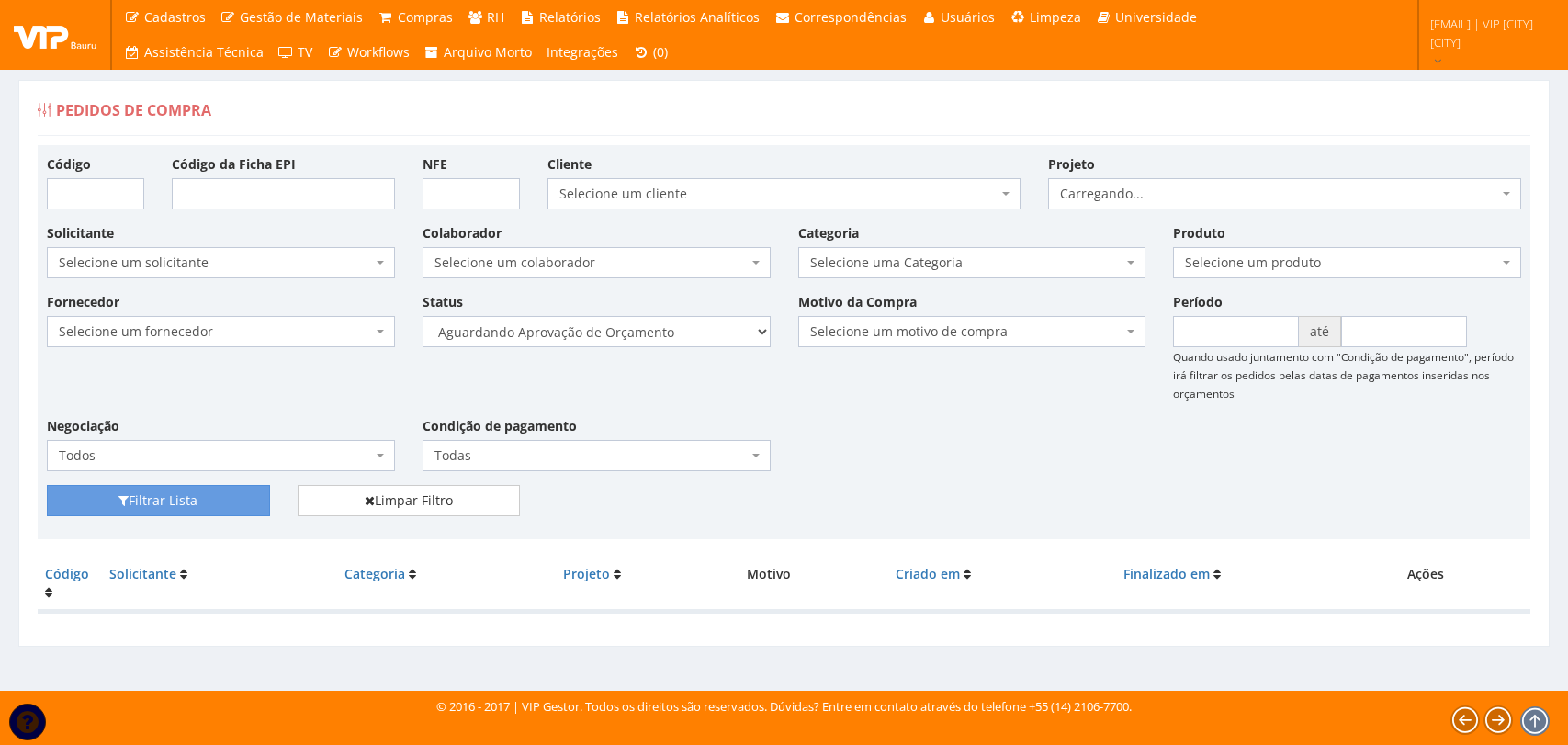 scroll, scrollTop: 0, scrollLeft: 0, axis: both 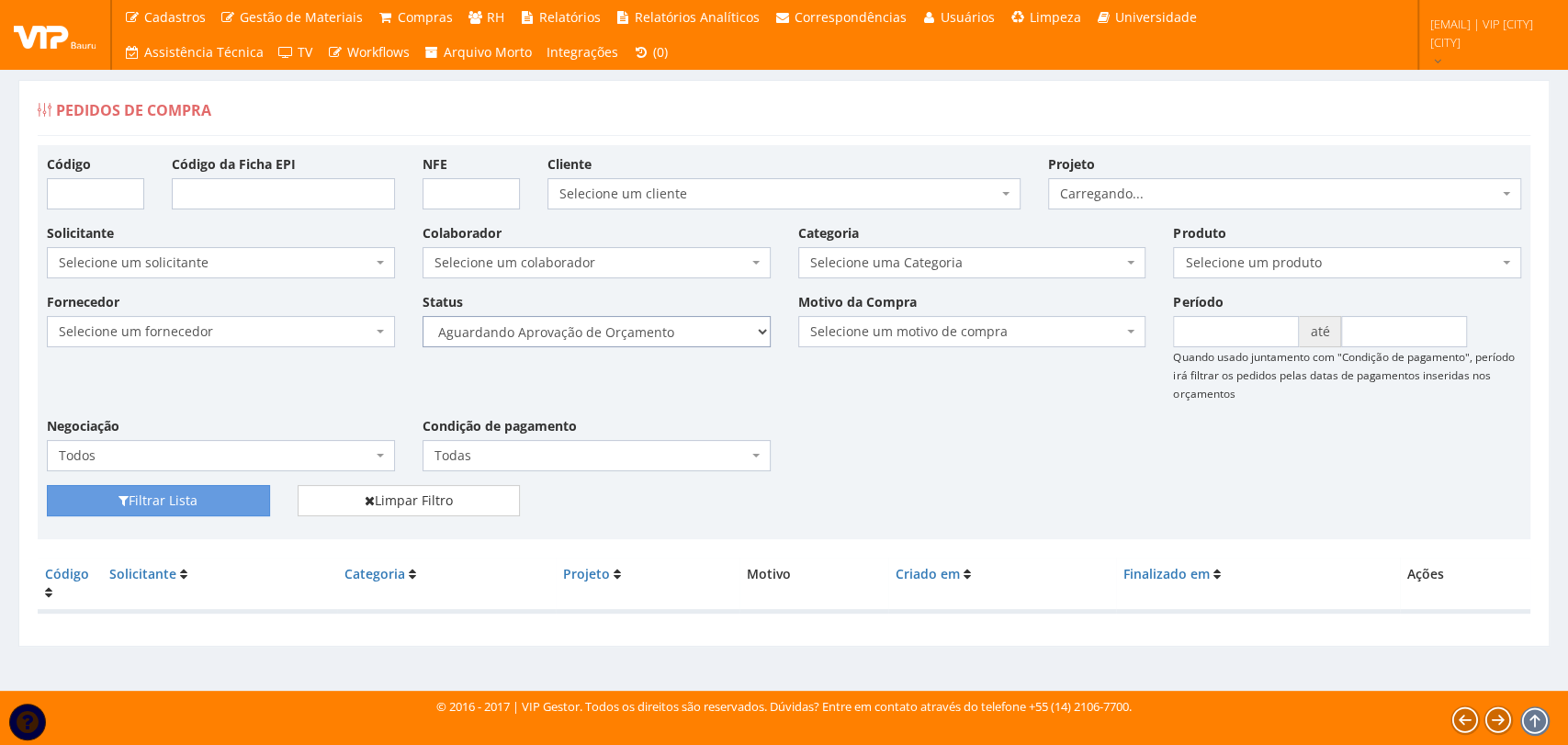 click on "Selecione um status Cancelado Aguardando Aprovação Diretoria Pedido Aprovado Aguardando Aprovação de Orçamento Orçamento Aprovado Compra Efetuada Entrega Efetuada Entrega Registrada" at bounding box center (596, 332) 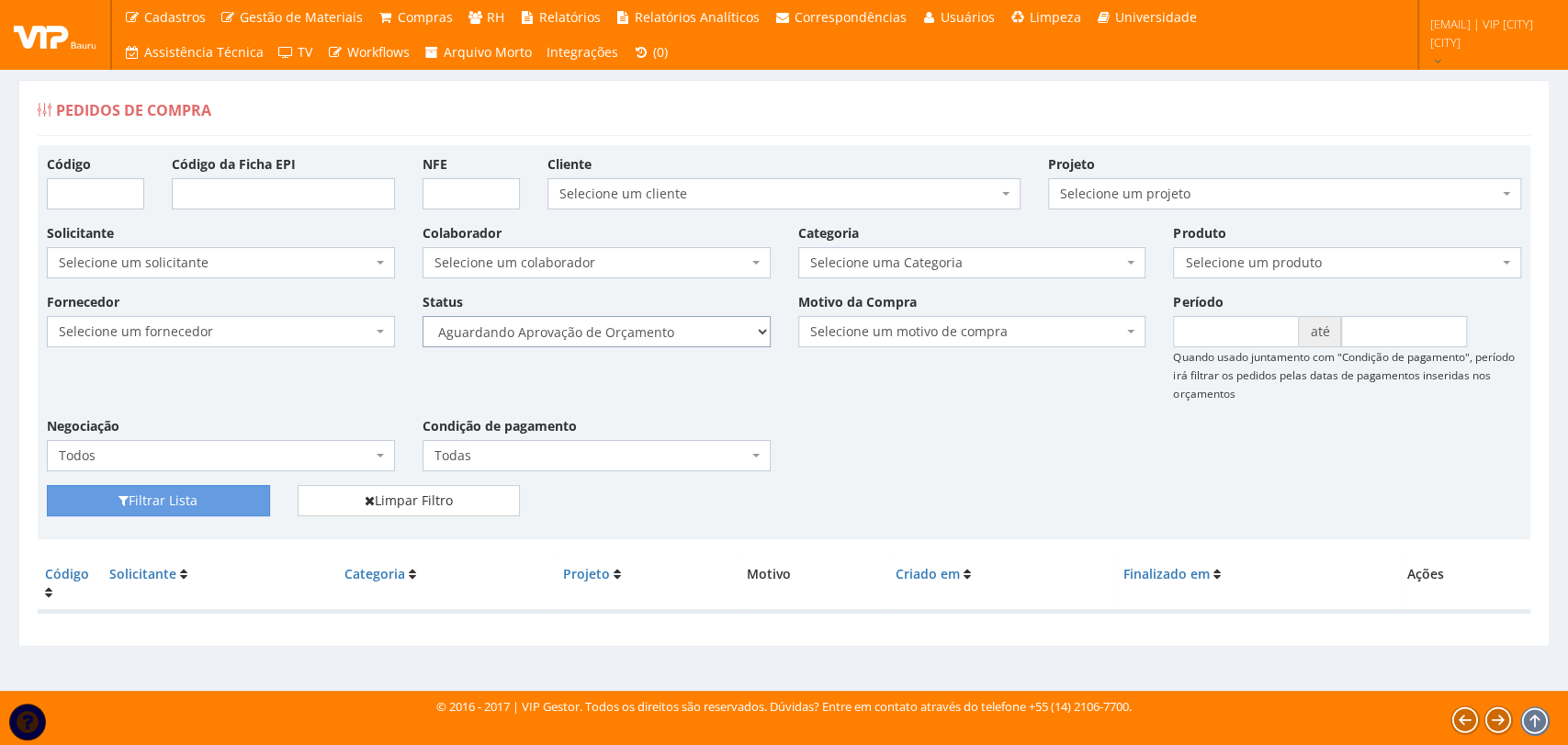 select on "1" 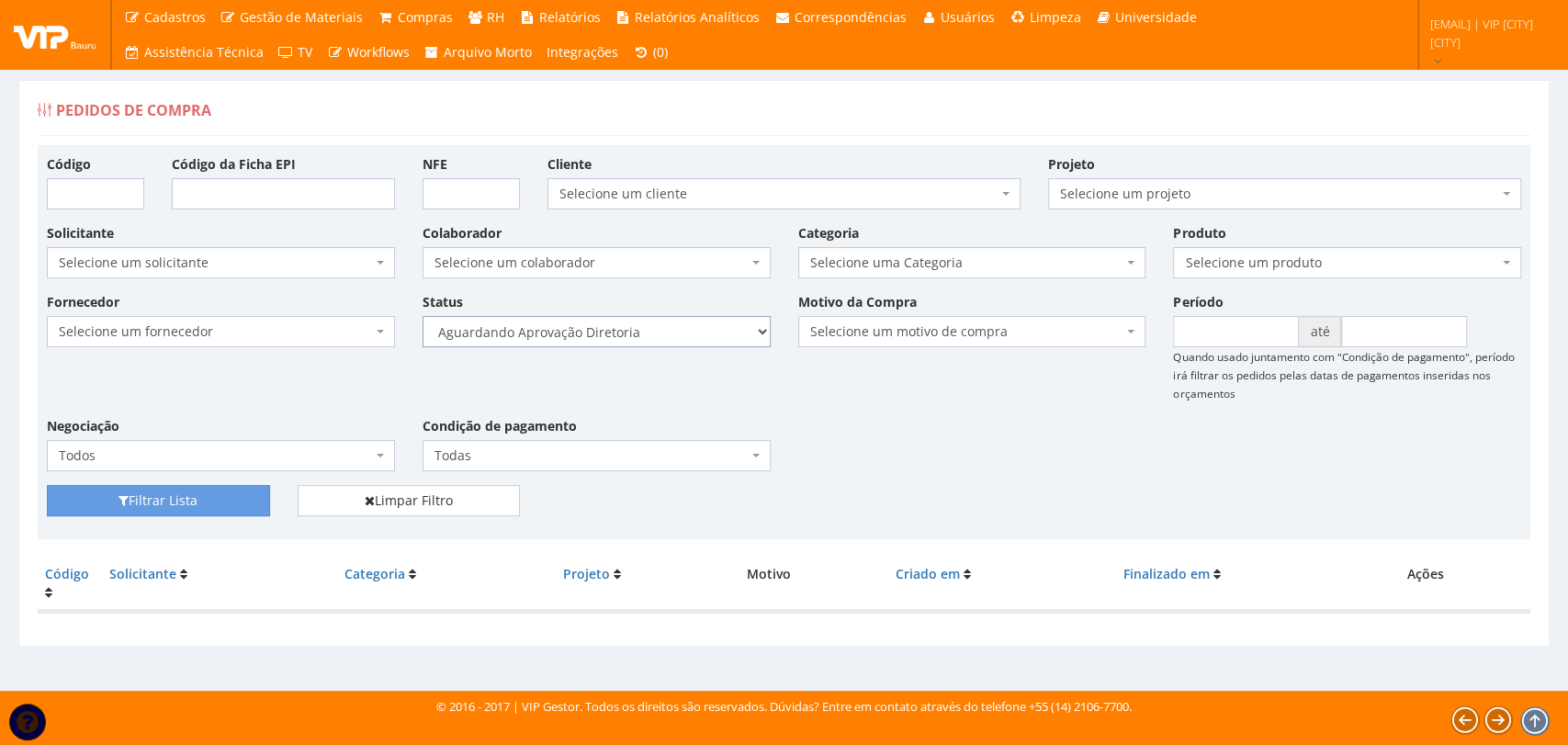 click on "Selecione um status Cancelado Aguardando Aprovação Diretoria Pedido Aprovado Aguardando Aprovação de Orçamento Orçamento Aprovado Compra Efetuada Entrega Efetuada Entrega Registrada" at bounding box center [596, 332] 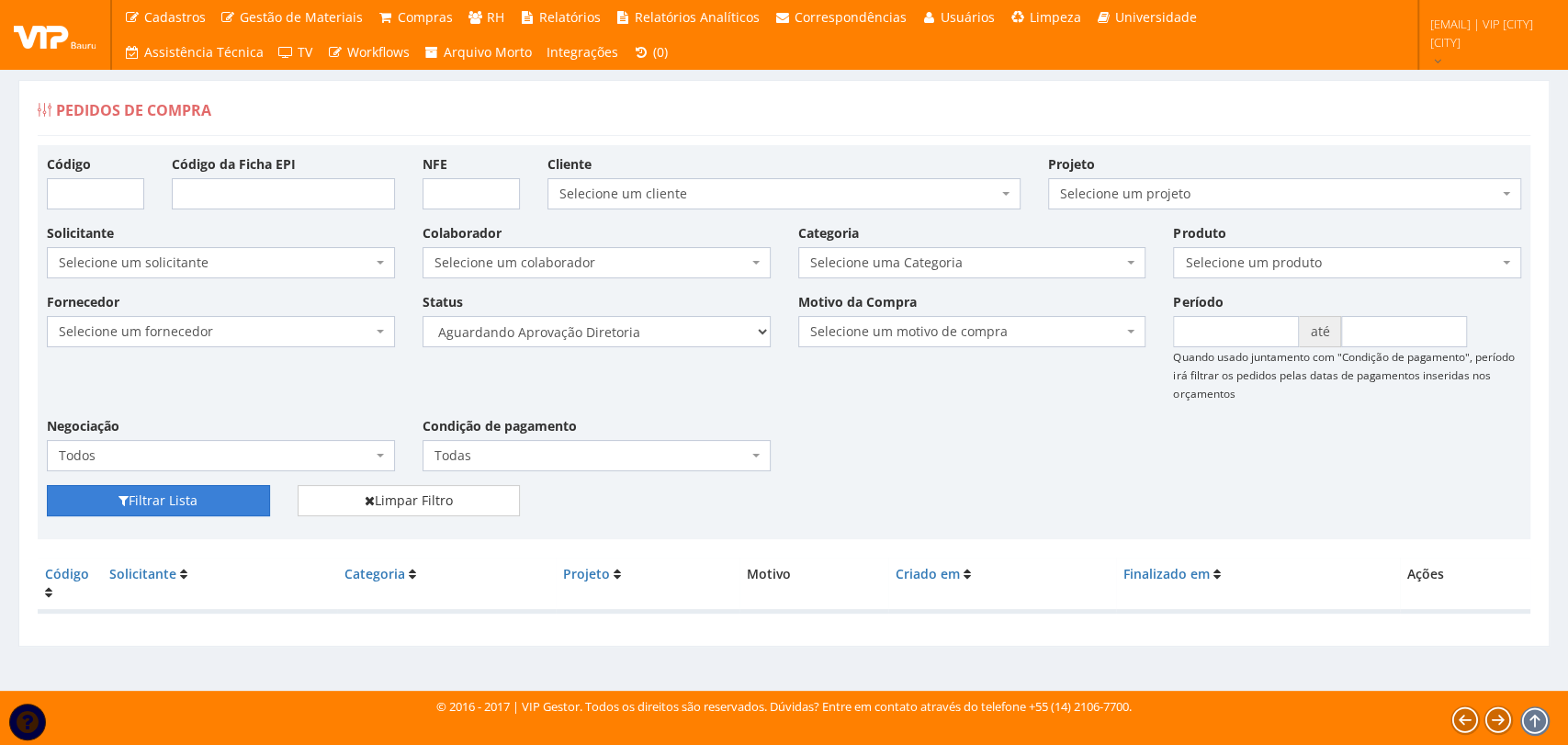 click on "Filtrar Lista" at bounding box center [158, 501] 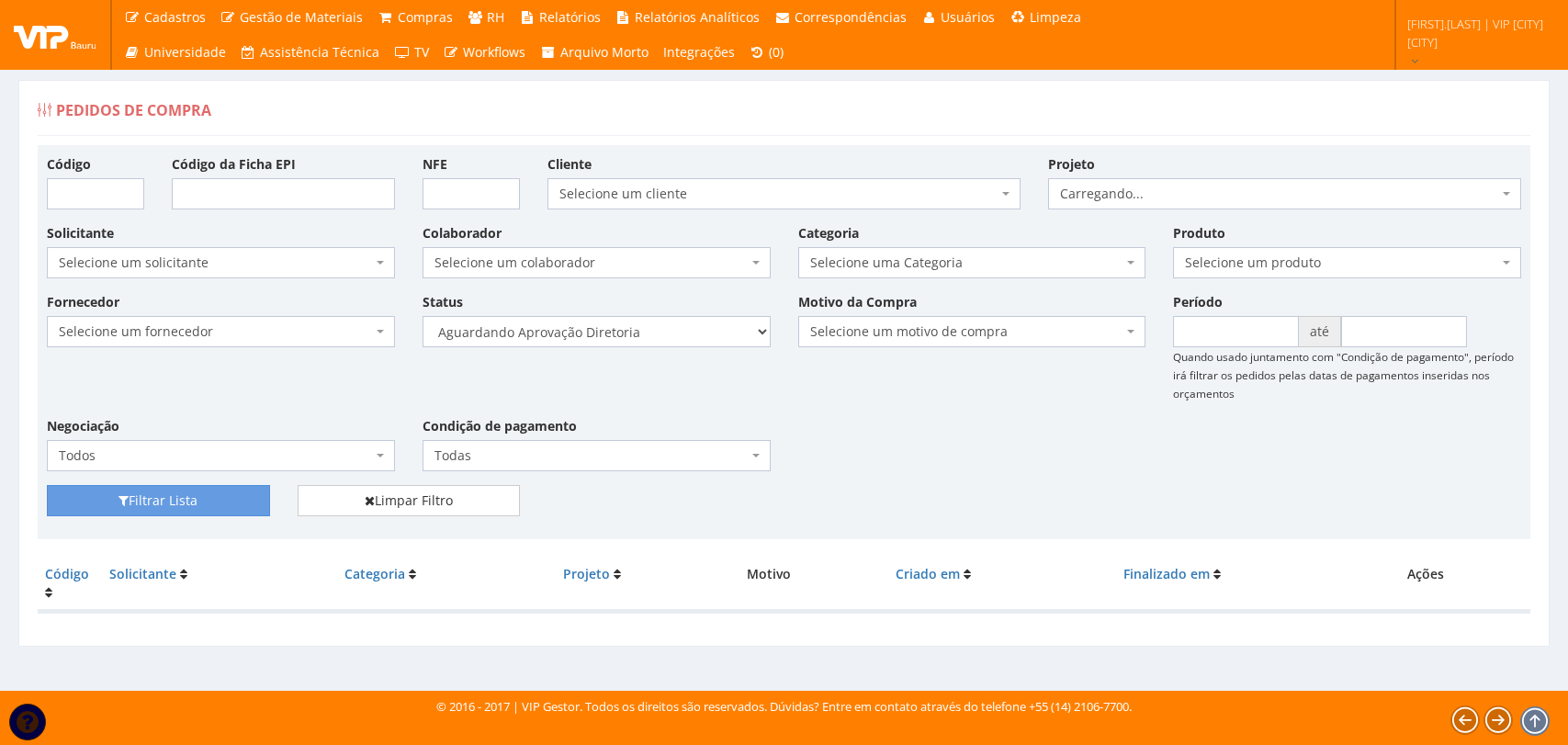 scroll, scrollTop: 0, scrollLeft: 0, axis: both 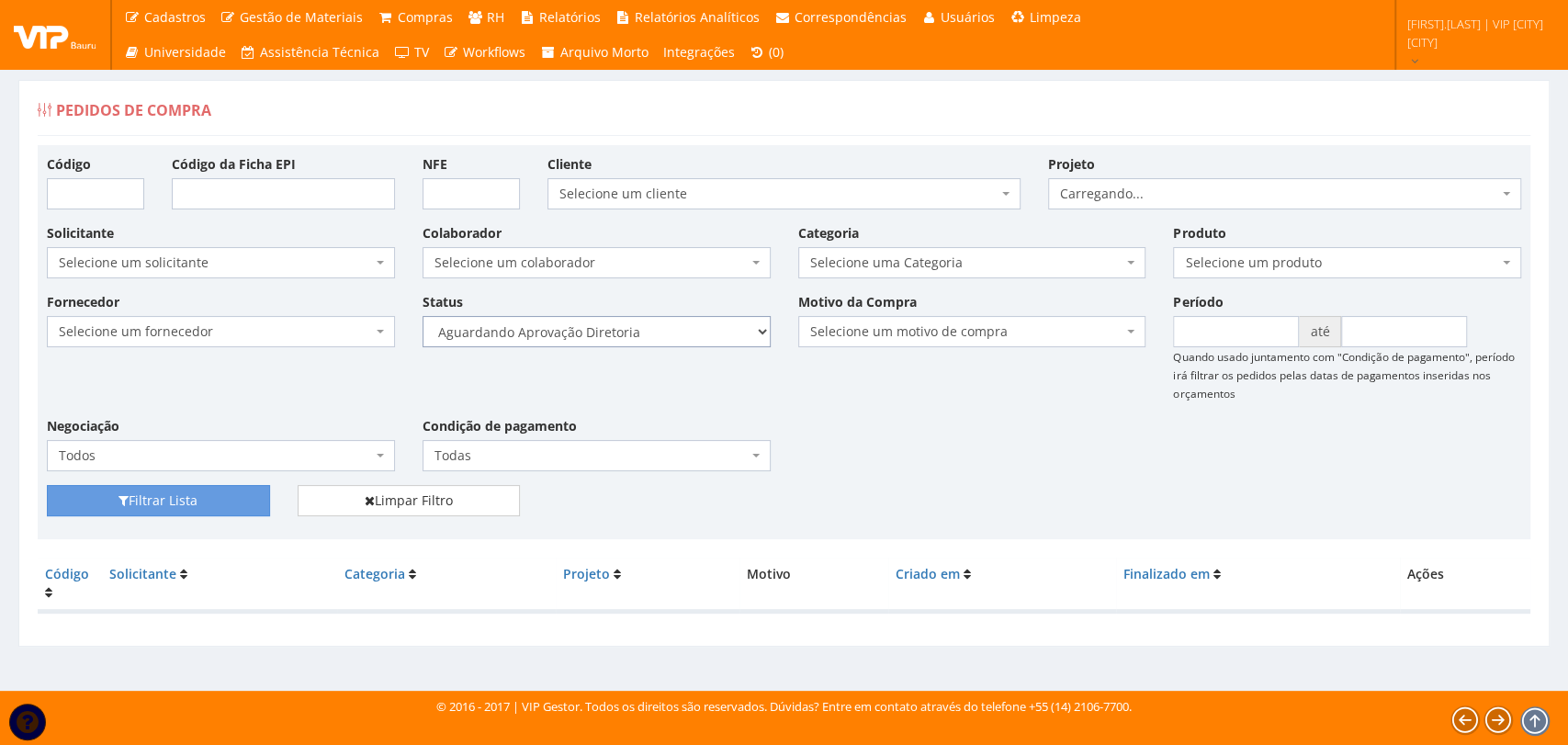click on "Selecione um status Cancelado Aguardando Aprovação Diretoria Pedido Aprovado Aguardando Aprovação de Orçamento Orçamento Aprovado Compra Efetuada Entrega Efetuada Entrega Registrada" at bounding box center (596, 332) 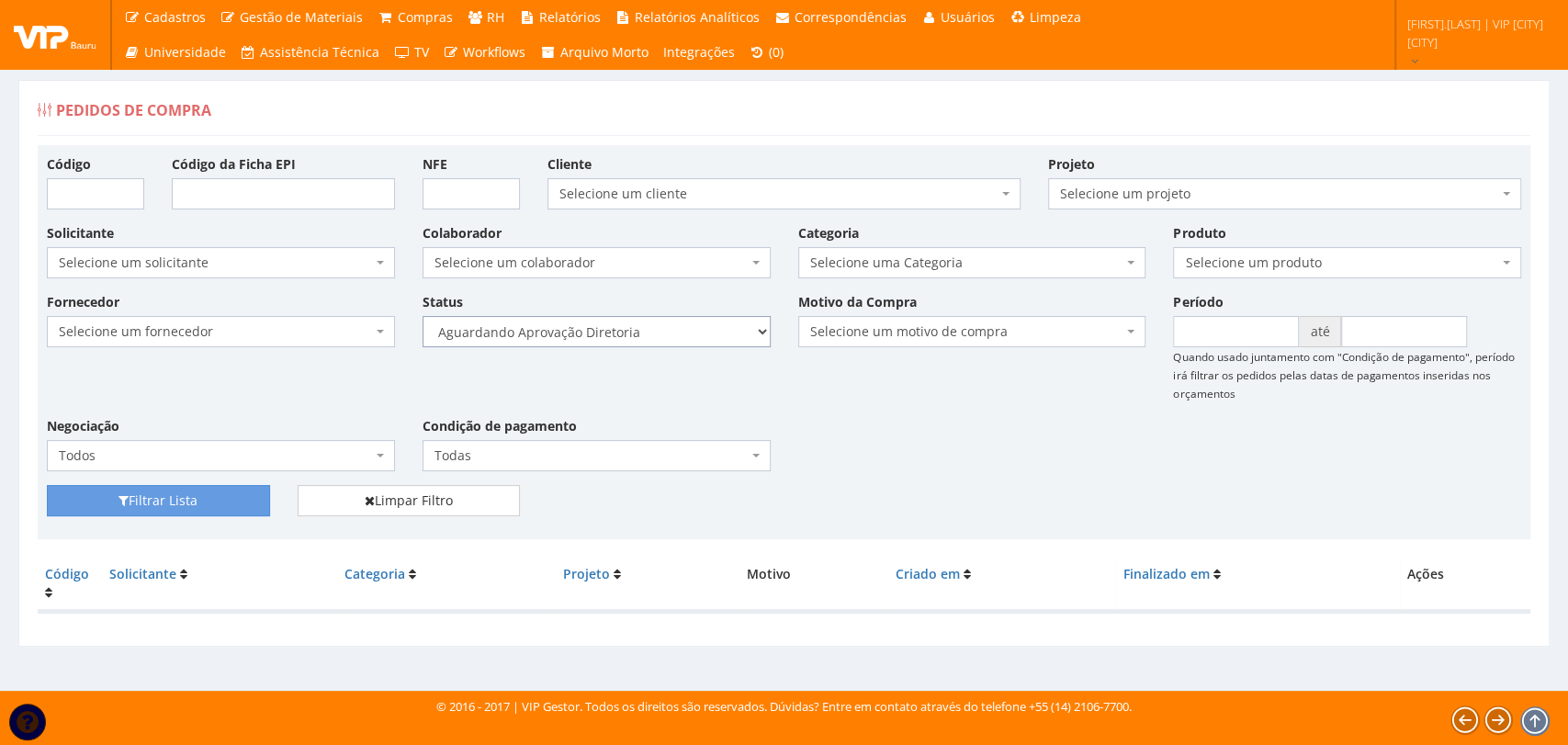 select on "4" 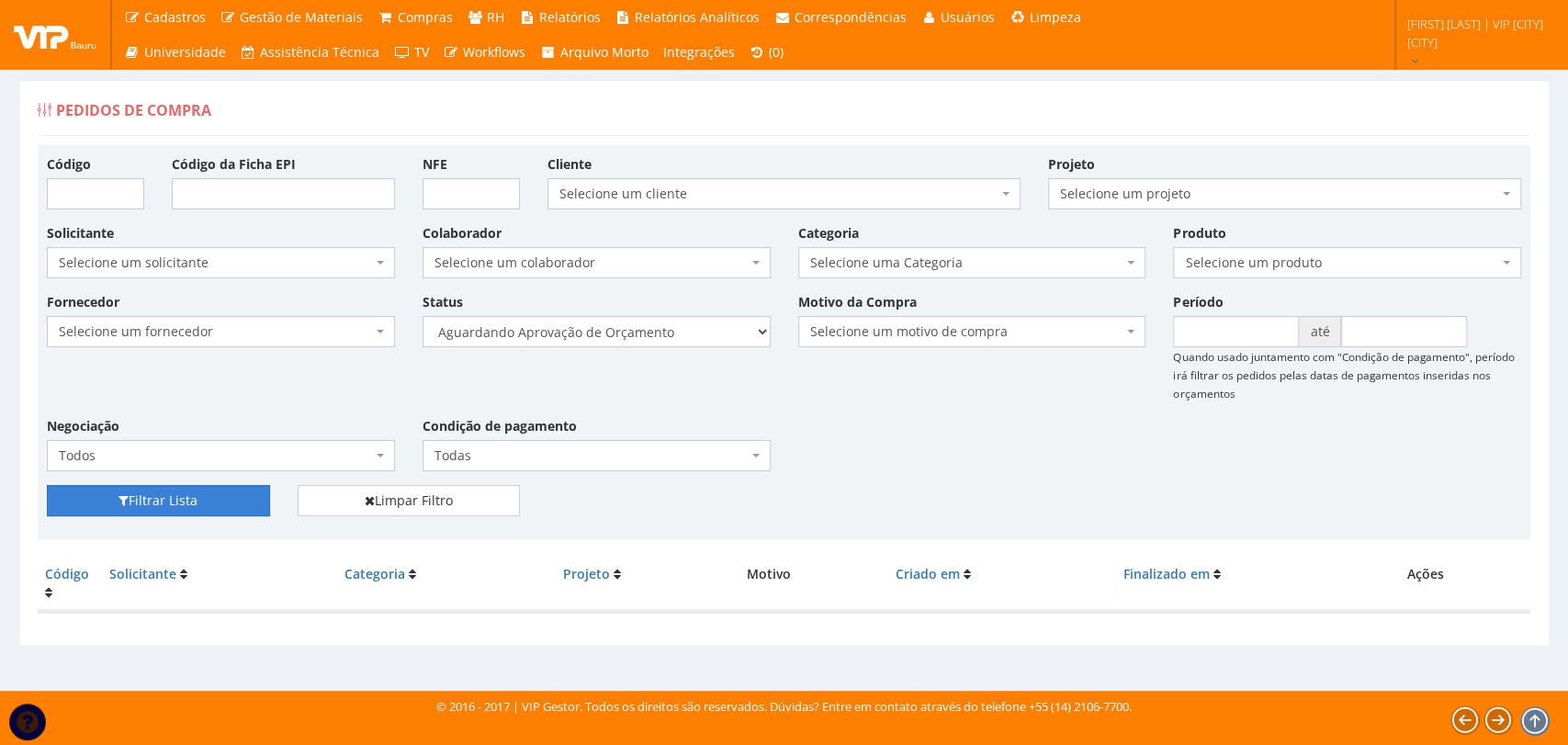 click on "Filtrar Lista" at bounding box center (158, 501) 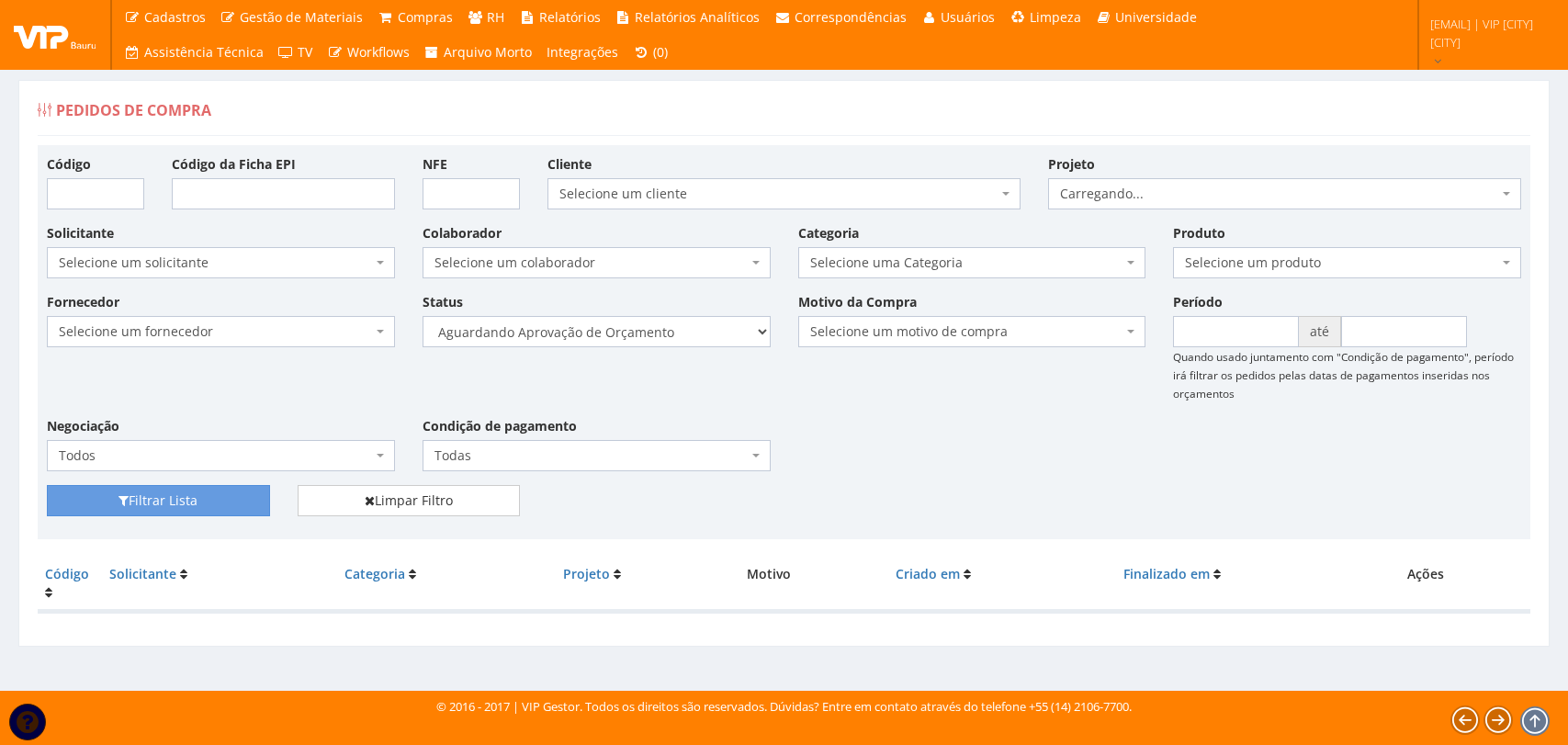 scroll, scrollTop: 0, scrollLeft: 0, axis: both 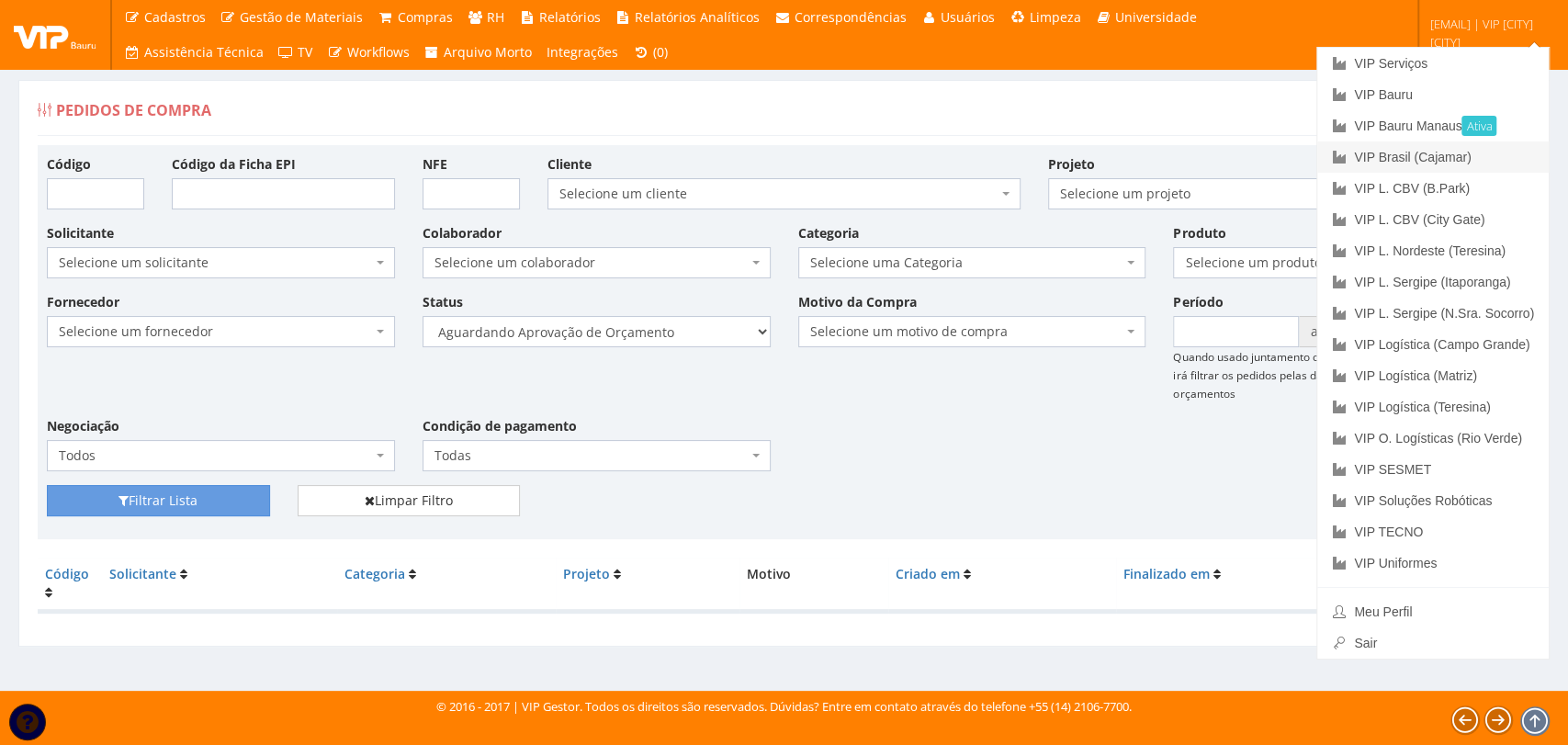 click on "VIP Brasil (Cajamar)" at bounding box center (1433, 157) 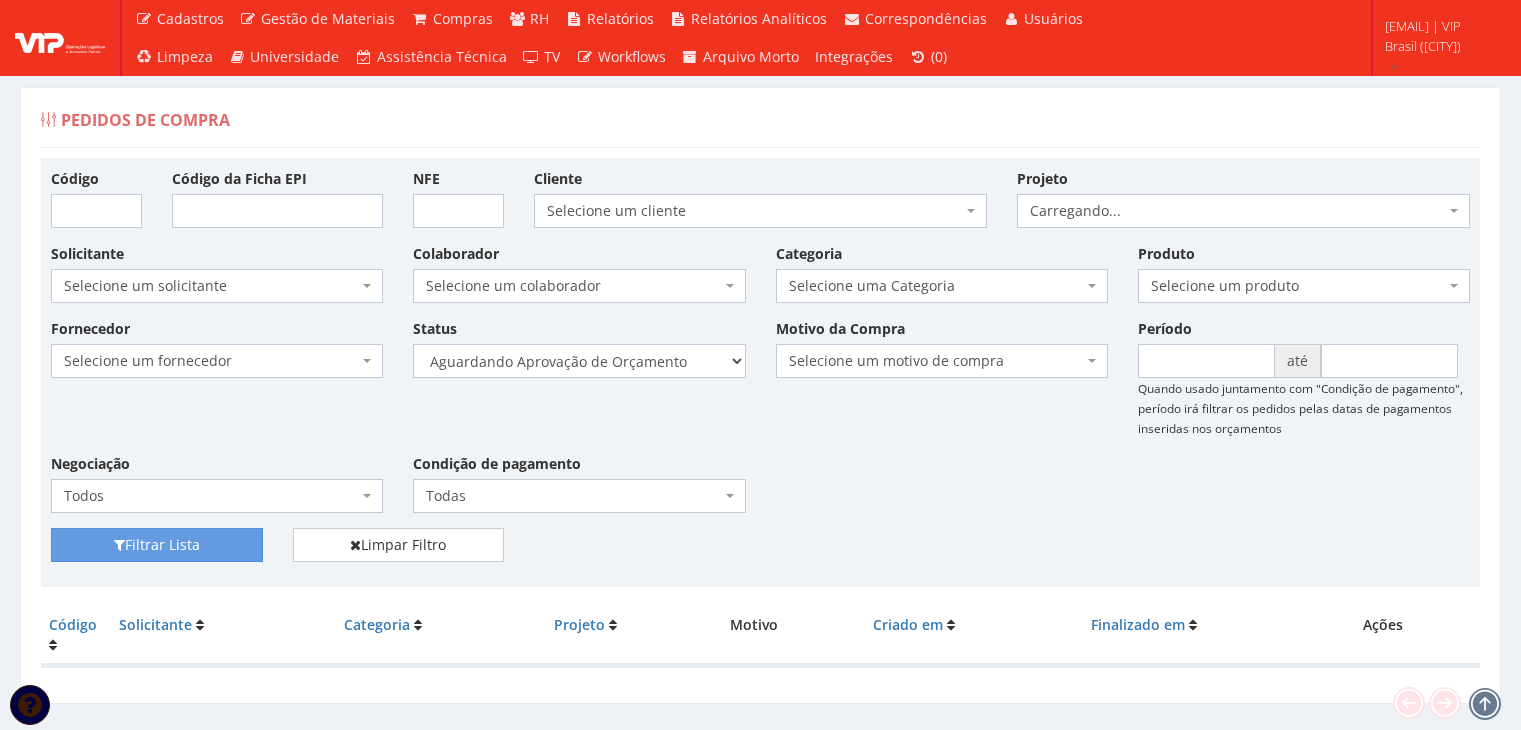 scroll, scrollTop: 0, scrollLeft: 0, axis: both 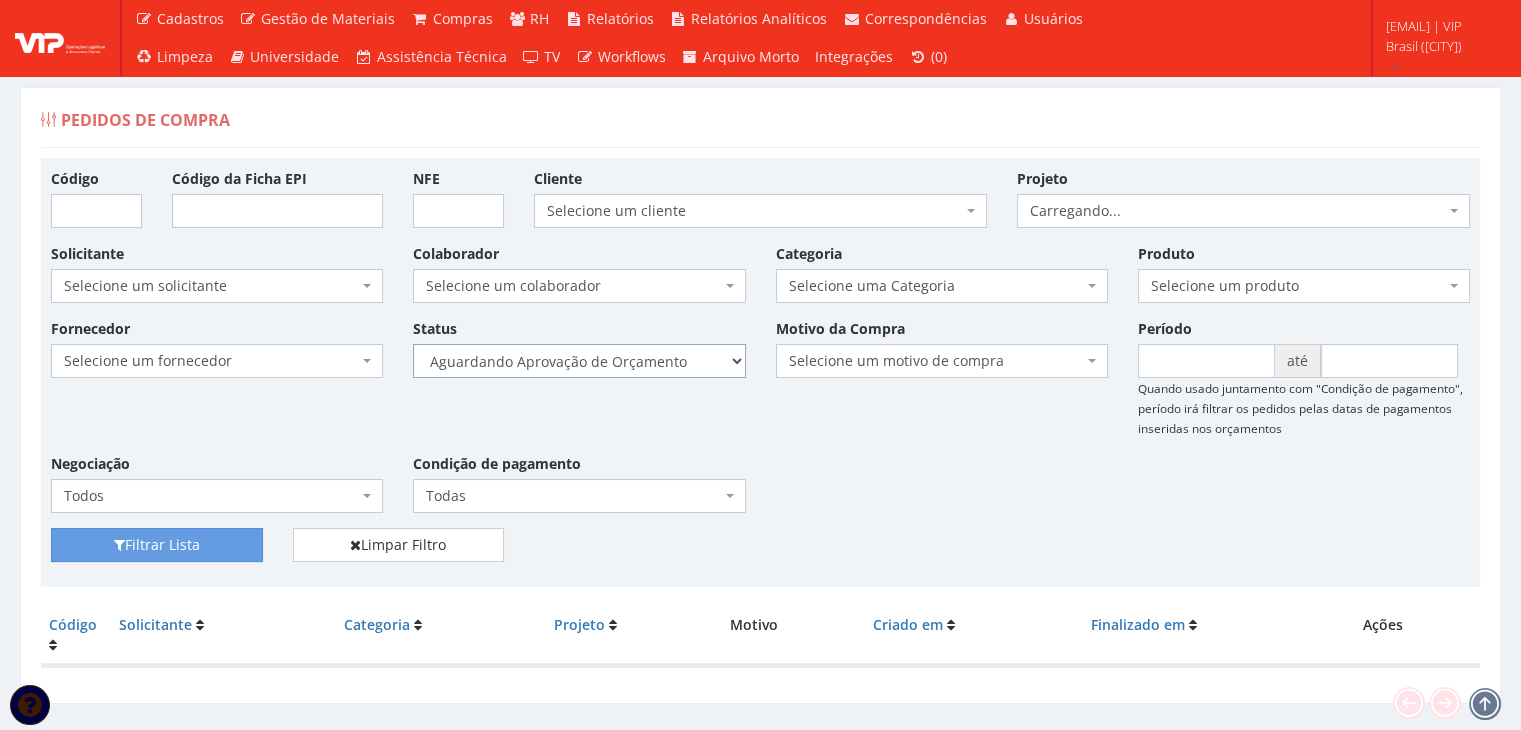 drag, startPoint x: 622, startPoint y: 361, endPoint x: 622, endPoint y: 372, distance: 11 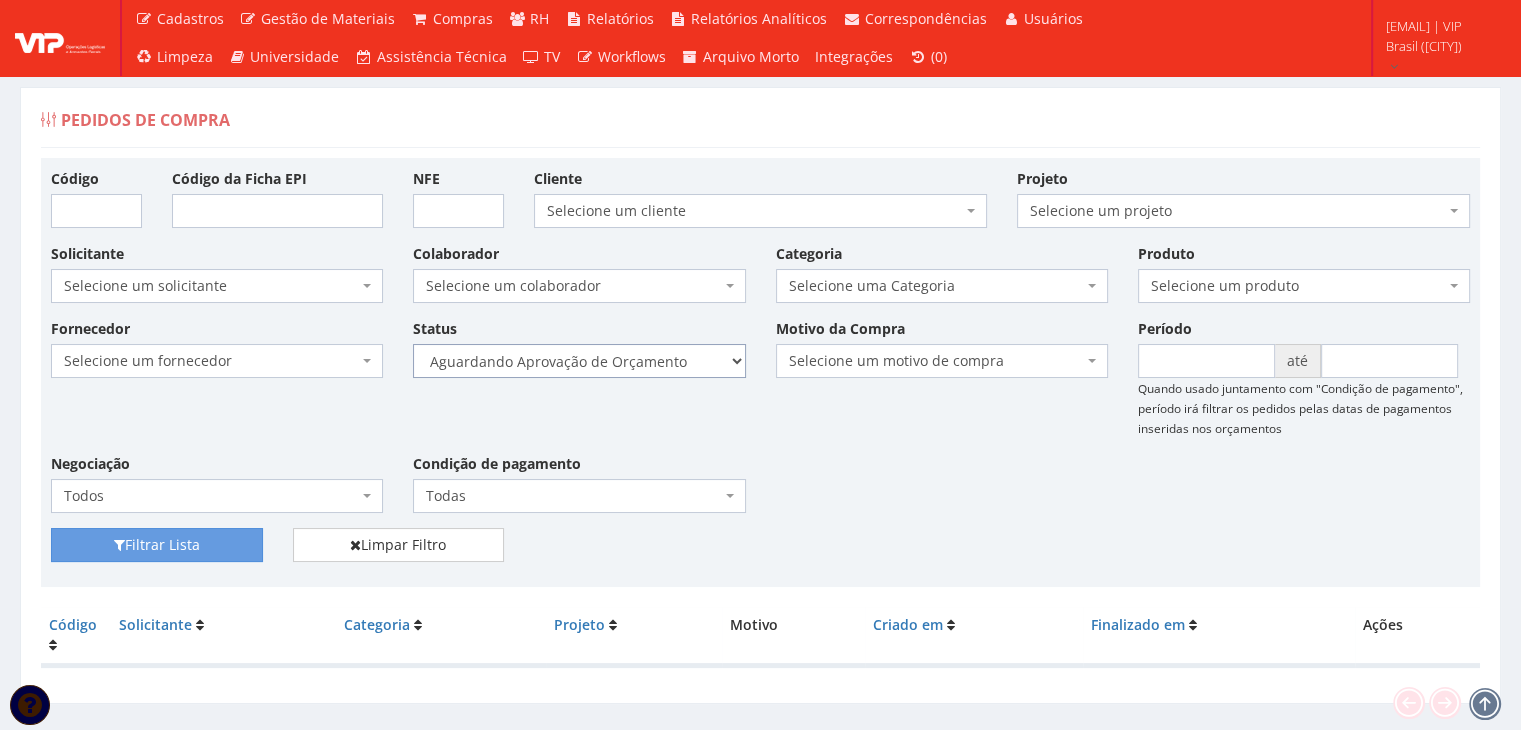 click on "Selecione um status Cancelado Aguardando Aprovação Diretoria Pedido Aprovado Aguardando Aprovação de Orçamento Orçamento Aprovado Compra Efetuada Entrega Efetuada Entrega Registrada" at bounding box center (579, 361) 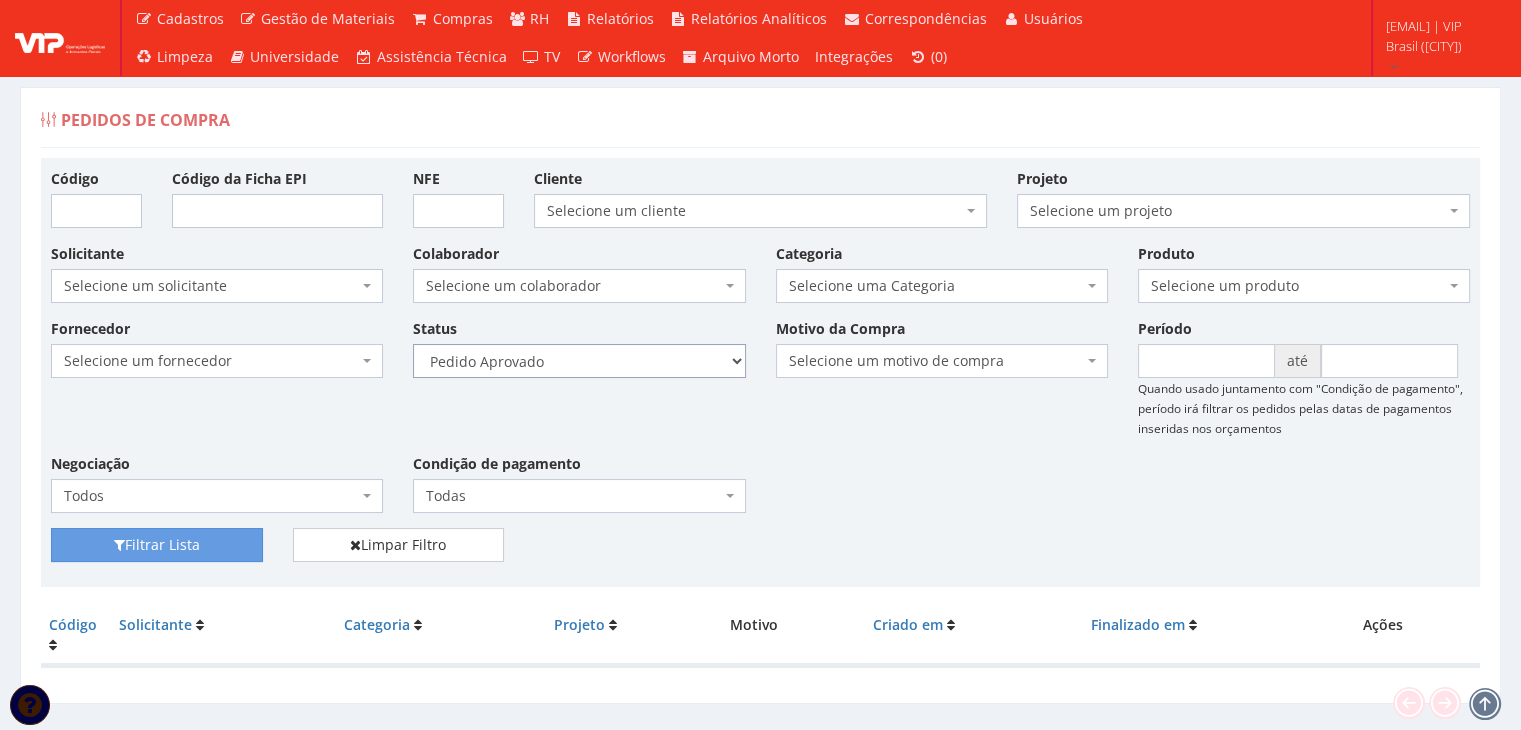 click on "Selecione um status Cancelado Aguardando Aprovação Diretoria Pedido Aprovado Aguardando Aprovação de Orçamento Orçamento Aprovado Compra Efetuada Entrega Efetuada Entrega Registrada" at bounding box center (579, 361) 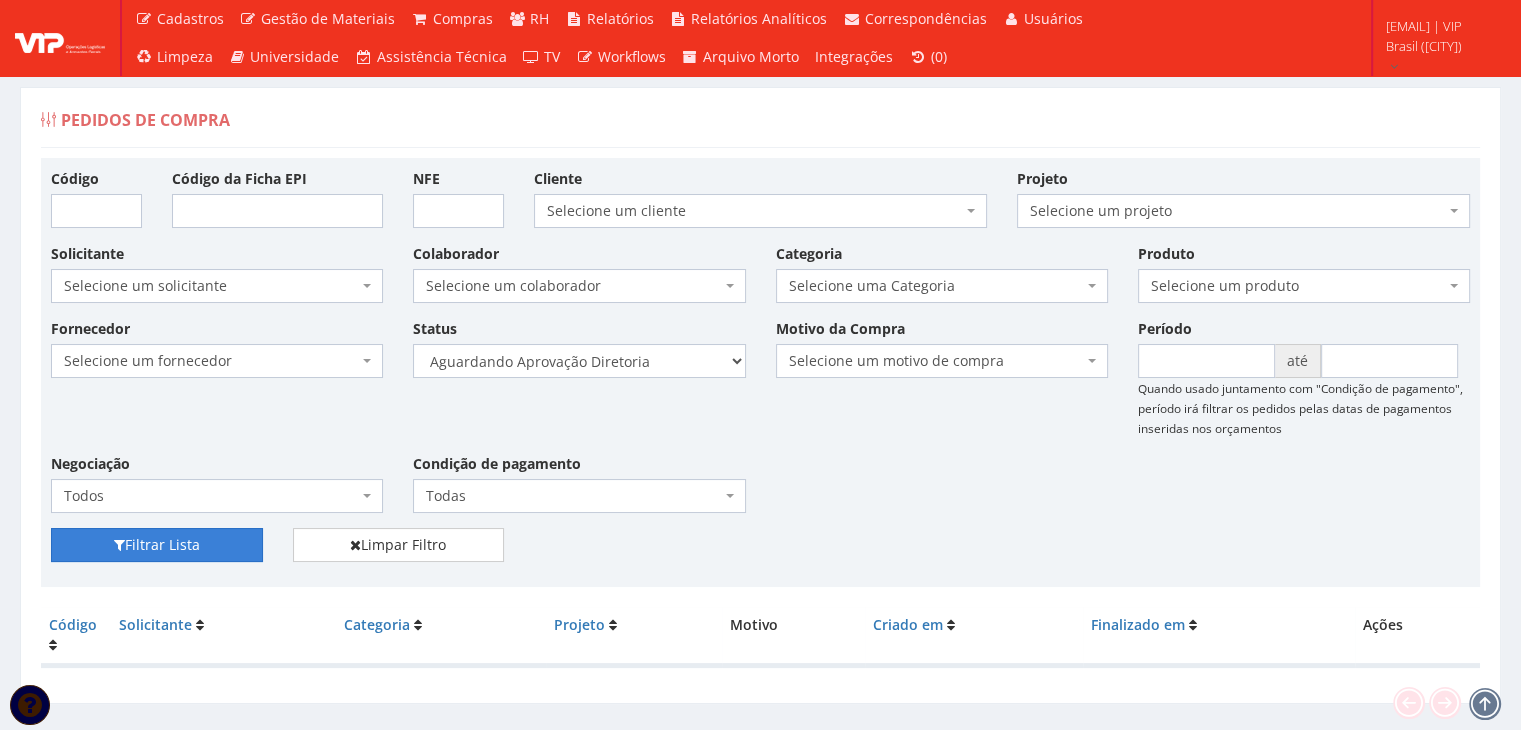 click on "Filtrar Lista" at bounding box center (157, 545) 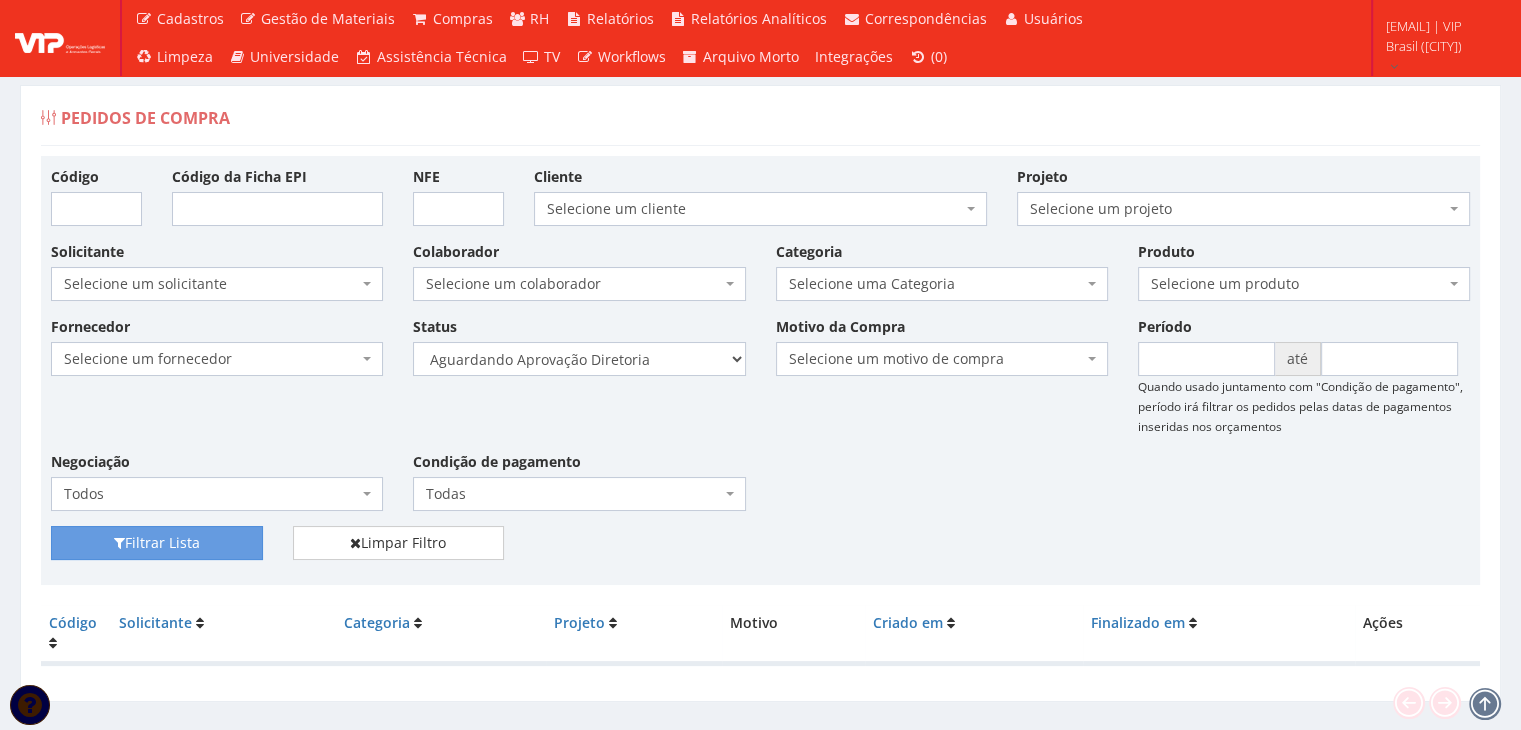 scroll, scrollTop: 40, scrollLeft: 0, axis: vertical 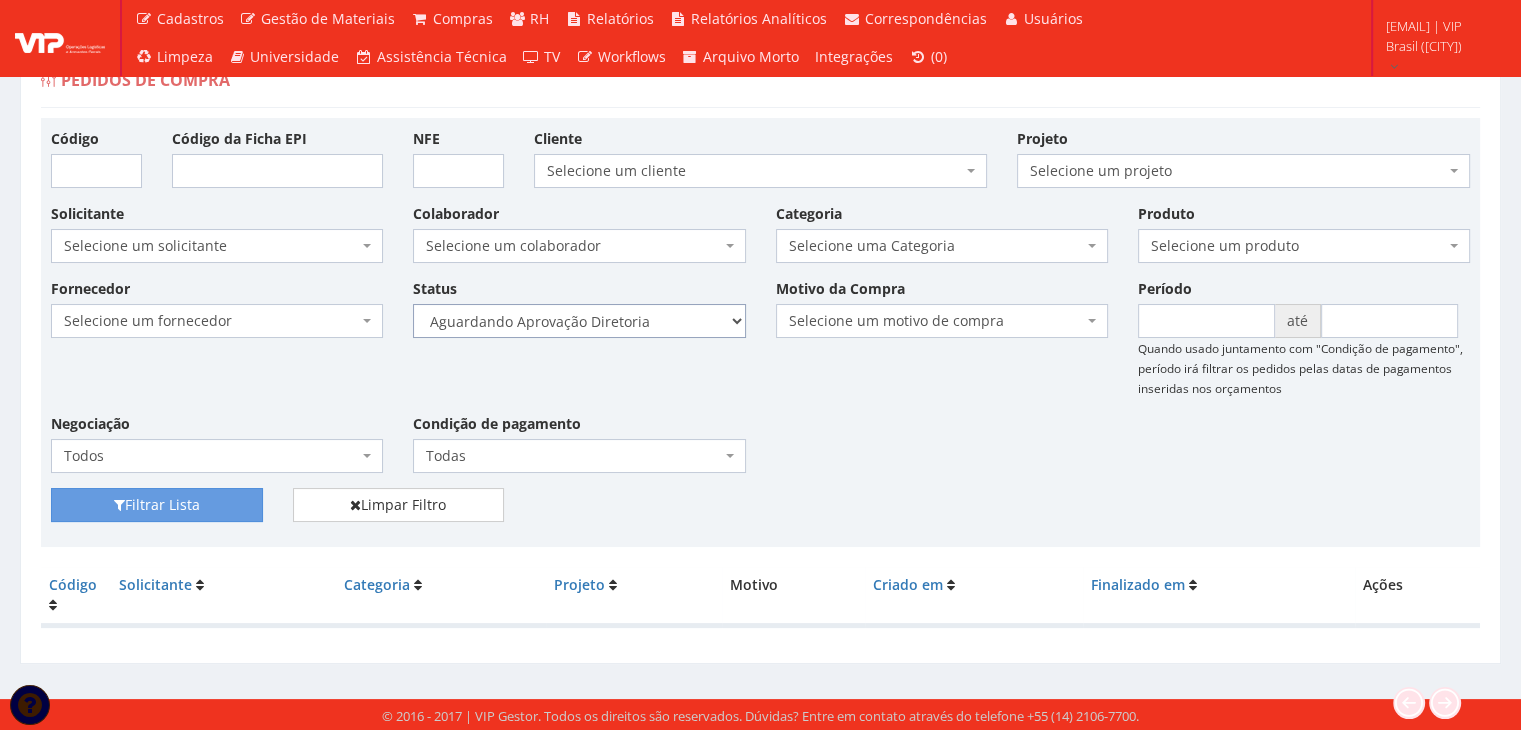 click on "Selecione um status Cancelado Aguardando Aprovação Diretoria Pedido Aprovado Aguardando Aprovação de Orçamento Orçamento Aprovado Compra Efetuada Entrega Efetuada Entrega Registrada" at bounding box center [579, 321] 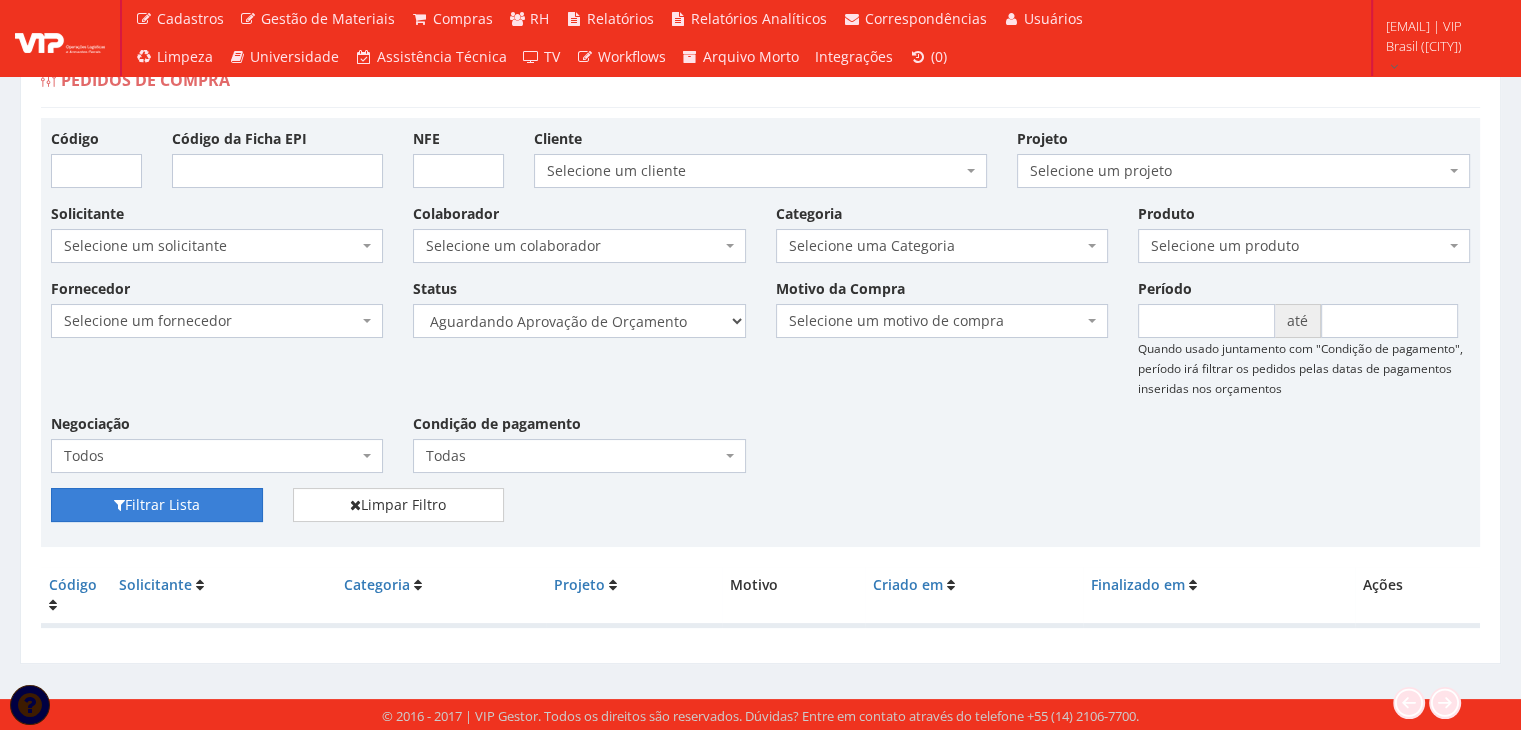 click on "Filtrar Lista" at bounding box center [157, 505] 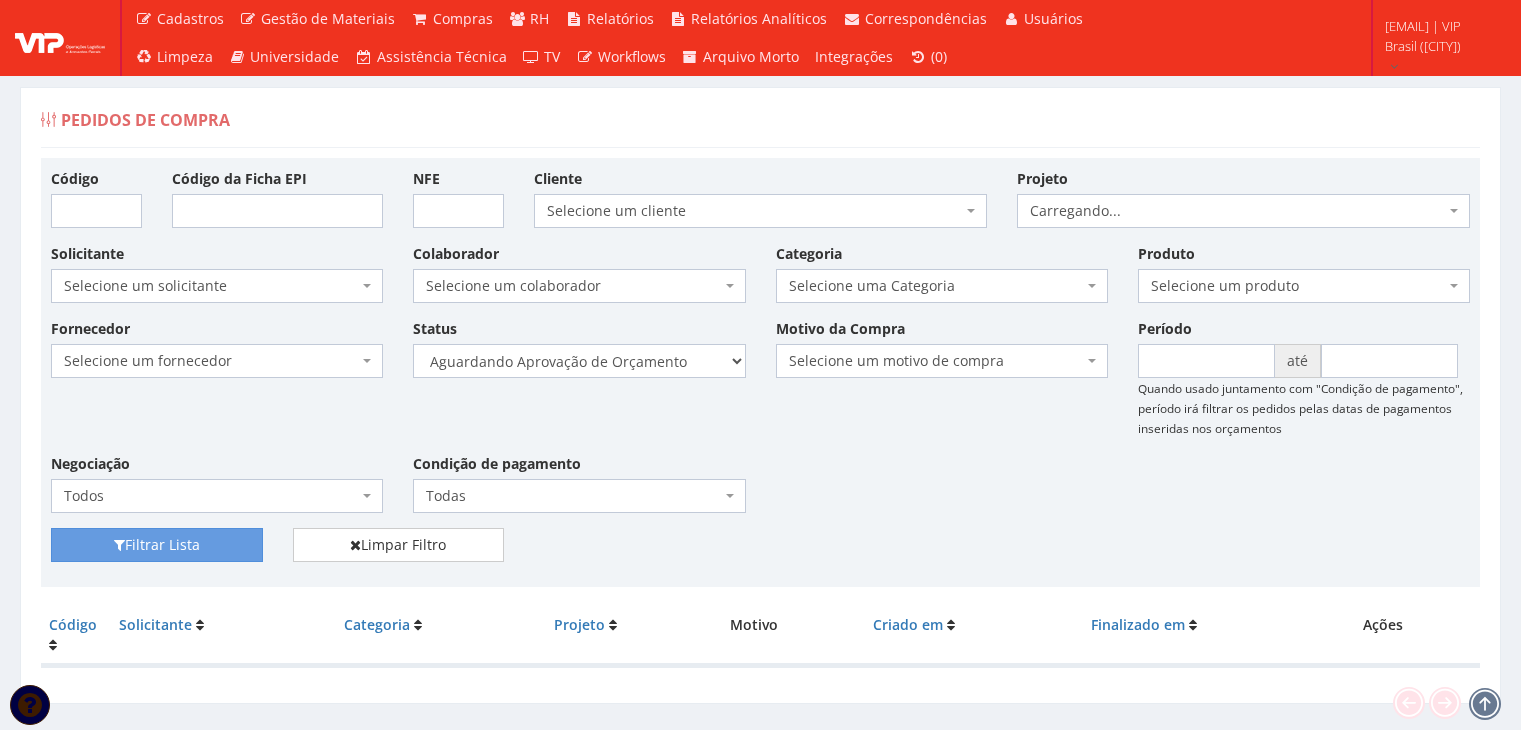 scroll, scrollTop: 40, scrollLeft: 0, axis: vertical 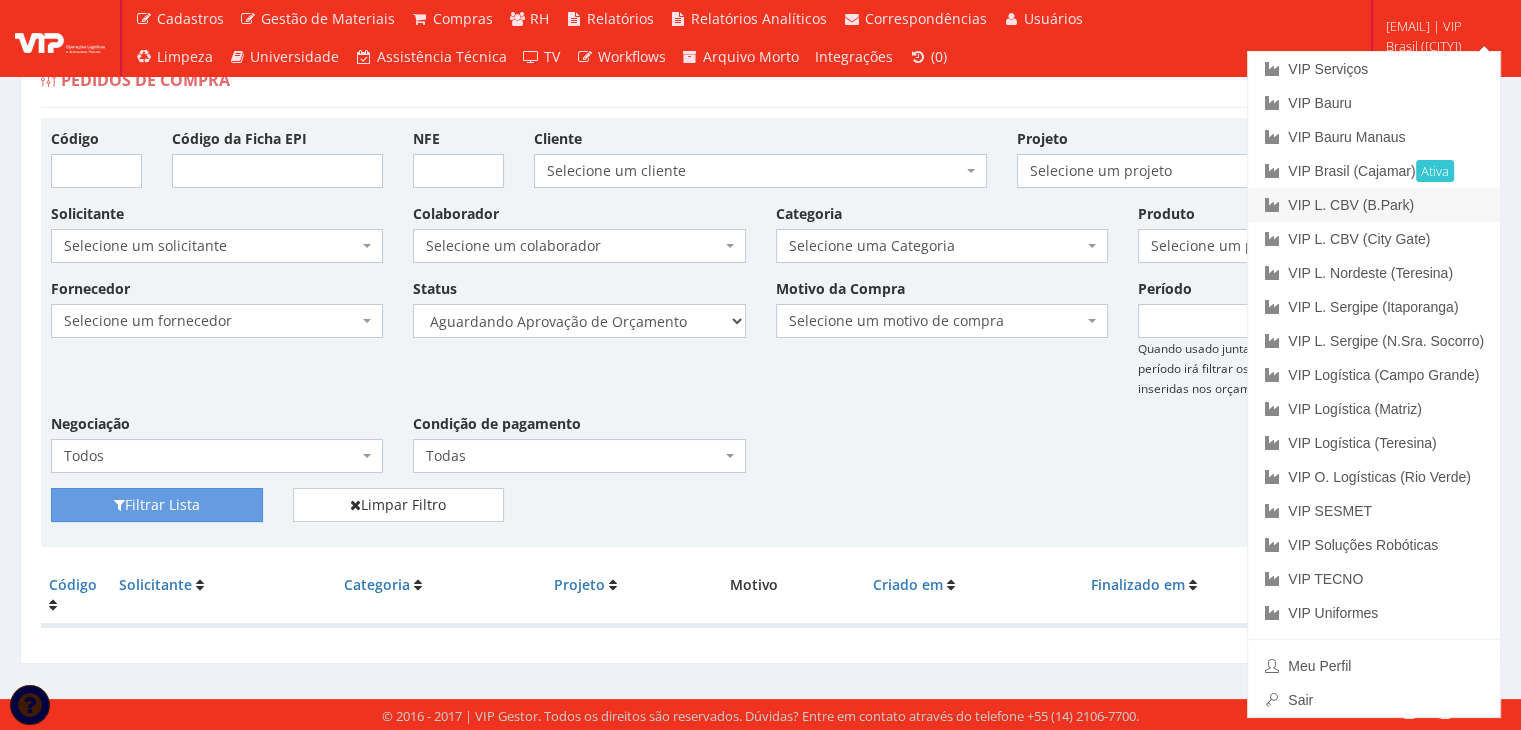 click on "VIP L. CBV (B.Park)" at bounding box center [1374, 205] 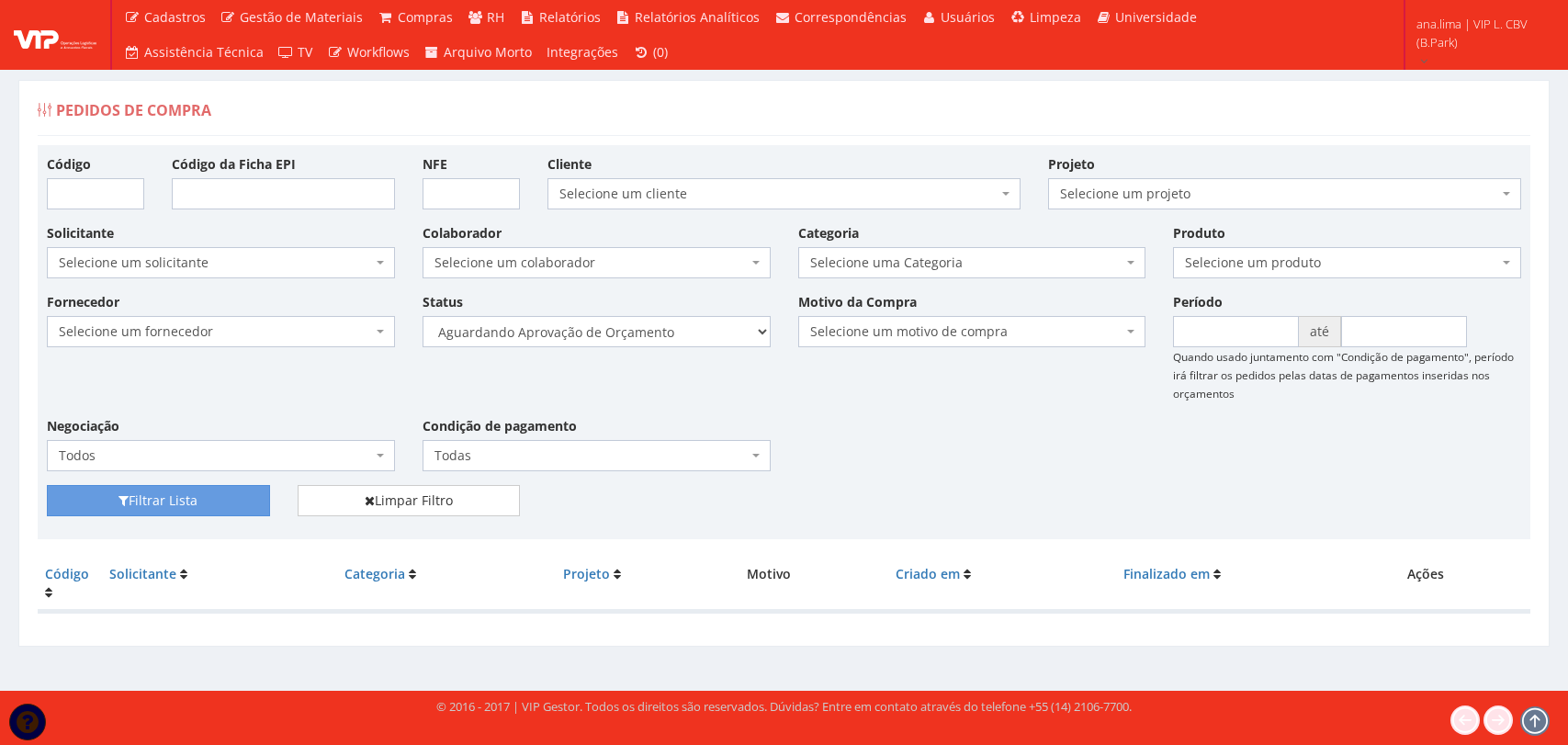scroll, scrollTop: 0, scrollLeft: 0, axis: both 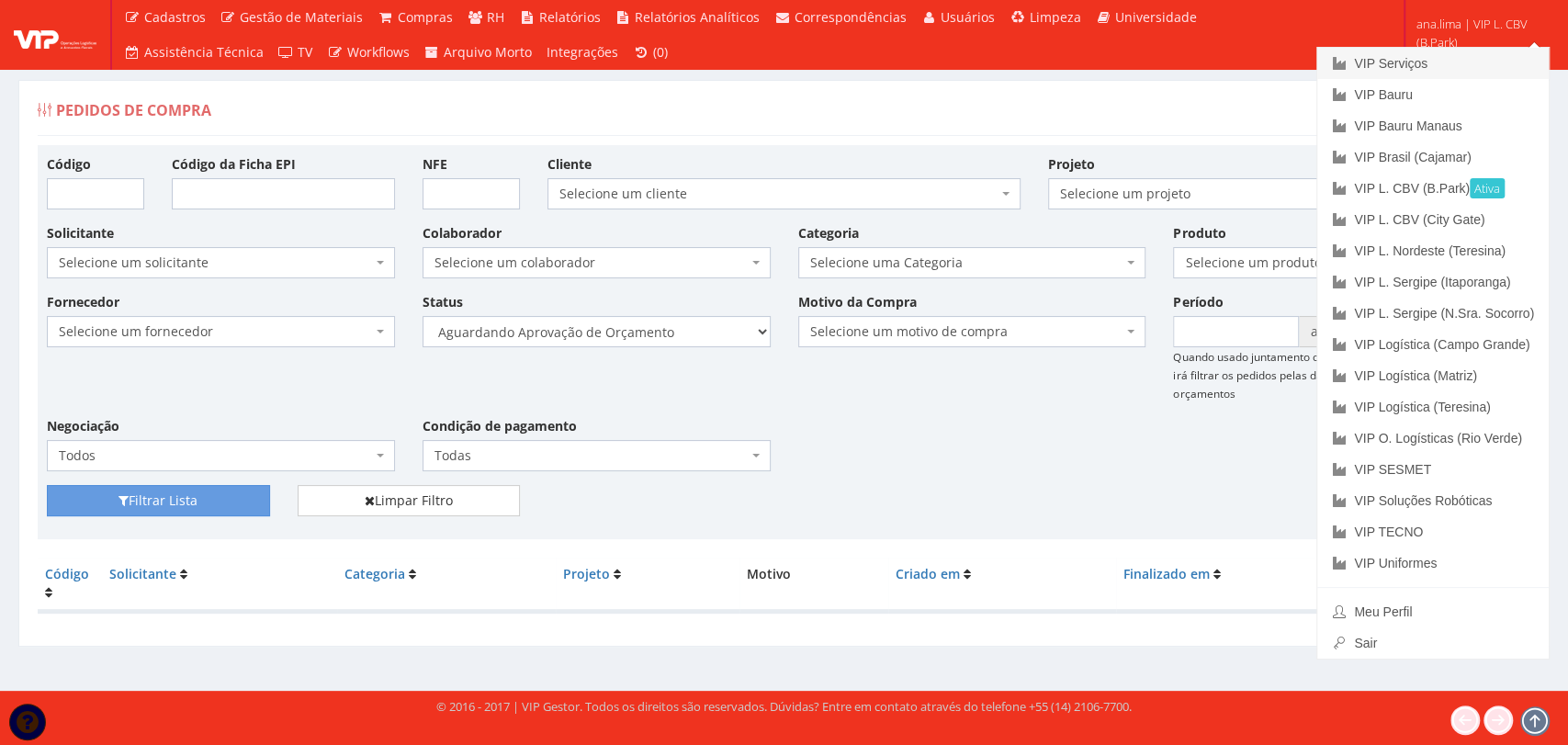 drag, startPoint x: 1421, startPoint y: 68, endPoint x: 1280, endPoint y: 107, distance: 146.29422 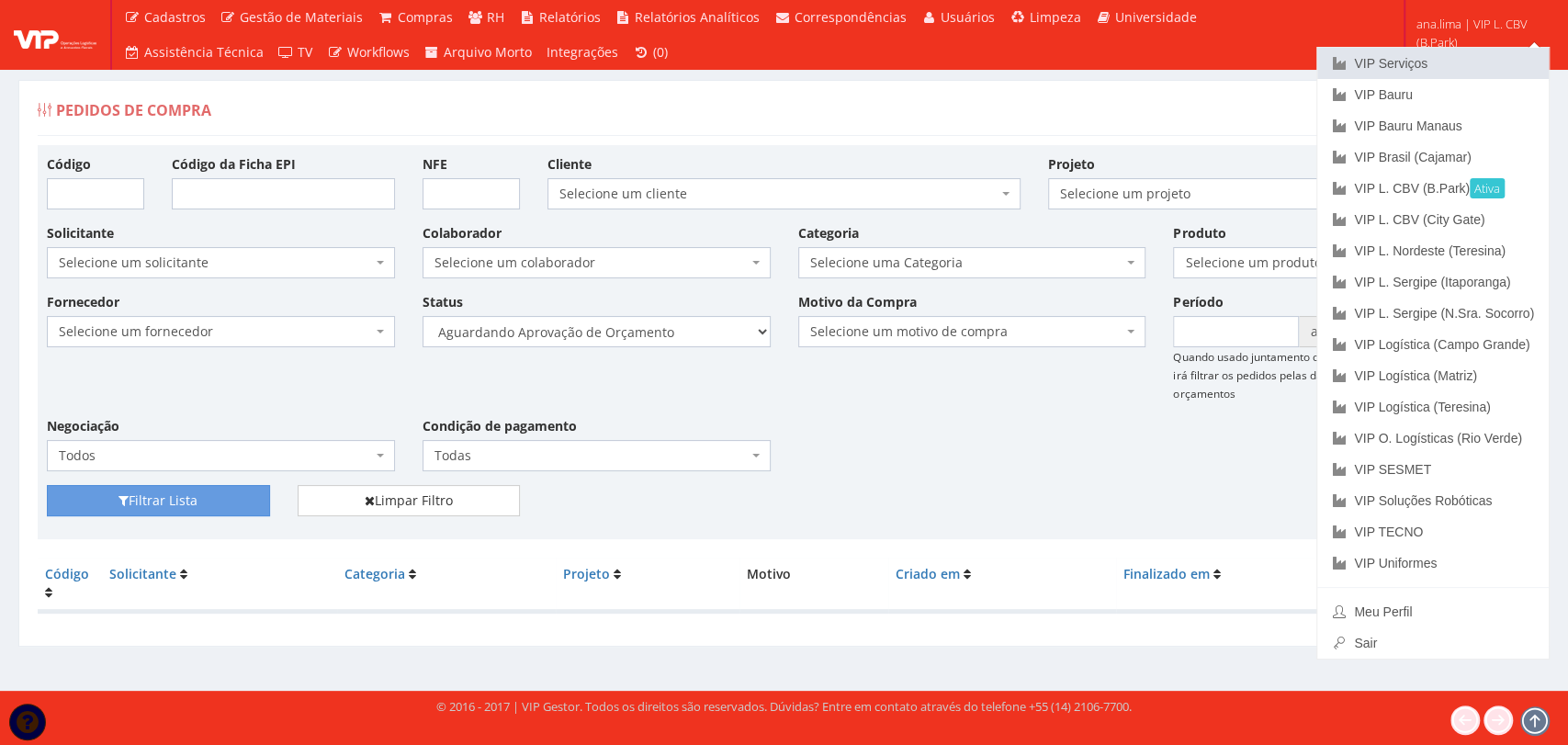 click on "VIP Serviços" at bounding box center (1433, 63) 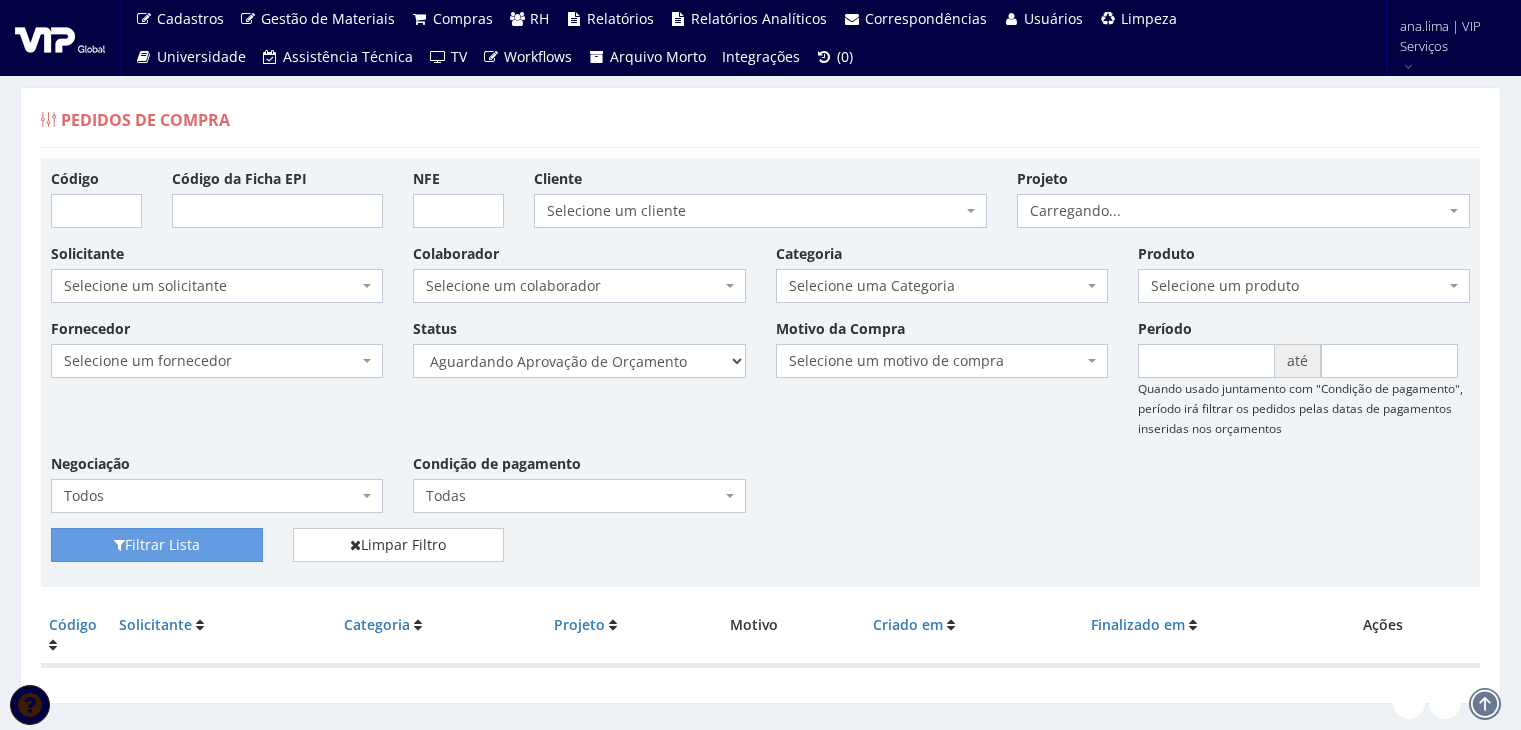 scroll, scrollTop: 0, scrollLeft: 0, axis: both 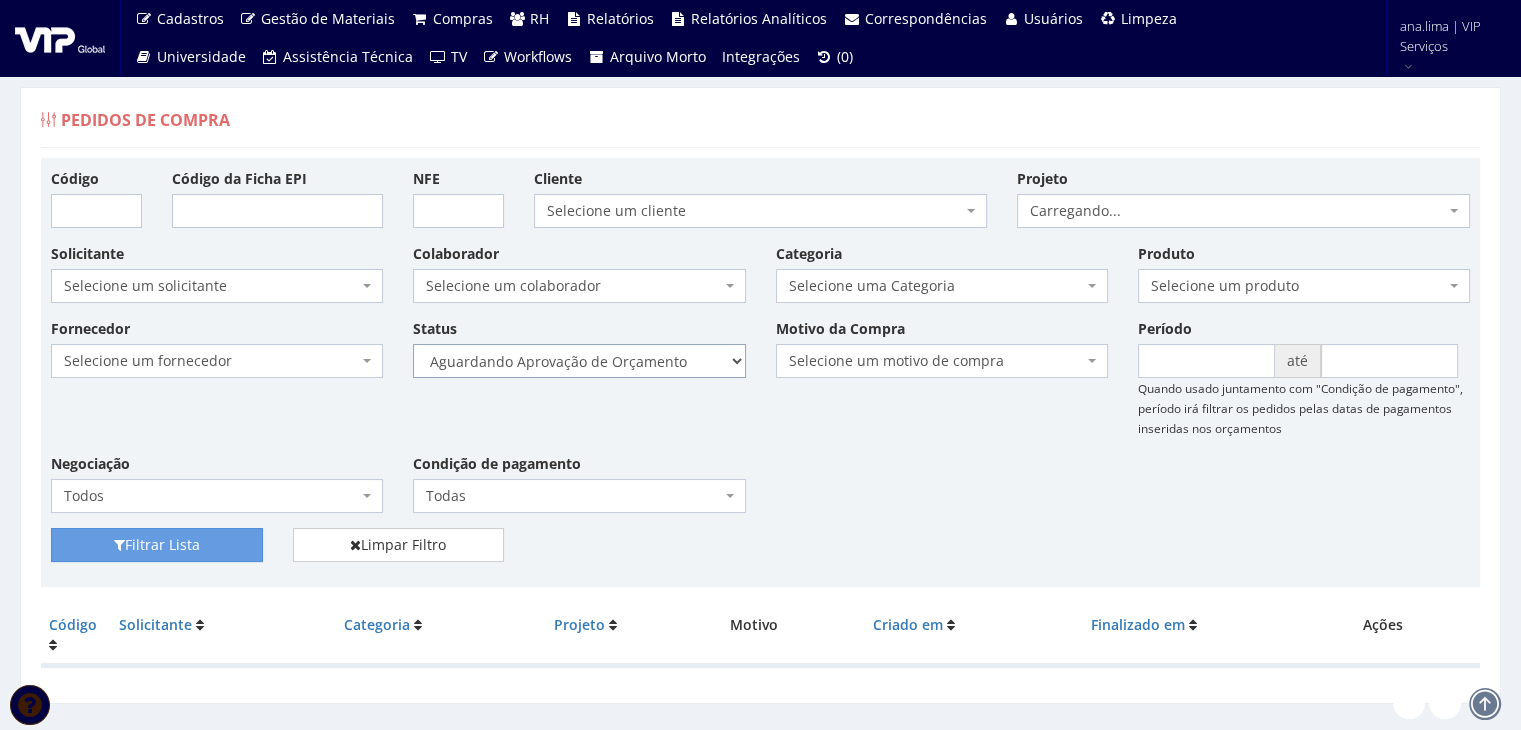 click on "Selecione um status Cancelado Aguardando Aprovação Diretoria Pedido Aprovado Aguardando Aprovação de Orçamento Orçamento Aprovado Compra Efetuada Entrega Efetuada Entrega Registrada" at bounding box center (579, 361) 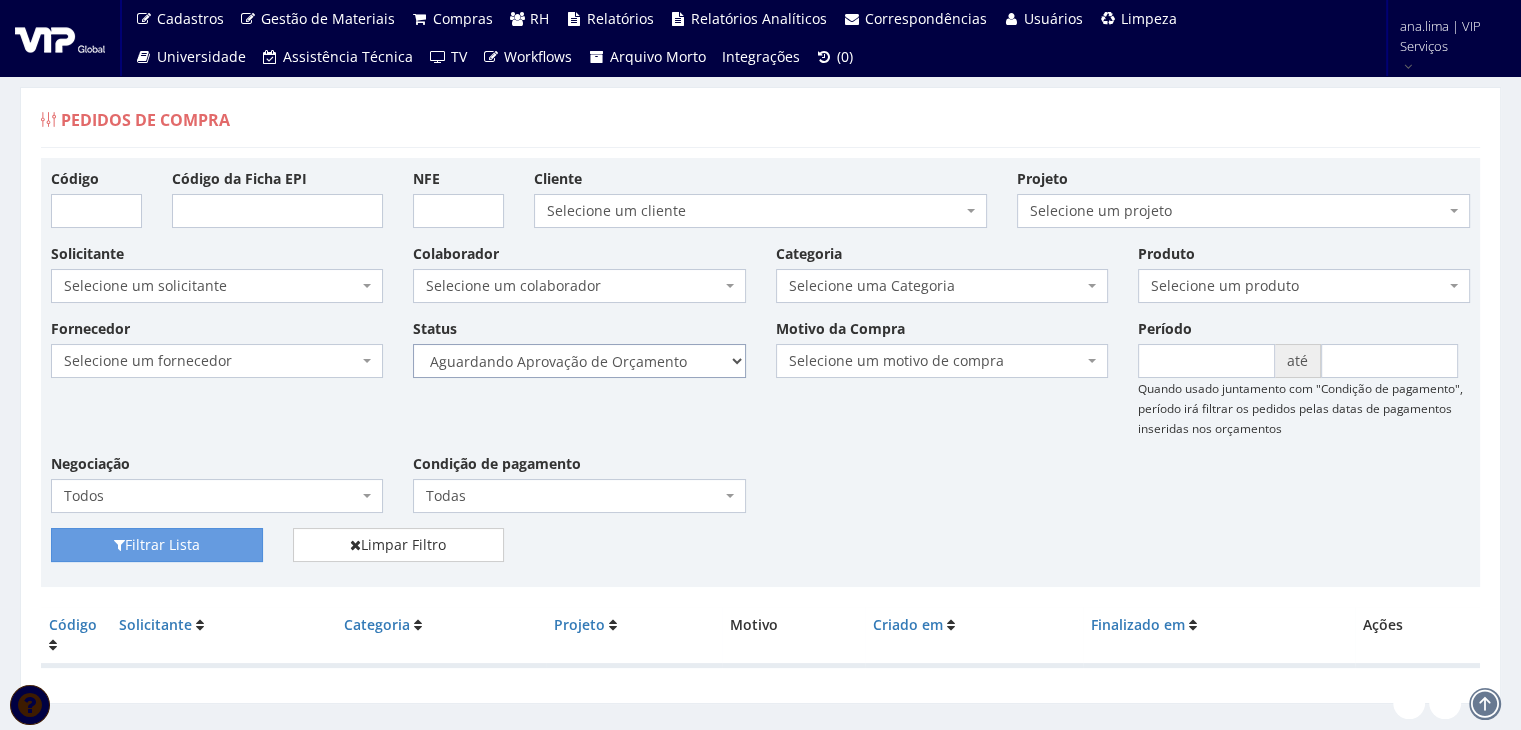 select on "1" 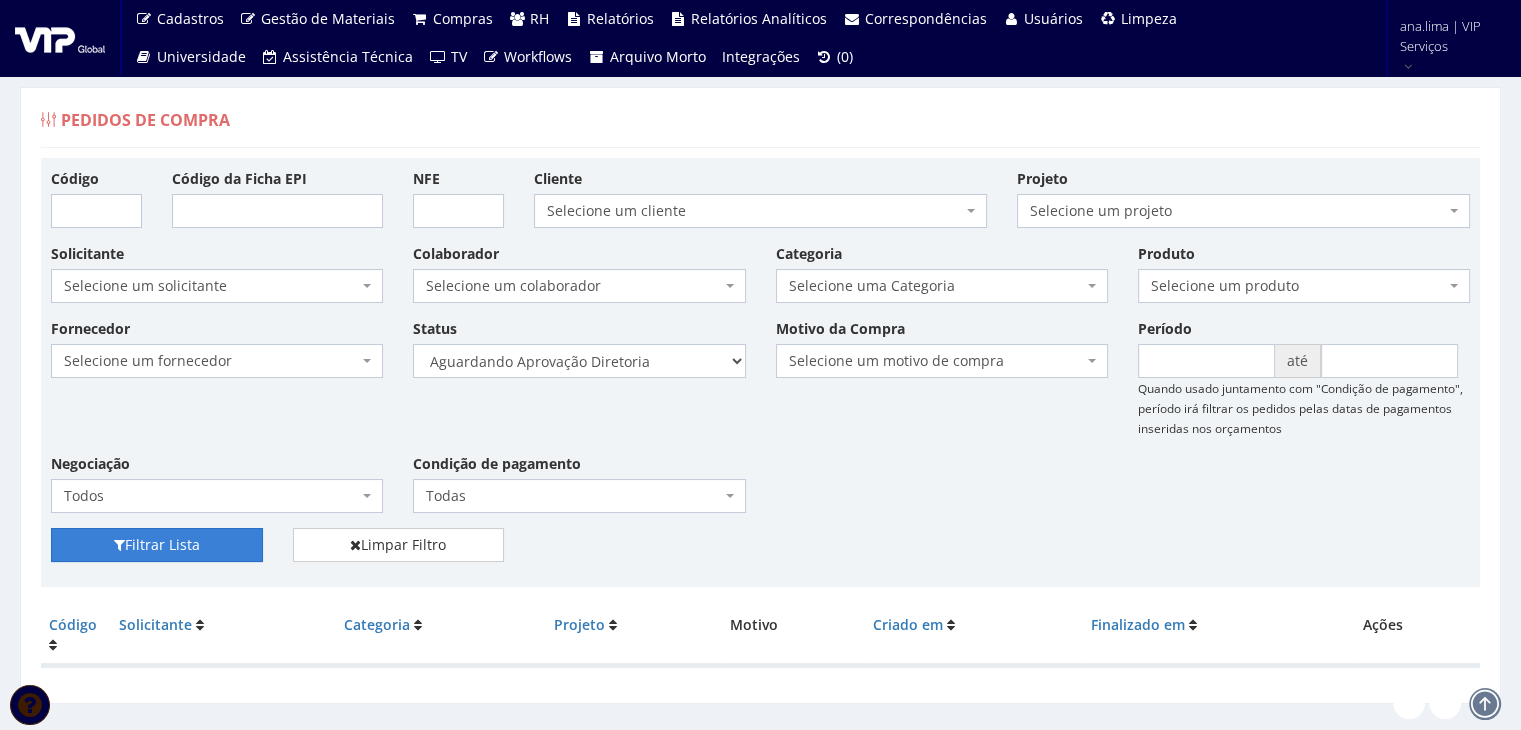 click on "Filtrar Lista" at bounding box center [157, 545] 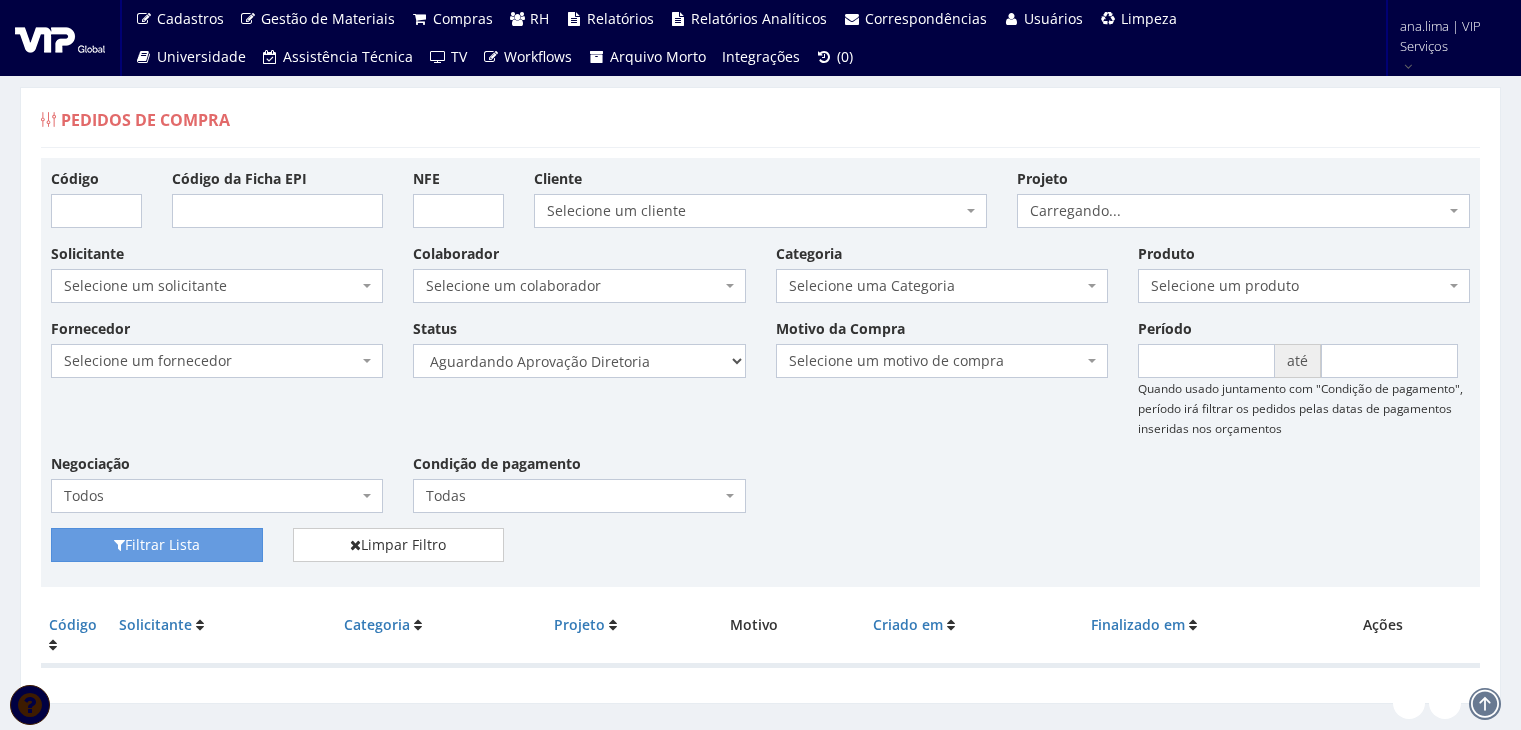 scroll, scrollTop: 0, scrollLeft: 0, axis: both 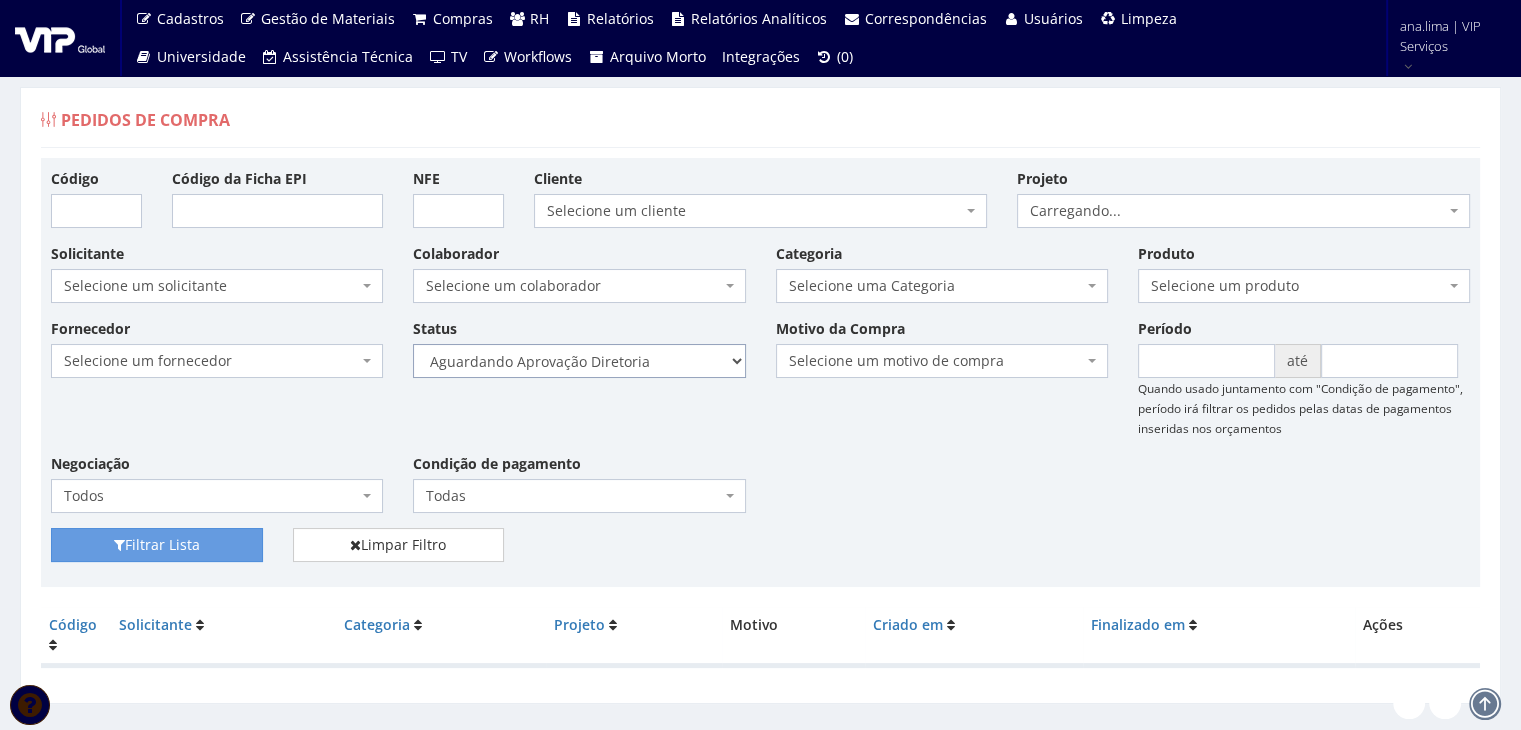 click on "Selecione um status Cancelado Aguardando Aprovação Diretoria Pedido Aprovado Aguardando Aprovação de Orçamento Orçamento Aprovado Compra Efetuada Entrega Efetuada Entrega Registrada" at bounding box center [579, 361] 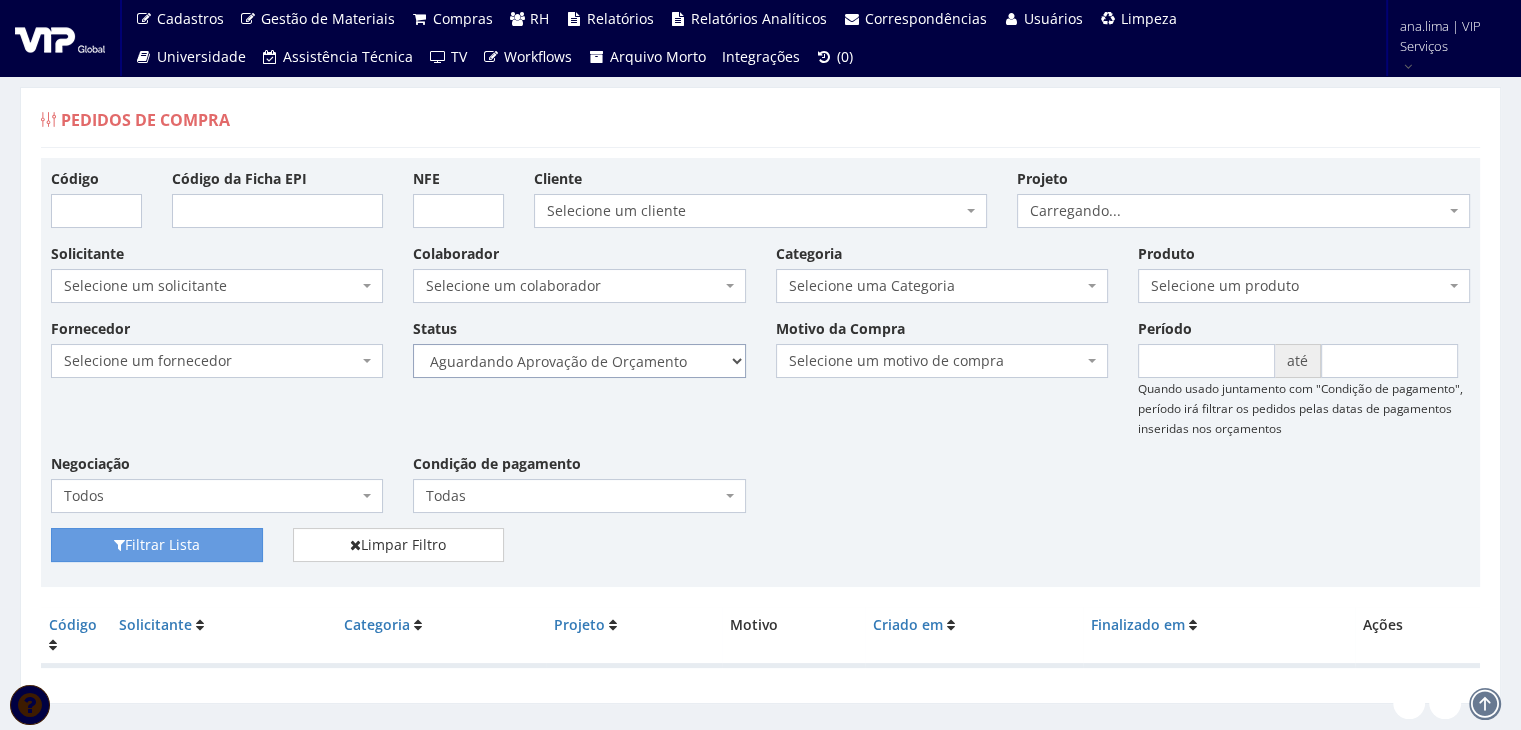 click on "Selecione um status Cancelado Aguardando Aprovação Diretoria Pedido Aprovado Aguardando Aprovação de Orçamento Orçamento Aprovado Compra Efetuada Entrega Efetuada Entrega Registrada" at bounding box center (579, 361) 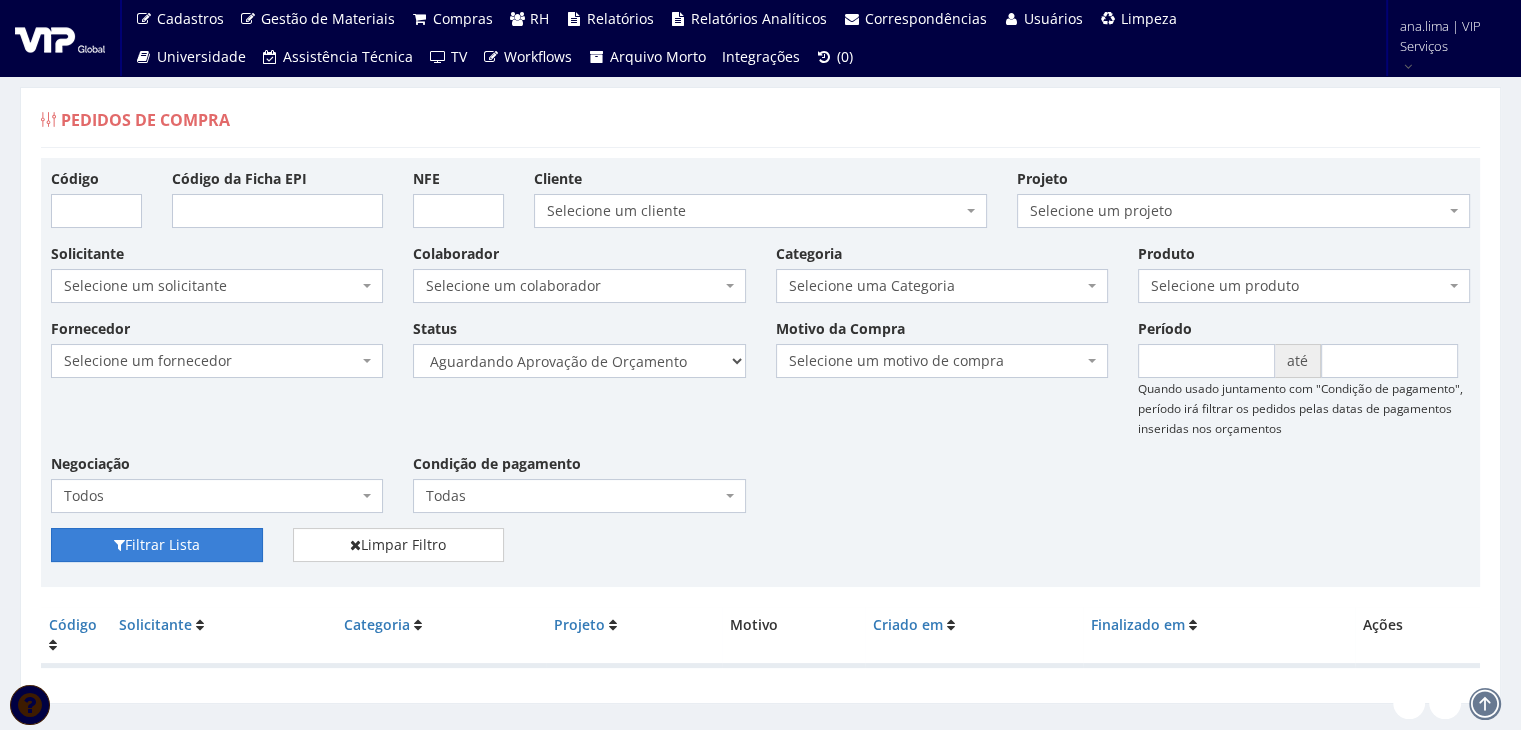 click on "Filtrar Lista" at bounding box center [157, 545] 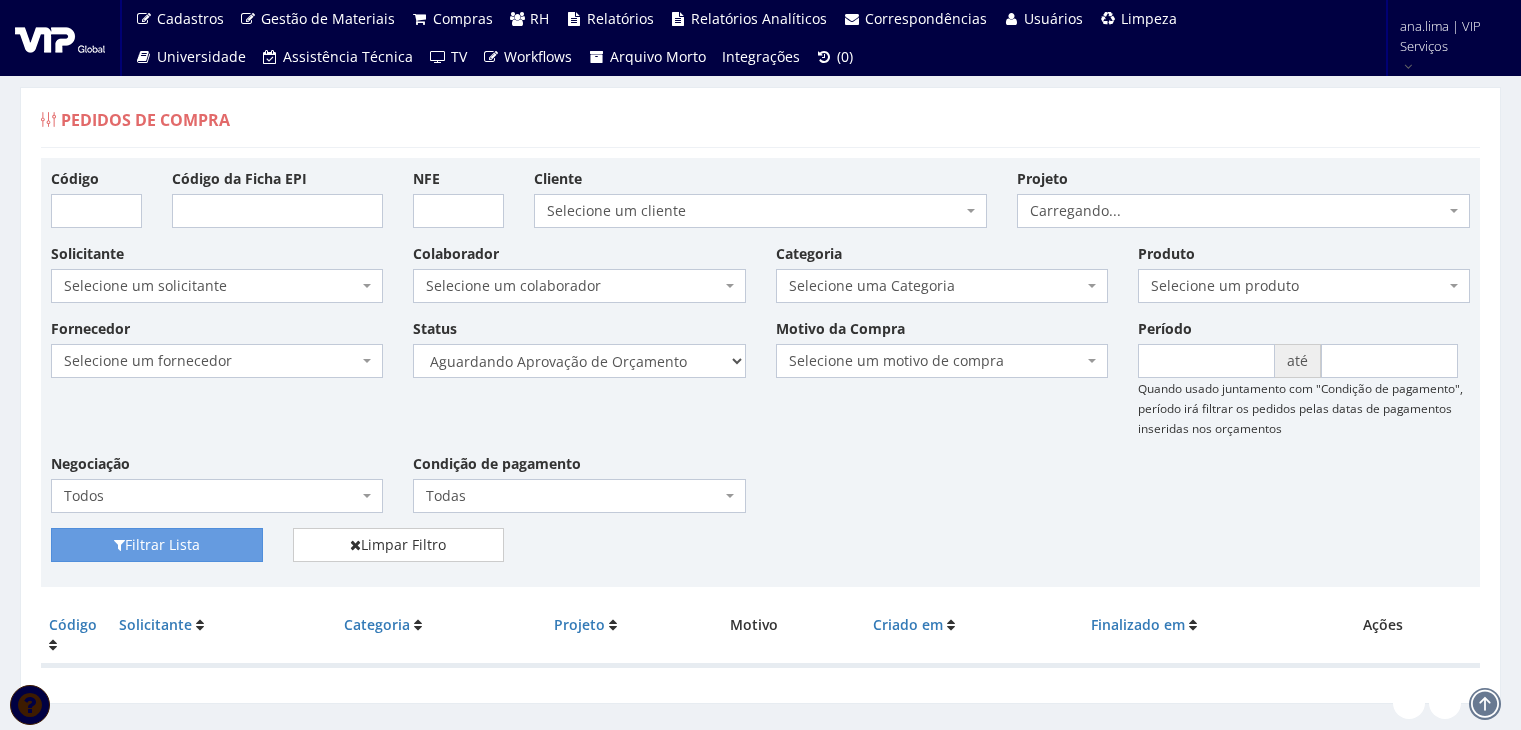 scroll, scrollTop: 0, scrollLeft: 0, axis: both 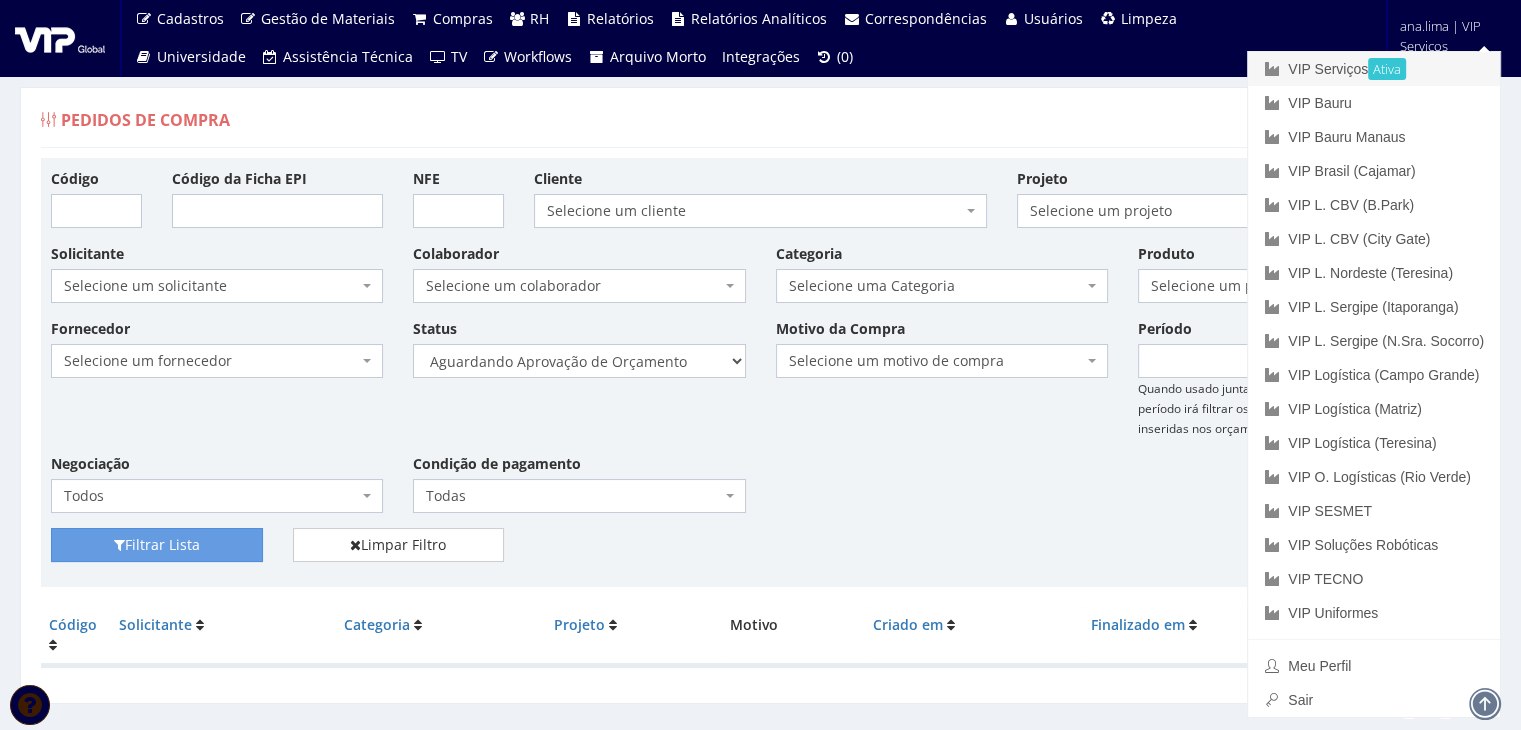 click on "VIP Serviços
Ativa" at bounding box center (1374, 69) 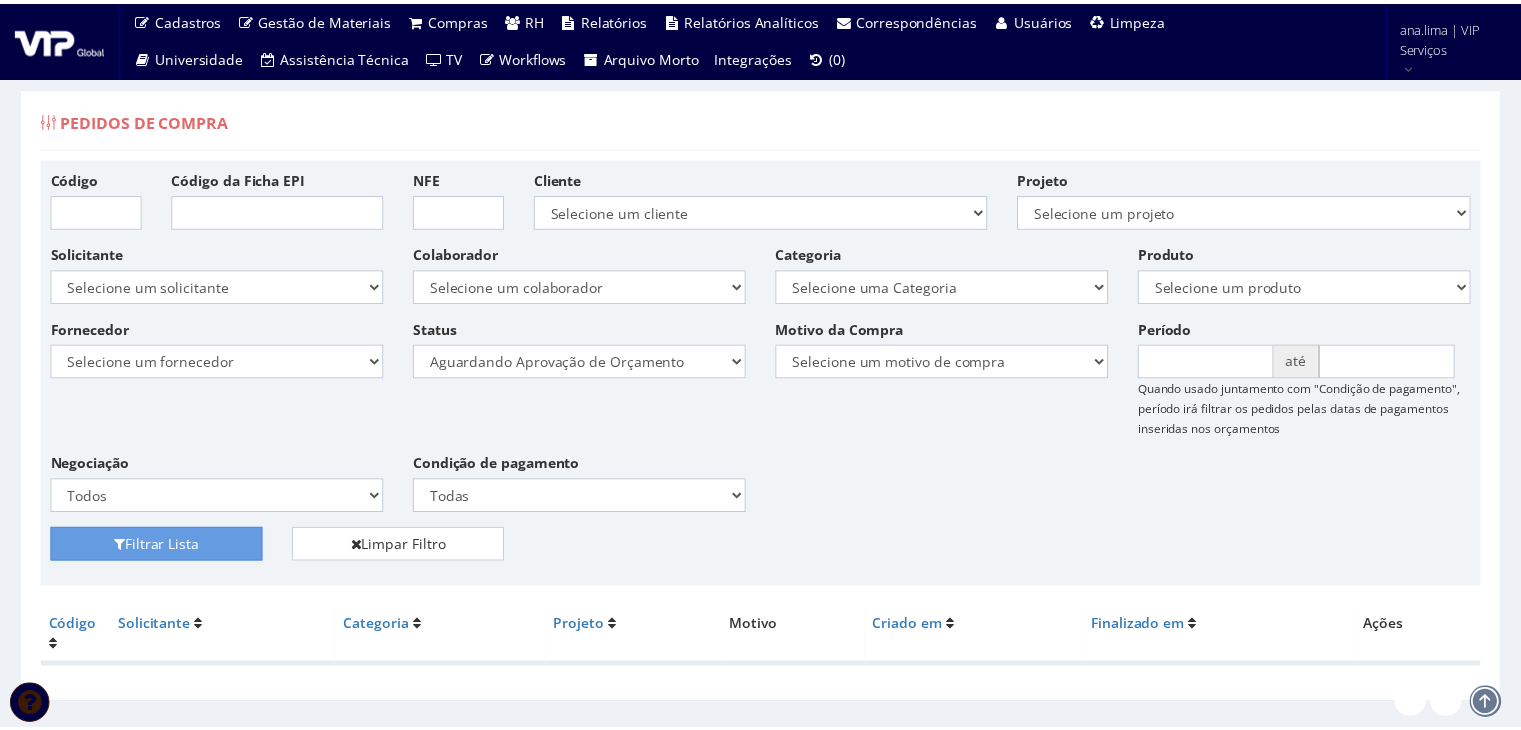 scroll, scrollTop: 0, scrollLeft: 0, axis: both 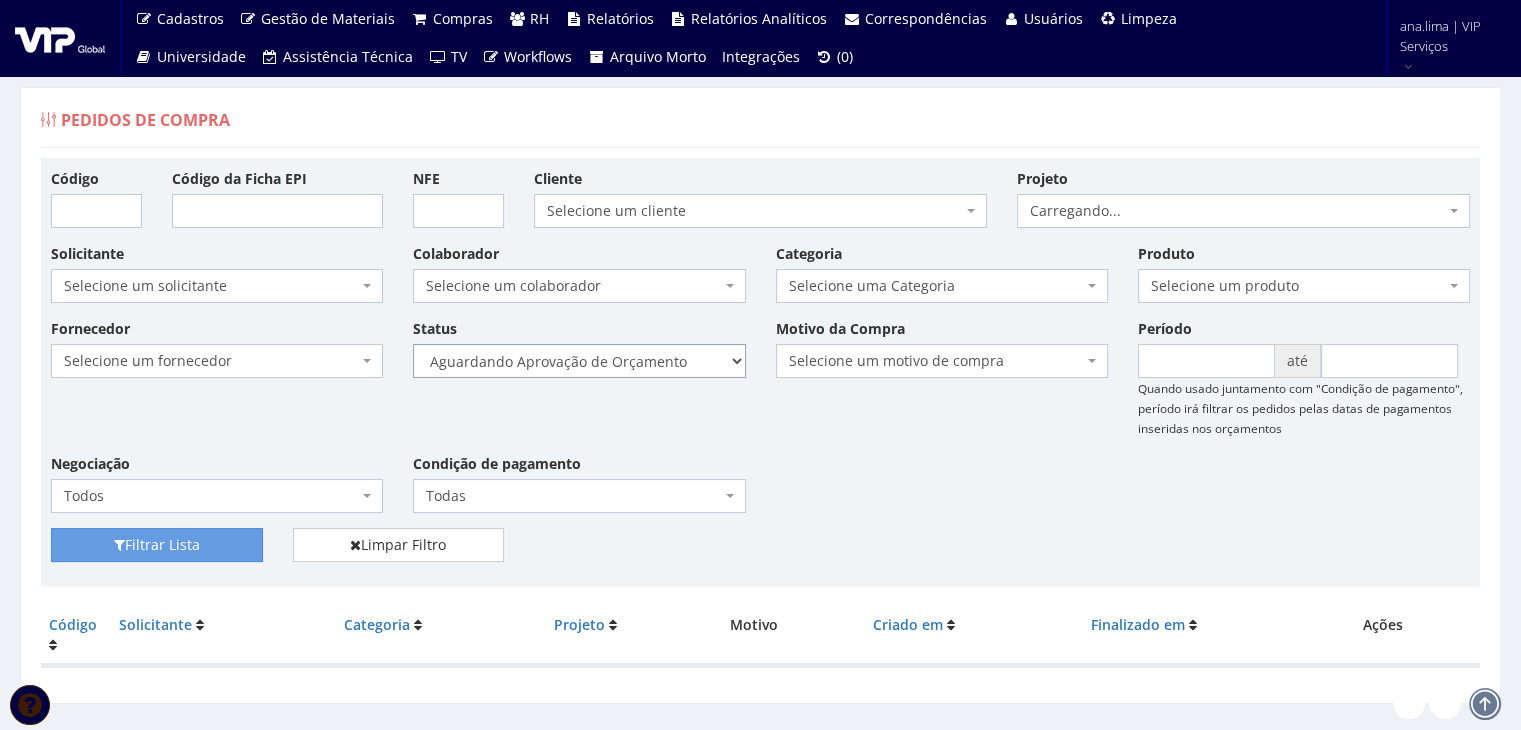 click on "Selecione um status Cancelado Aguardando Aprovação Diretoria Pedido Aprovado Aguardando Aprovação de Orçamento Orçamento Aprovado Compra Efetuada Entrega Efetuada Entrega Registrada" at bounding box center [579, 361] 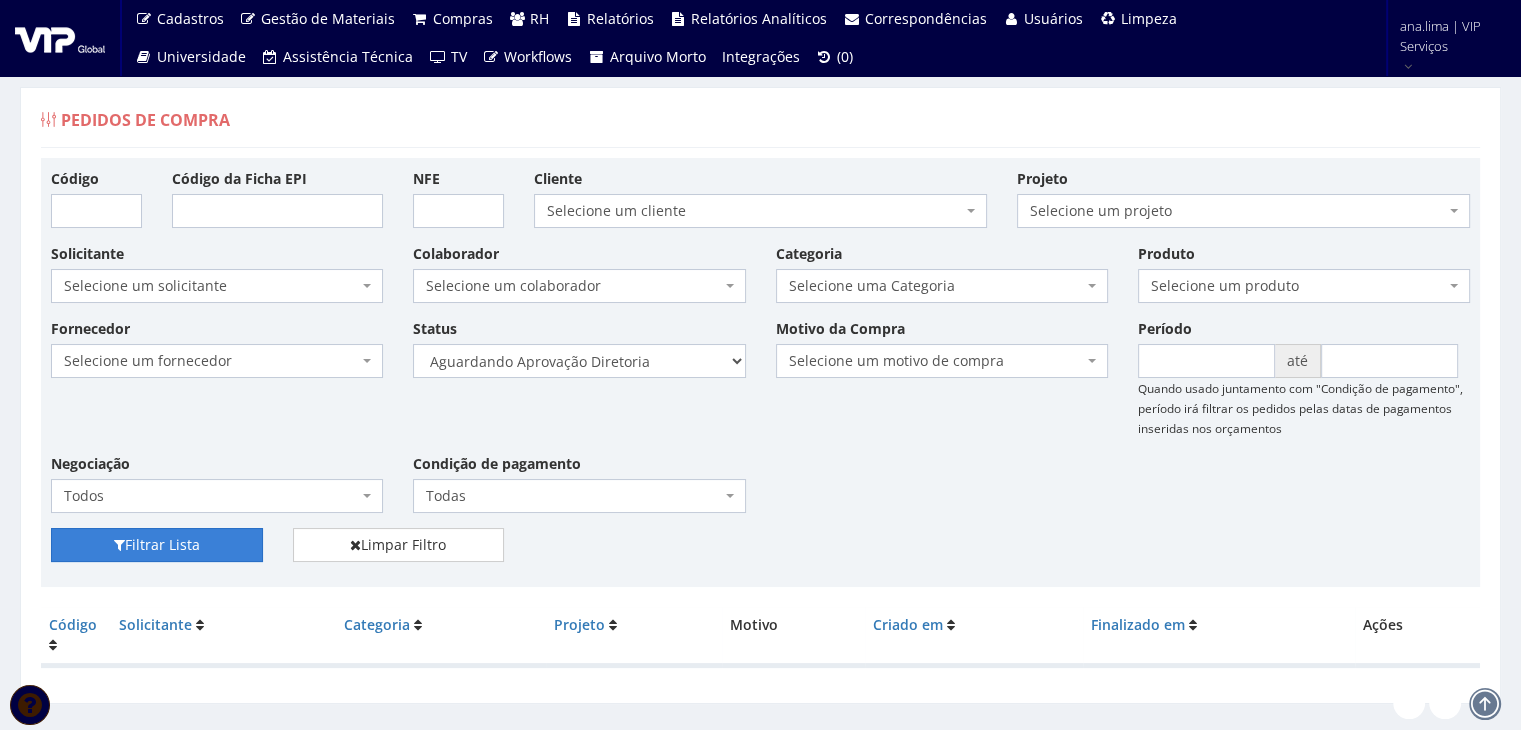 click on "Filtrar Lista" at bounding box center (157, 545) 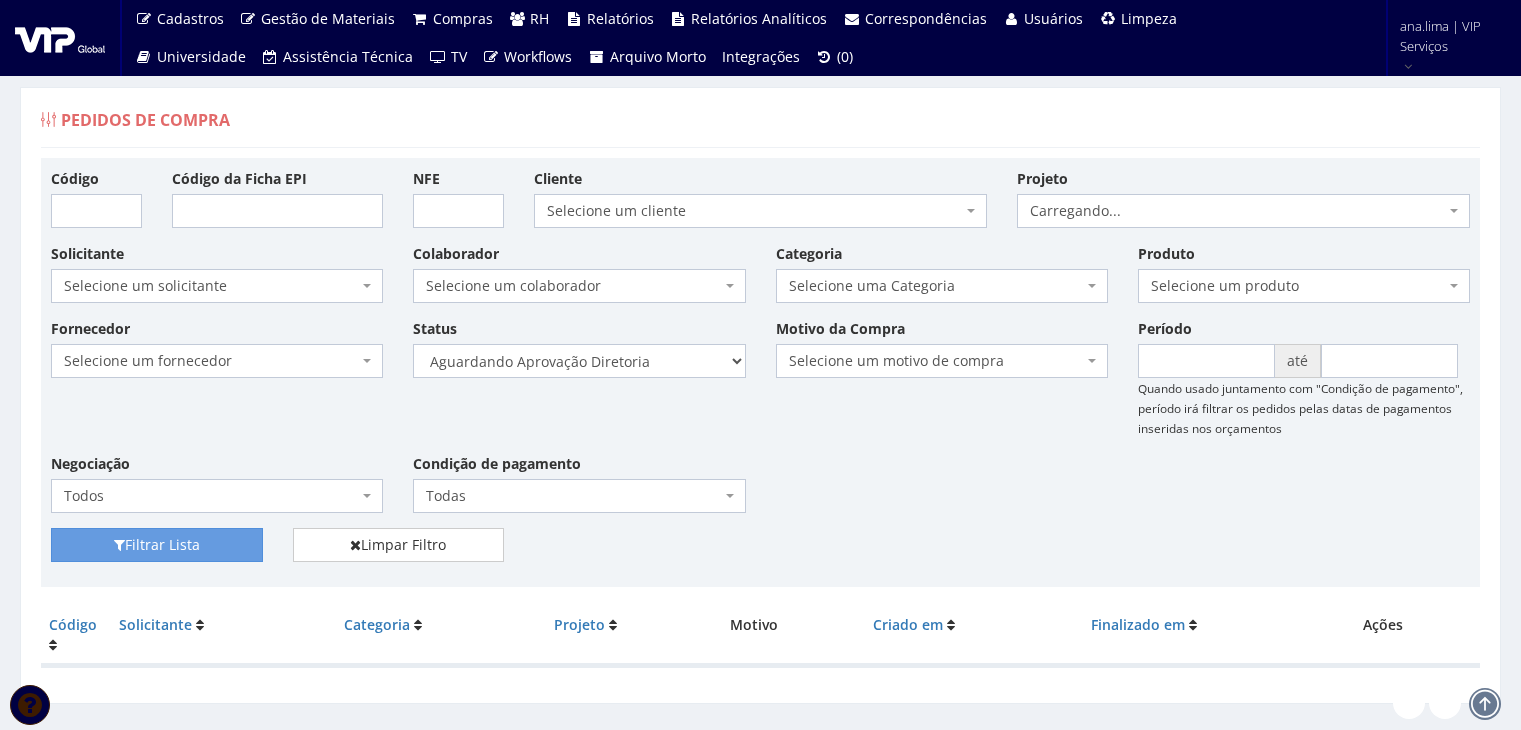 scroll, scrollTop: 0, scrollLeft: 0, axis: both 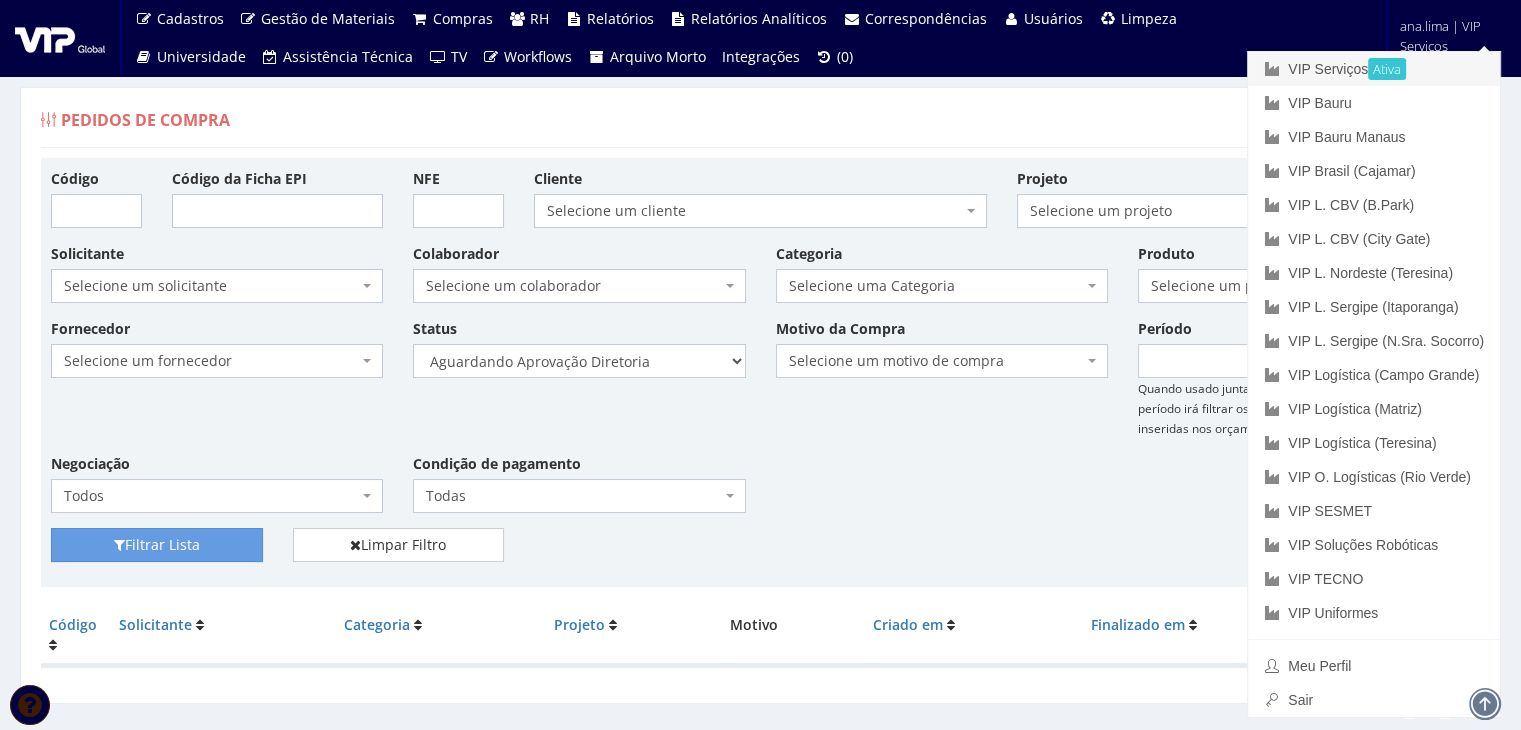 click on "VIP Serviços
Ativa" at bounding box center [1374, 69] 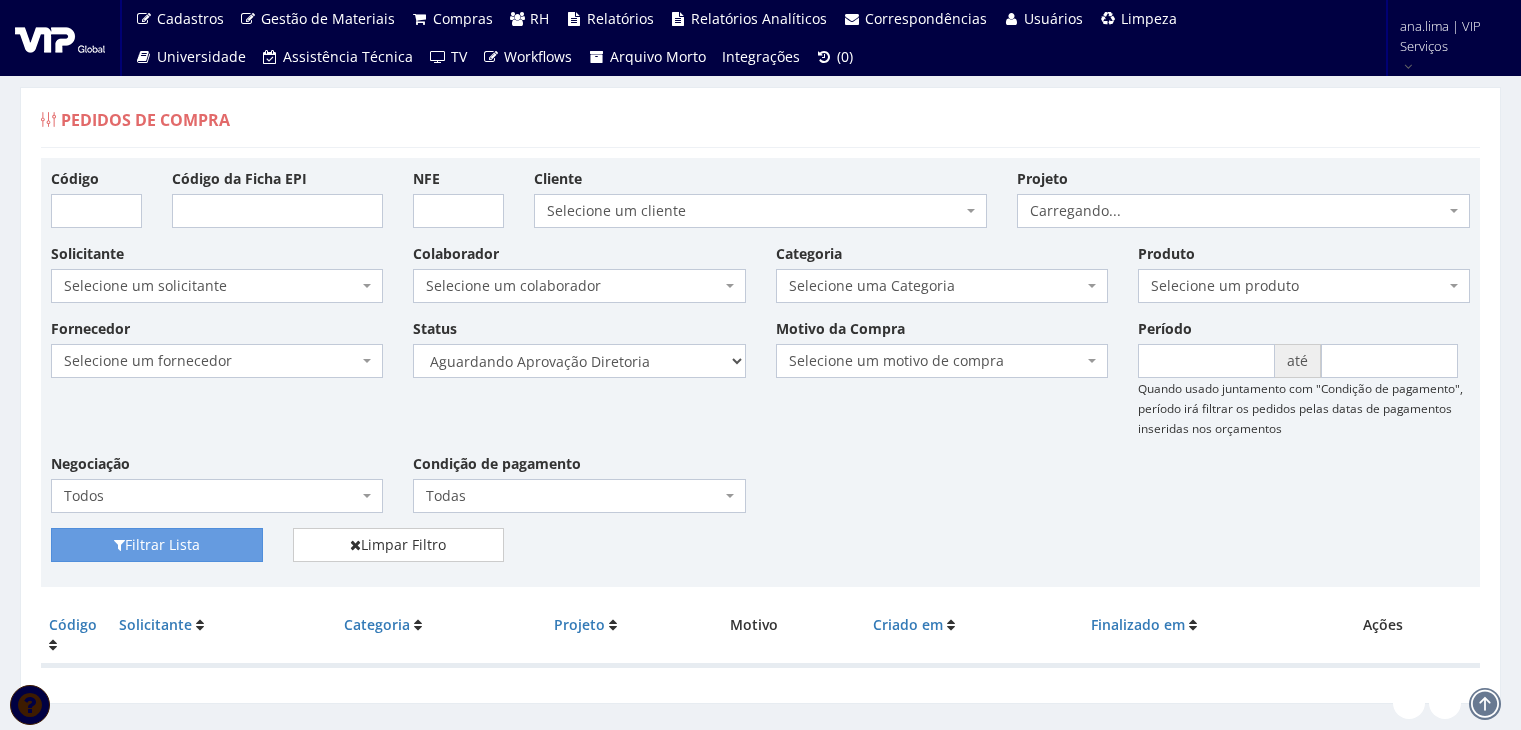 scroll, scrollTop: 0, scrollLeft: 0, axis: both 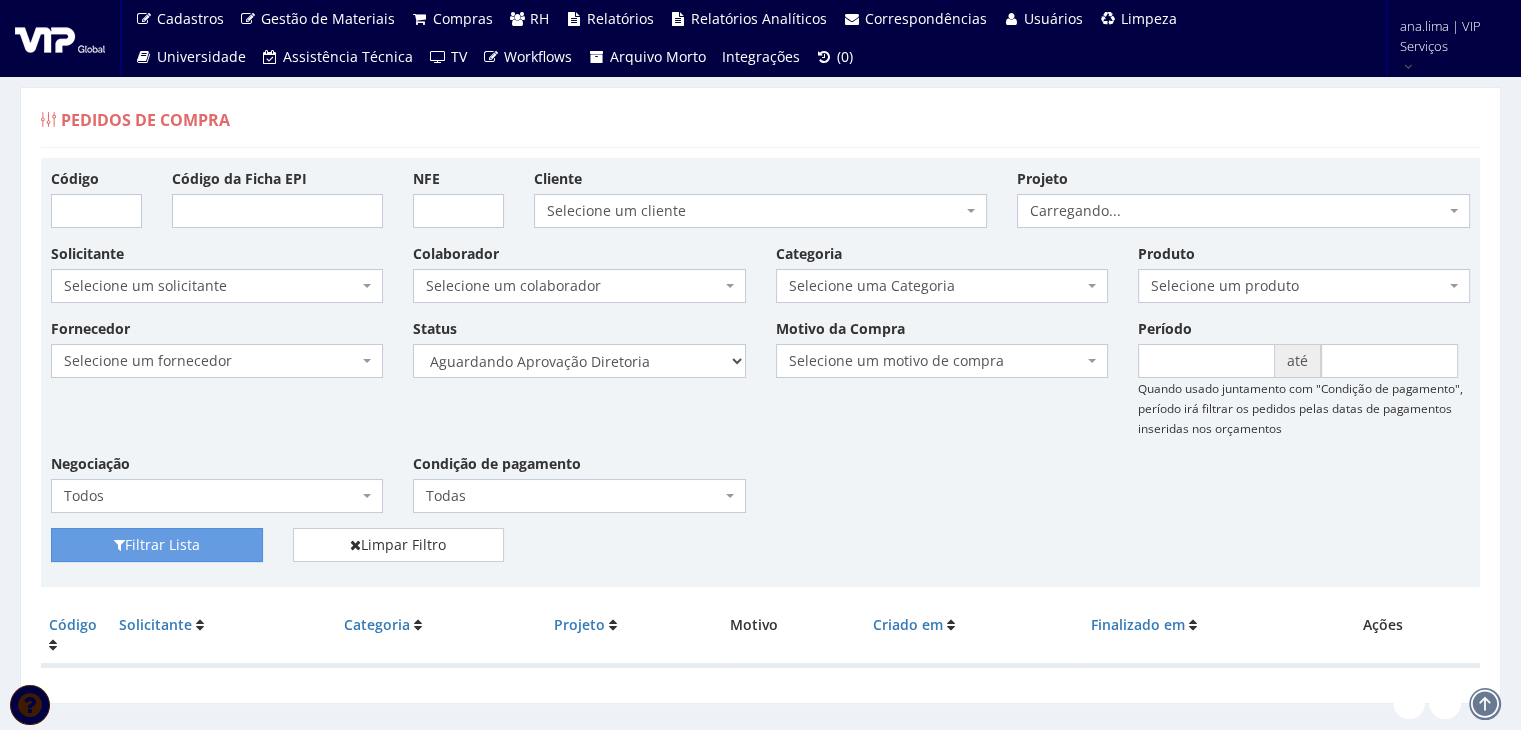 click on "Selecione um status Cancelado Aguardando Aprovação Diretoria Pedido Aprovado Aguardando Aprovação de Orçamento Orçamento Aprovado Compra Efetuada Entrega Efetuada Entrega Registrada" at bounding box center [579, 361] 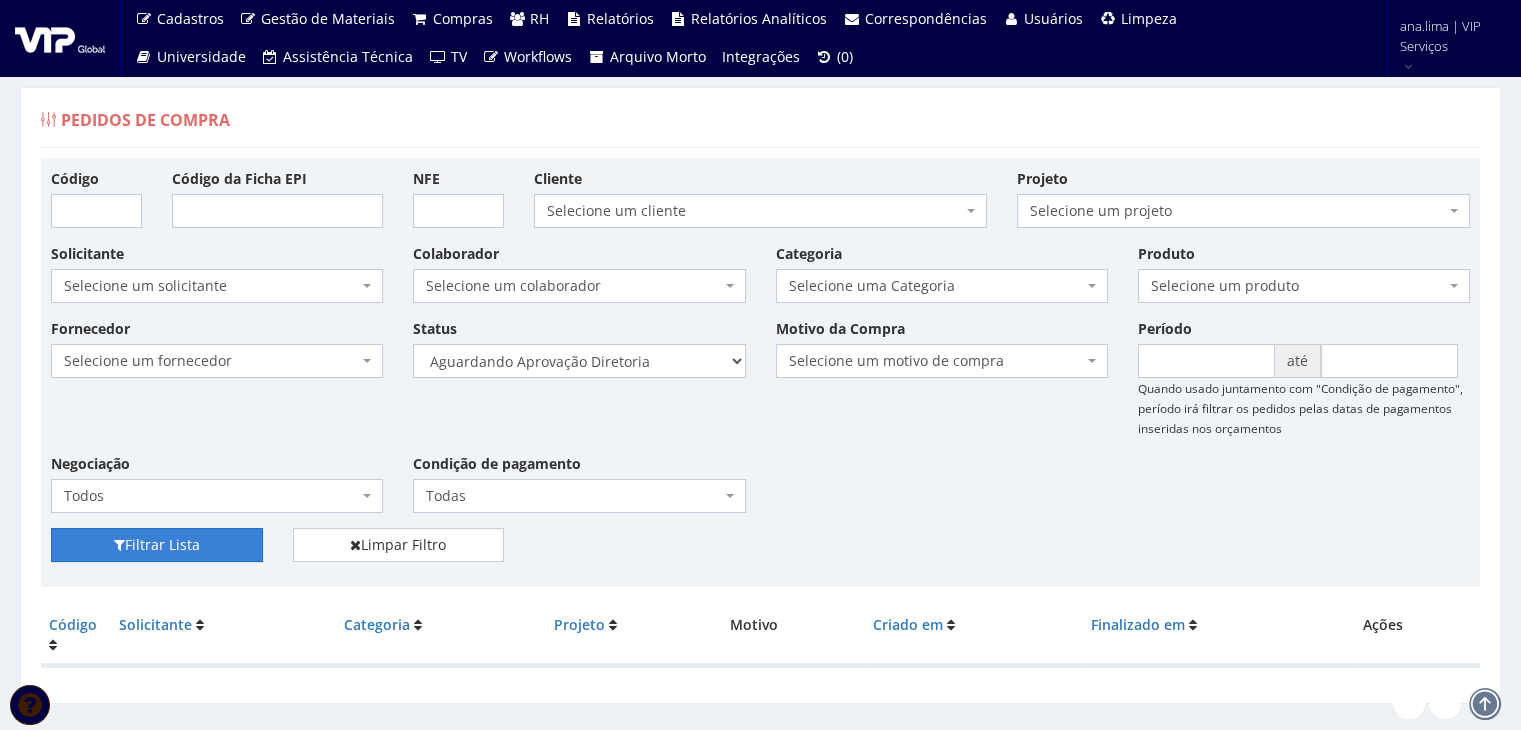 click on "Filtrar Lista" at bounding box center (157, 545) 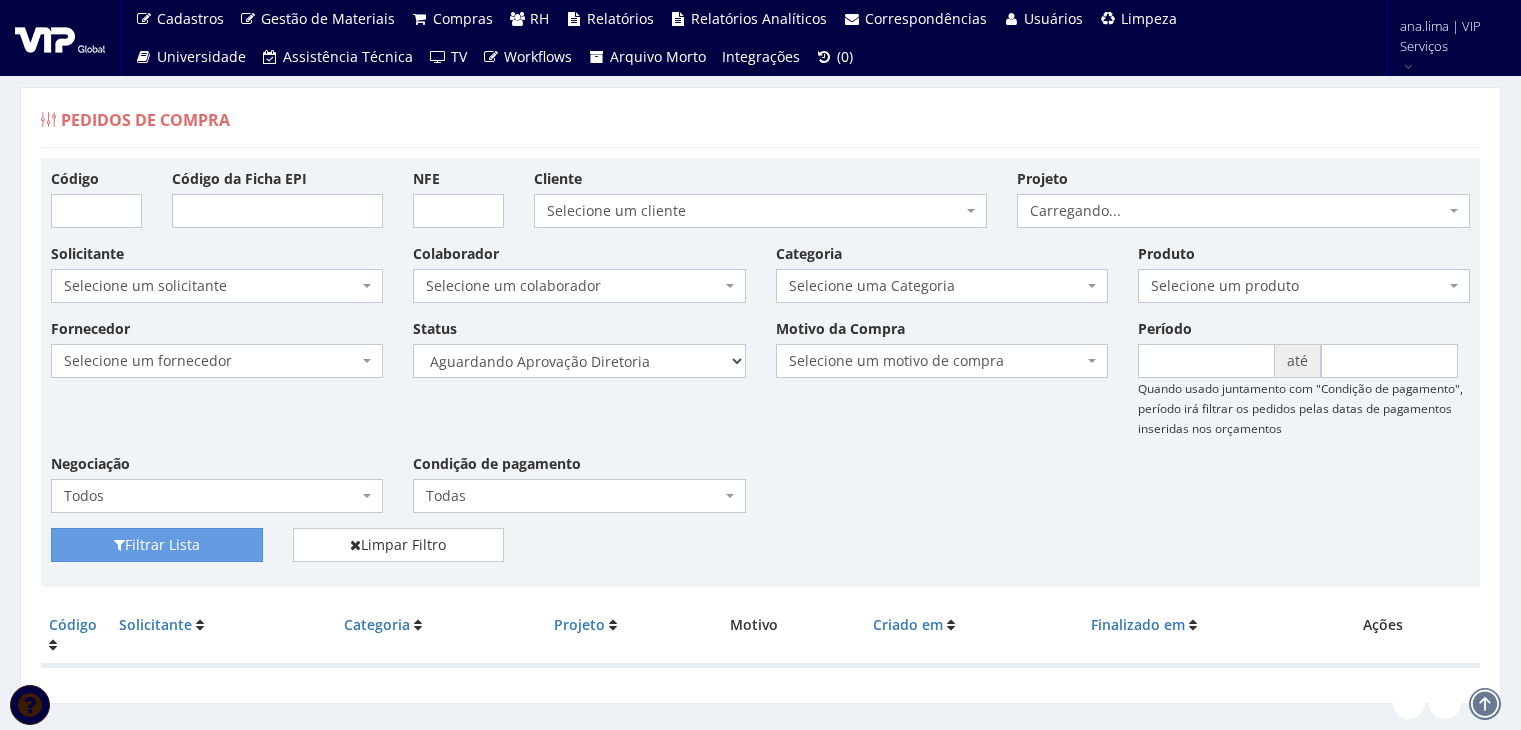 scroll, scrollTop: 0, scrollLeft: 0, axis: both 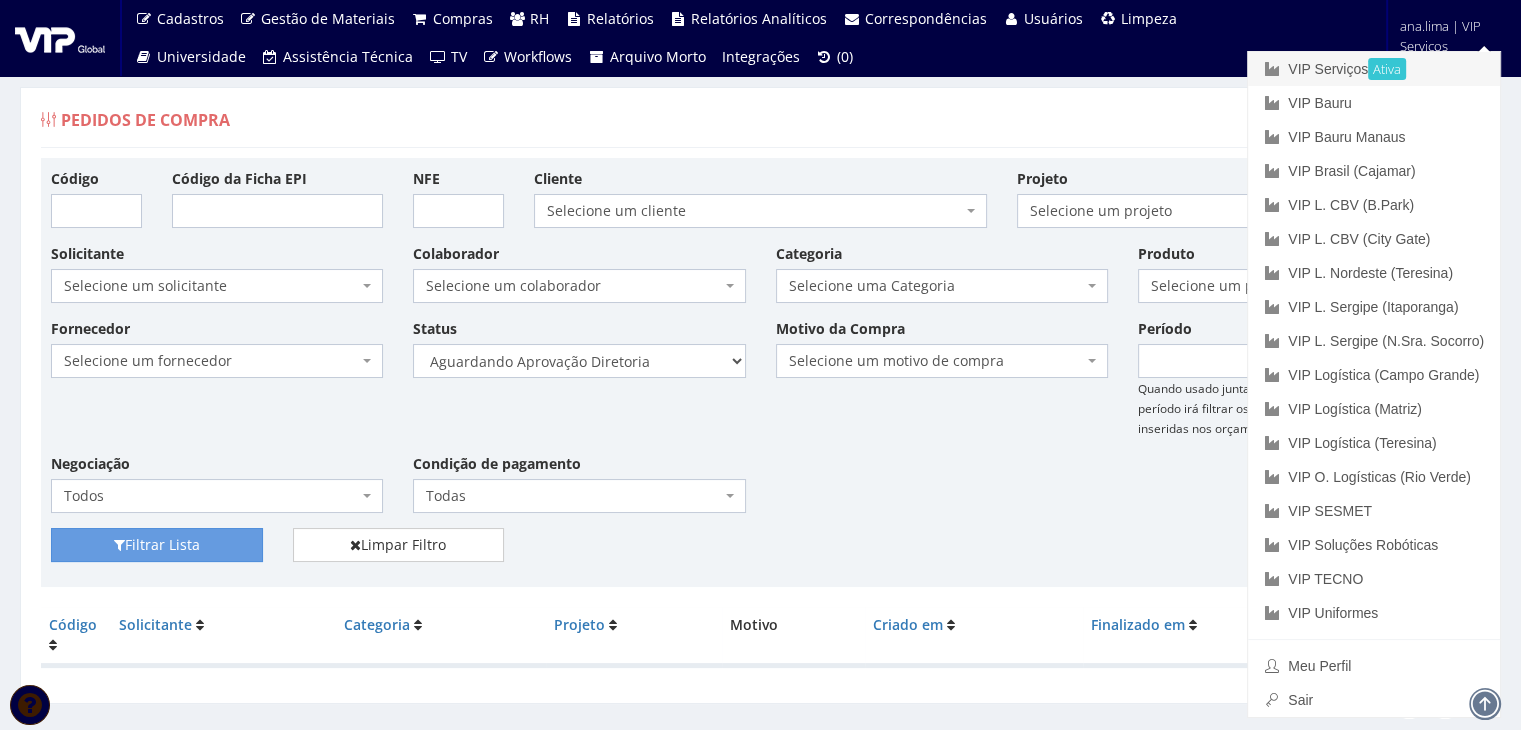 click on "VIP Serviços
Ativa" at bounding box center (1374, 69) 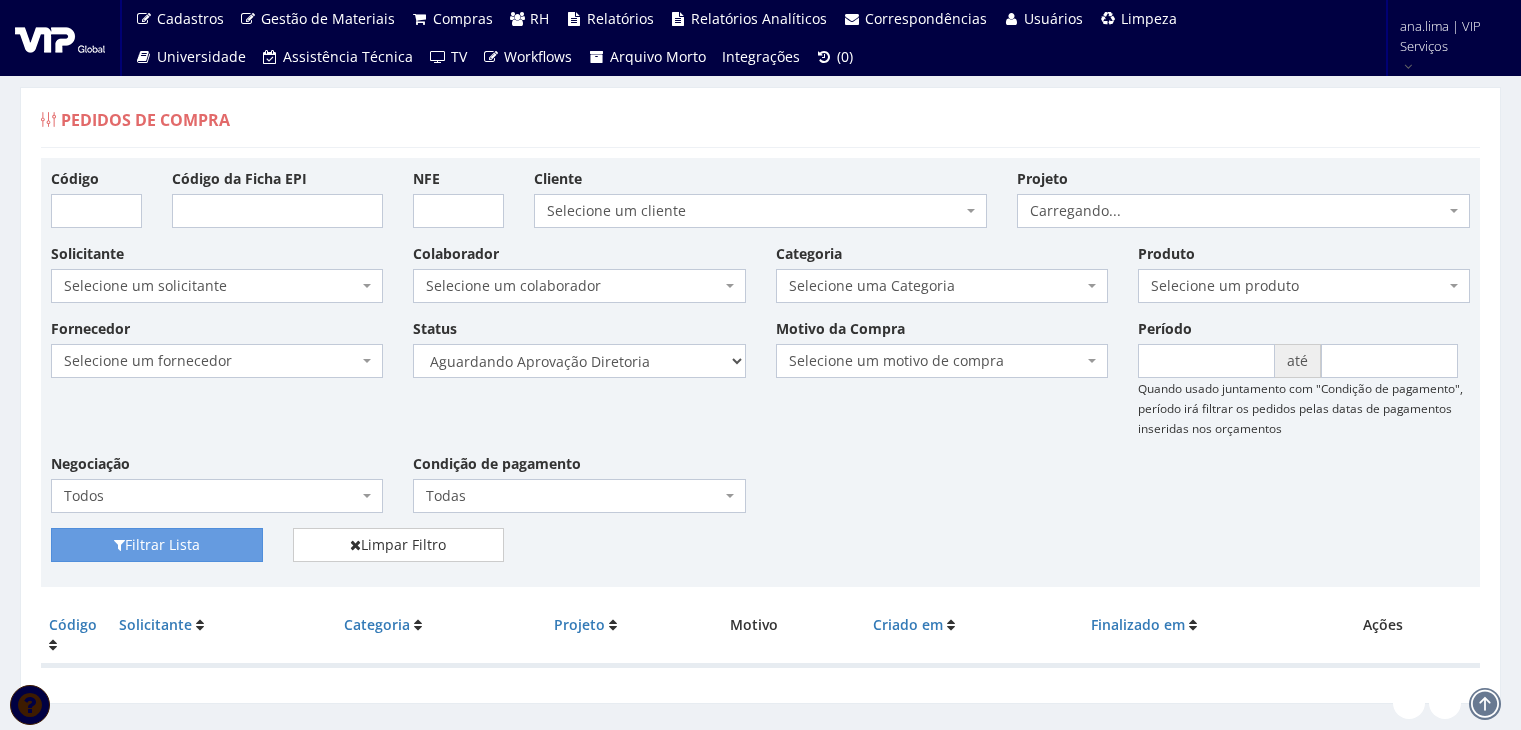 scroll, scrollTop: 0, scrollLeft: 0, axis: both 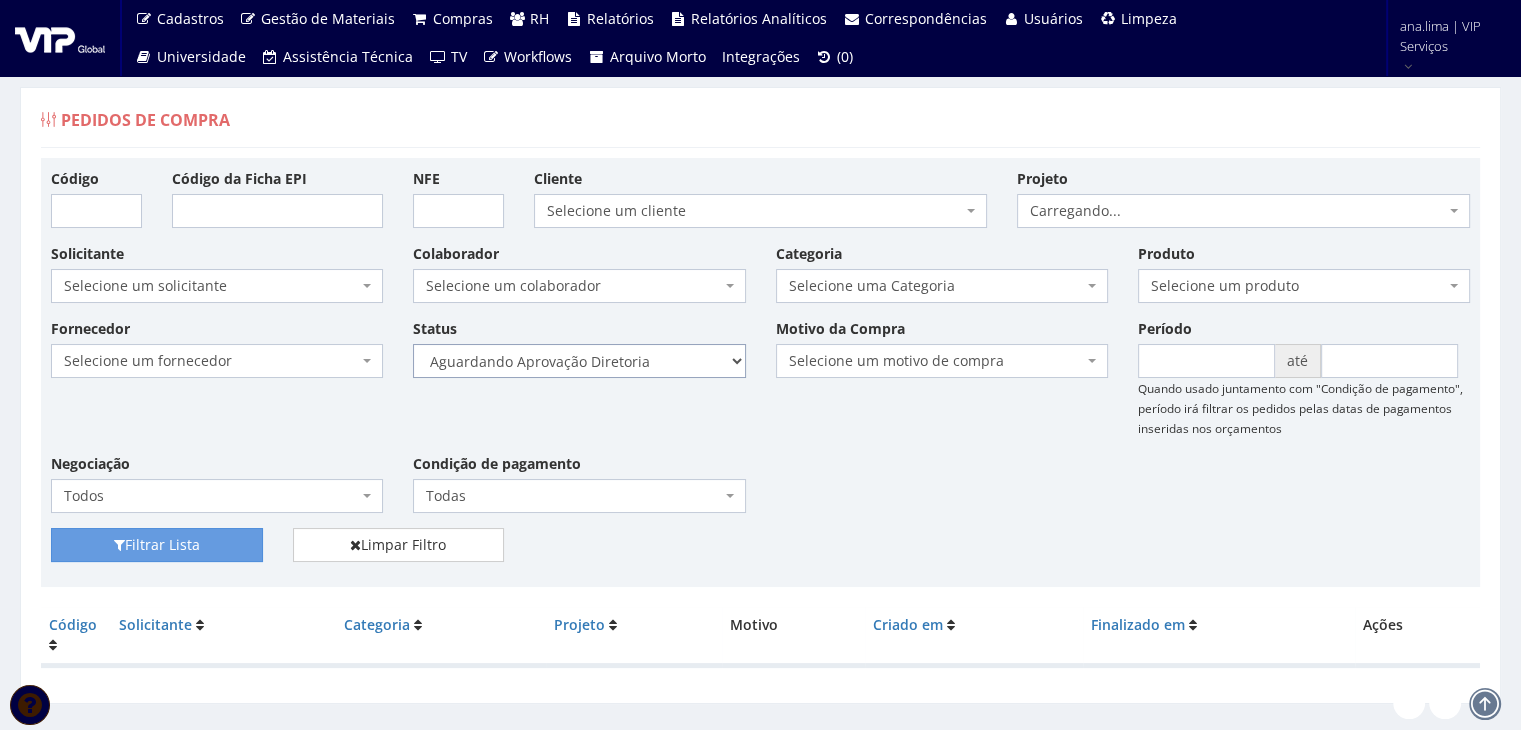 click on "Selecione um status Cancelado Aguardando Aprovação Diretoria Pedido Aprovado Aguardando Aprovação de Orçamento Orçamento Aprovado Compra Efetuada Entrega Efetuada Entrega Registrada" at bounding box center (579, 361) 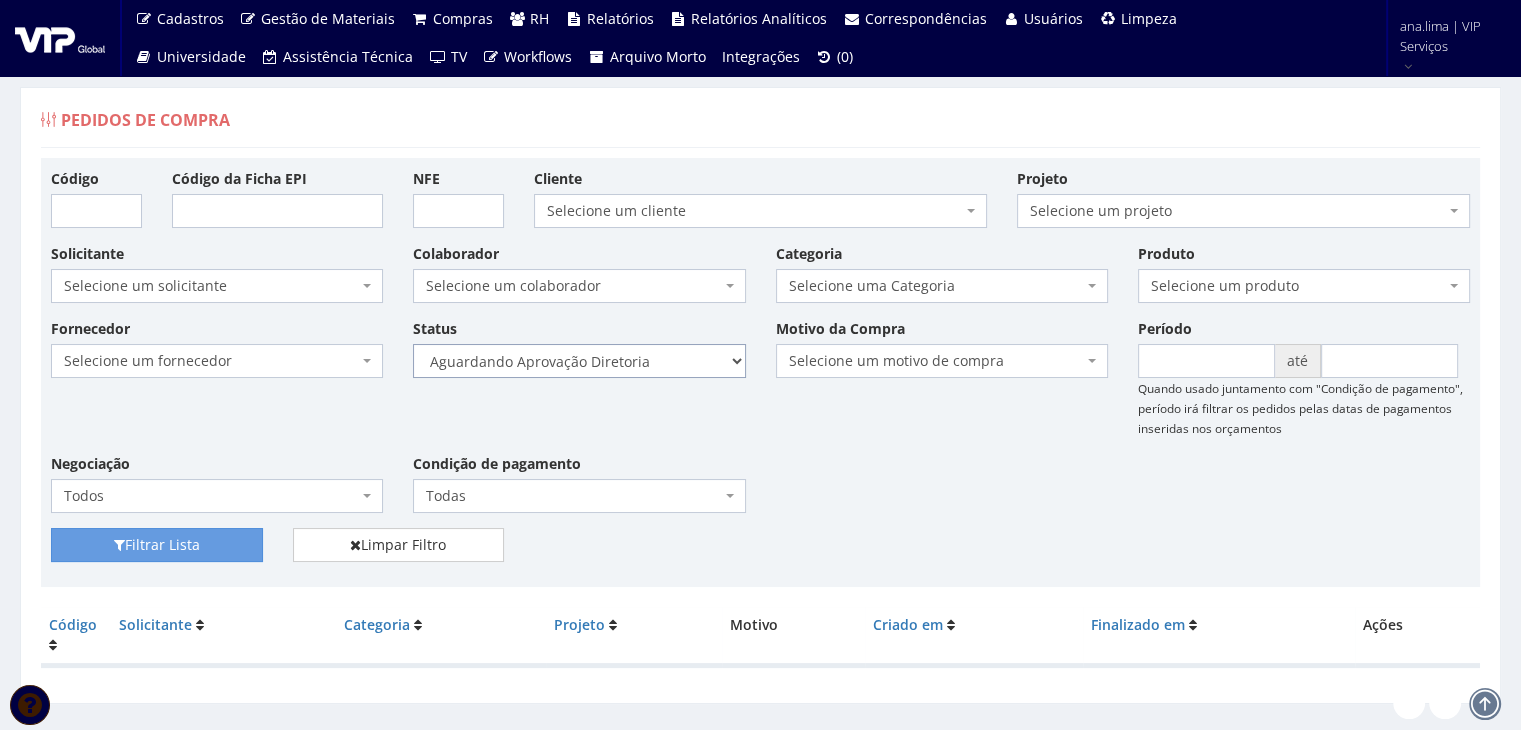 click on "Selecione um status Cancelado Aguardando Aprovação Diretoria Pedido Aprovado Aguardando Aprovação de Orçamento Orçamento Aprovado Compra Efetuada Entrega Efetuada Entrega Registrada" at bounding box center (579, 361) 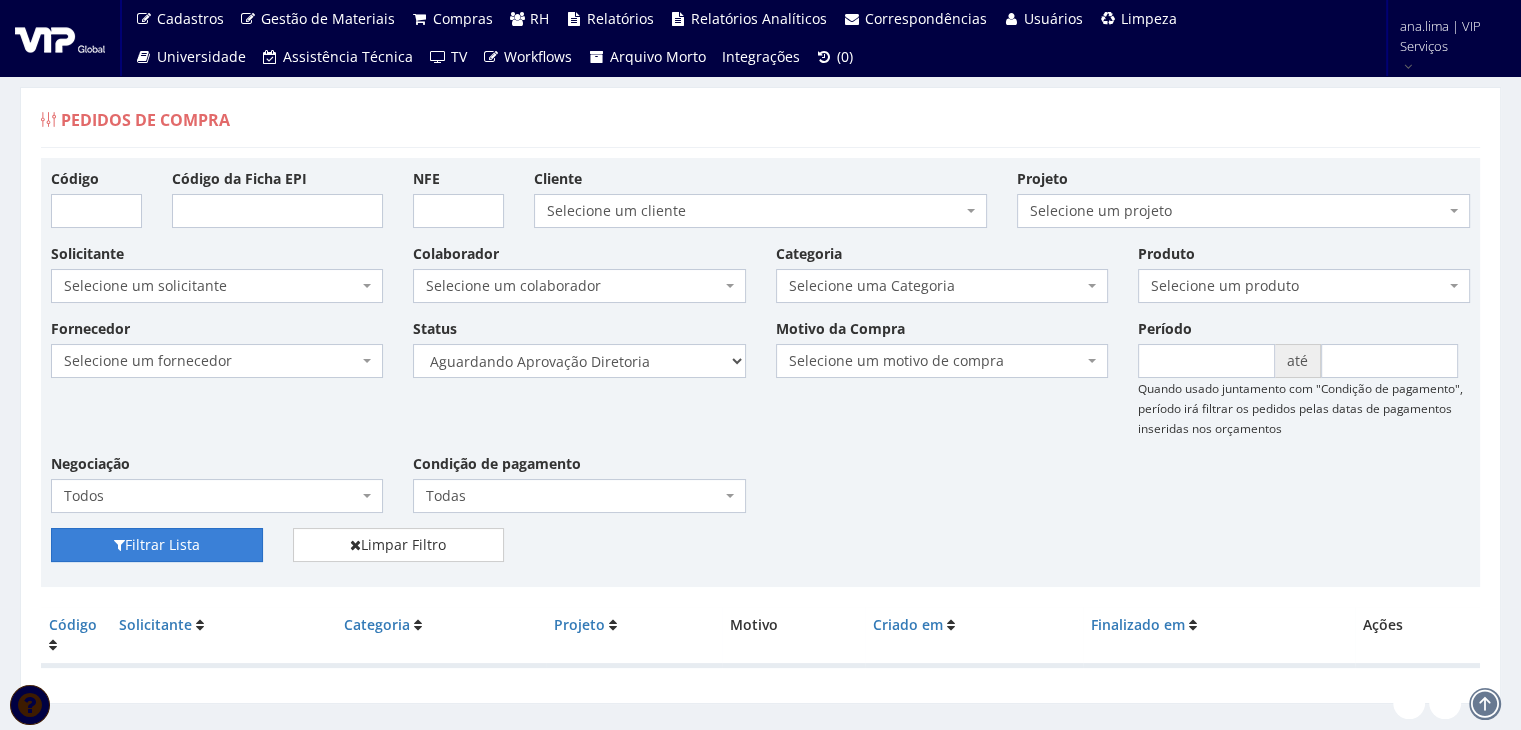 click on "Filtrar Lista" at bounding box center (157, 545) 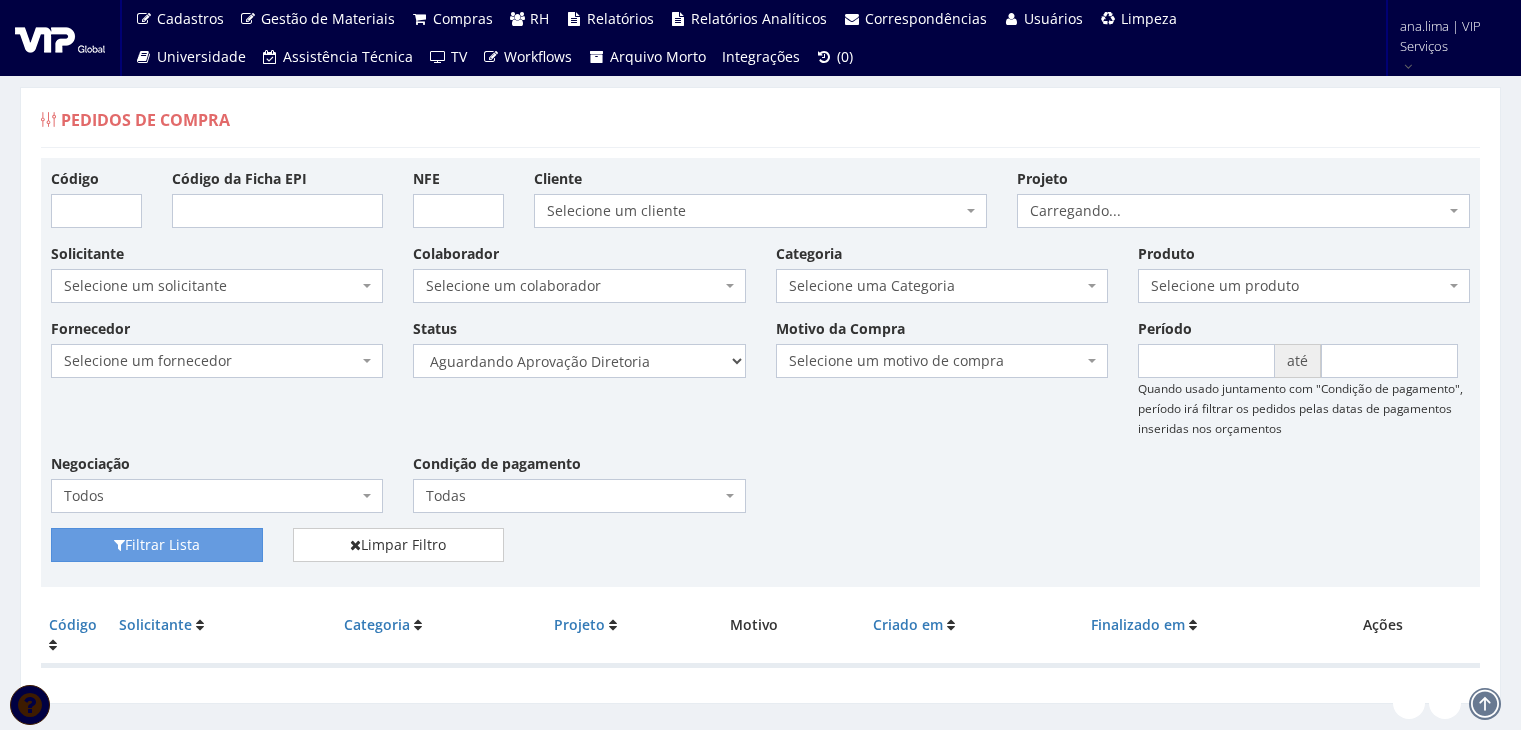scroll, scrollTop: 0, scrollLeft: 0, axis: both 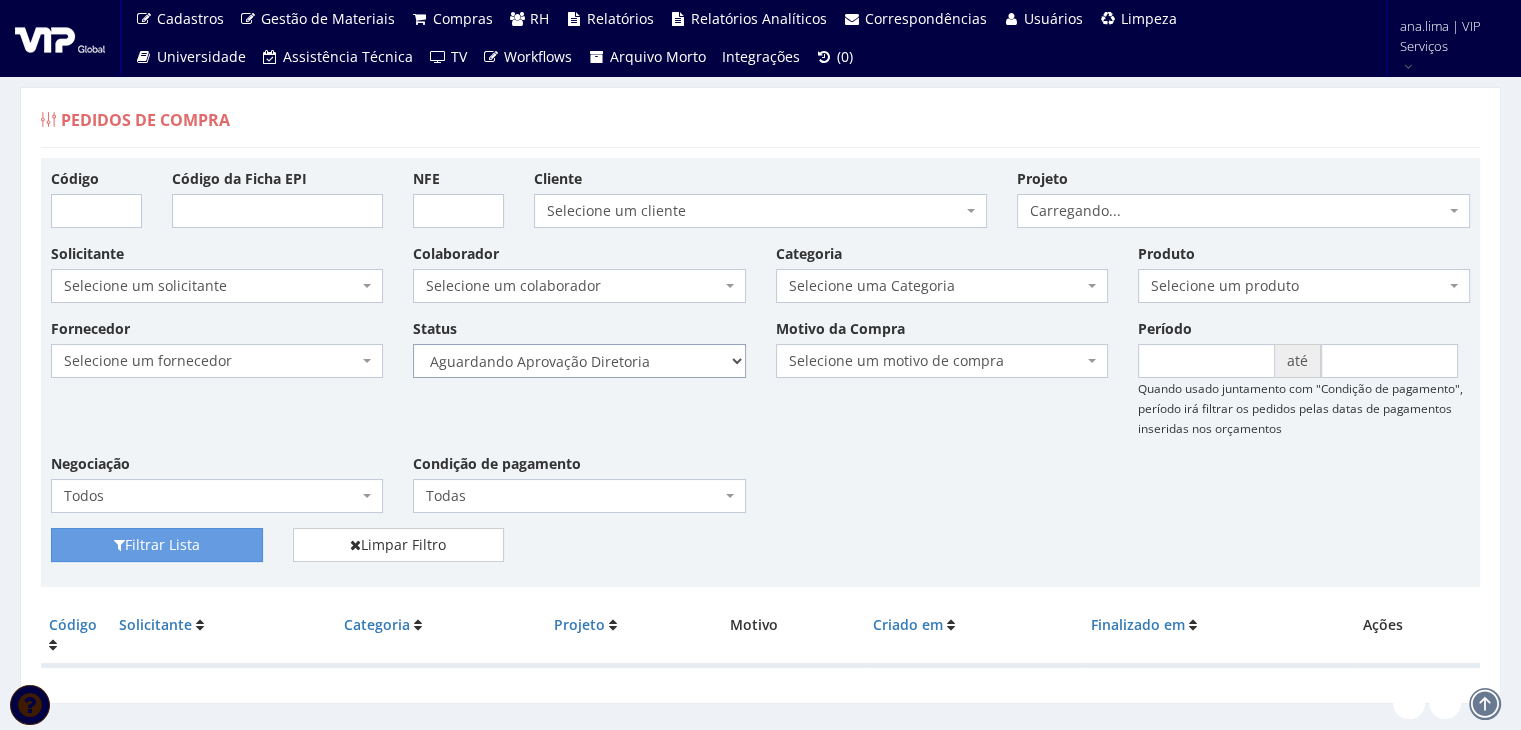 click on "Selecione um status Cancelado Aguardando Aprovação Diretoria Pedido Aprovado Aguardando Aprovação de Orçamento Orçamento Aprovado Compra Efetuada Entrega Efetuada Entrega Registrada" at bounding box center (579, 361) 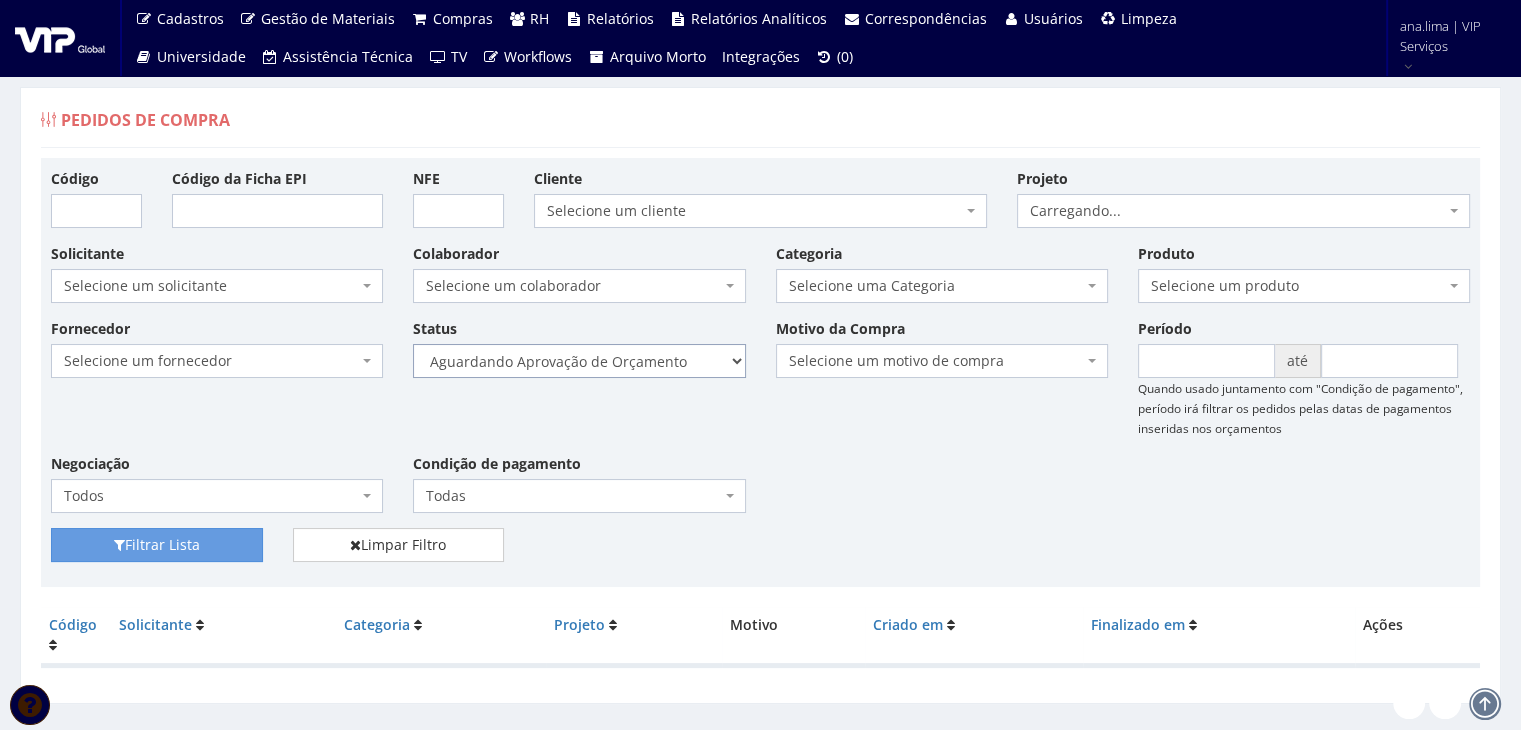 click on "Selecione um status Cancelado Aguardando Aprovação Diretoria Pedido Aprovado Aguardando Aprovação de Orçamento Orçamento Aprovado Compra Efetuada Entrega Efetuada Entrega Registrada" at bounding box center (579, 361) 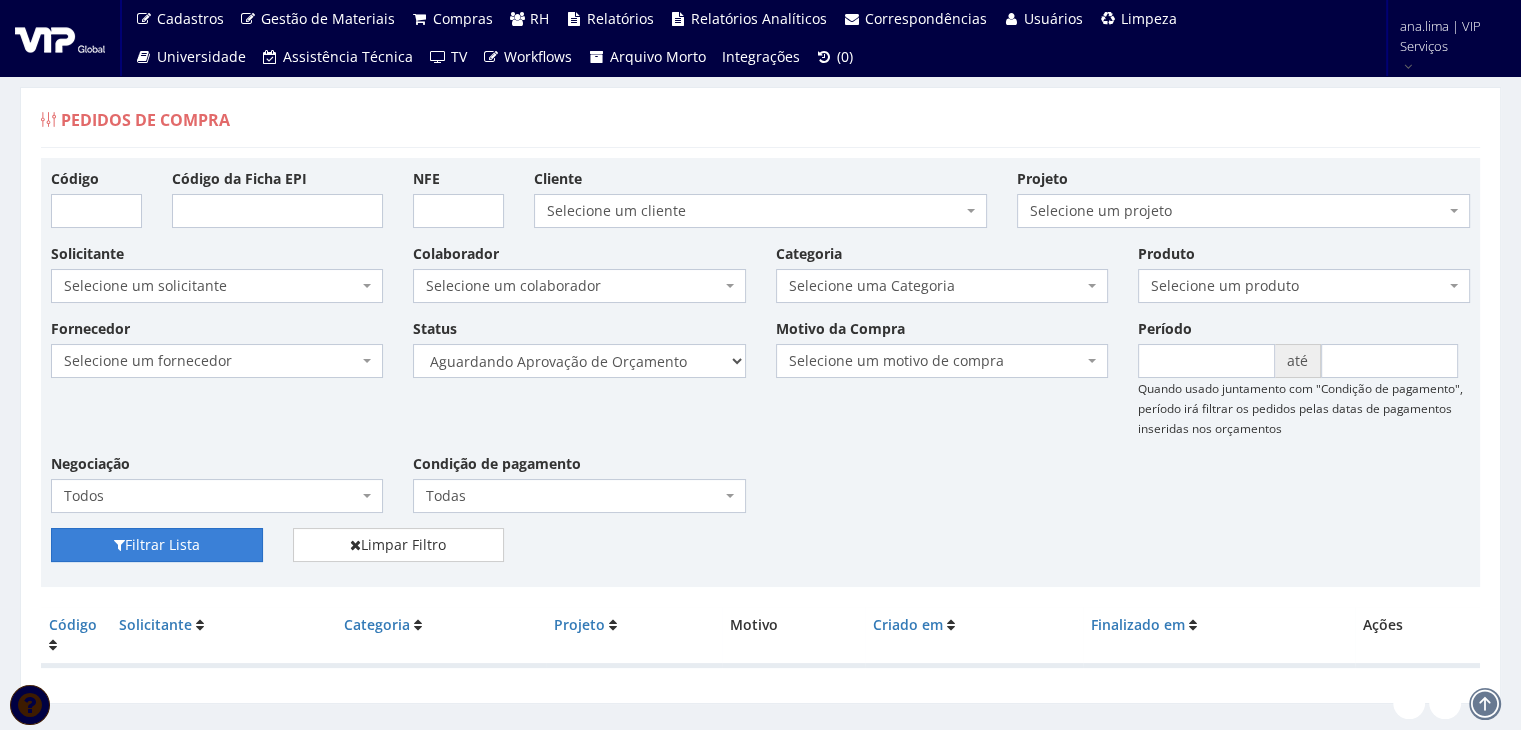 drag, startPoint x: 227, startPoint y: 549, endPoint x: 337, endPoint y: 501, distance: 120.01666 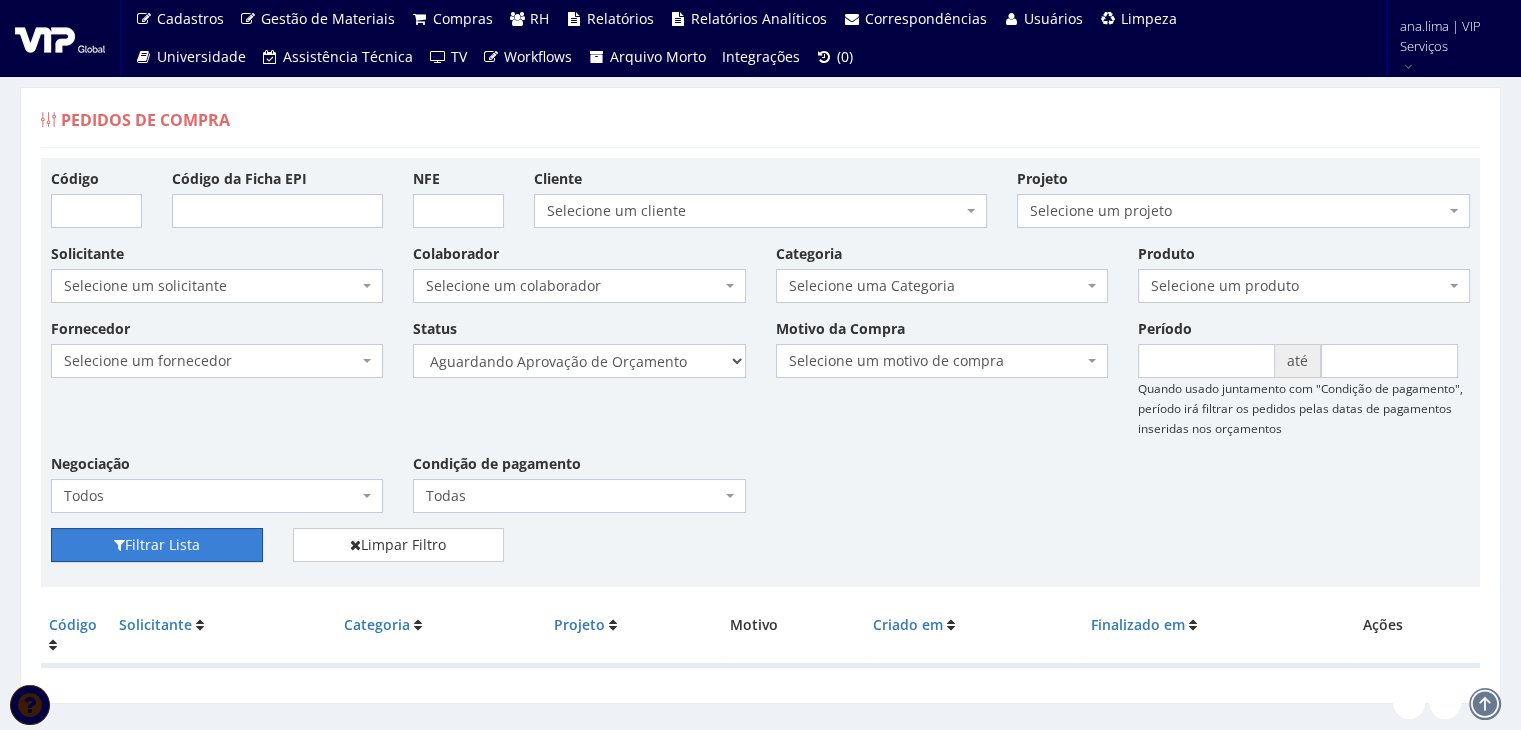 click on "Filtrar Lista" at bounding box center [157, 545] 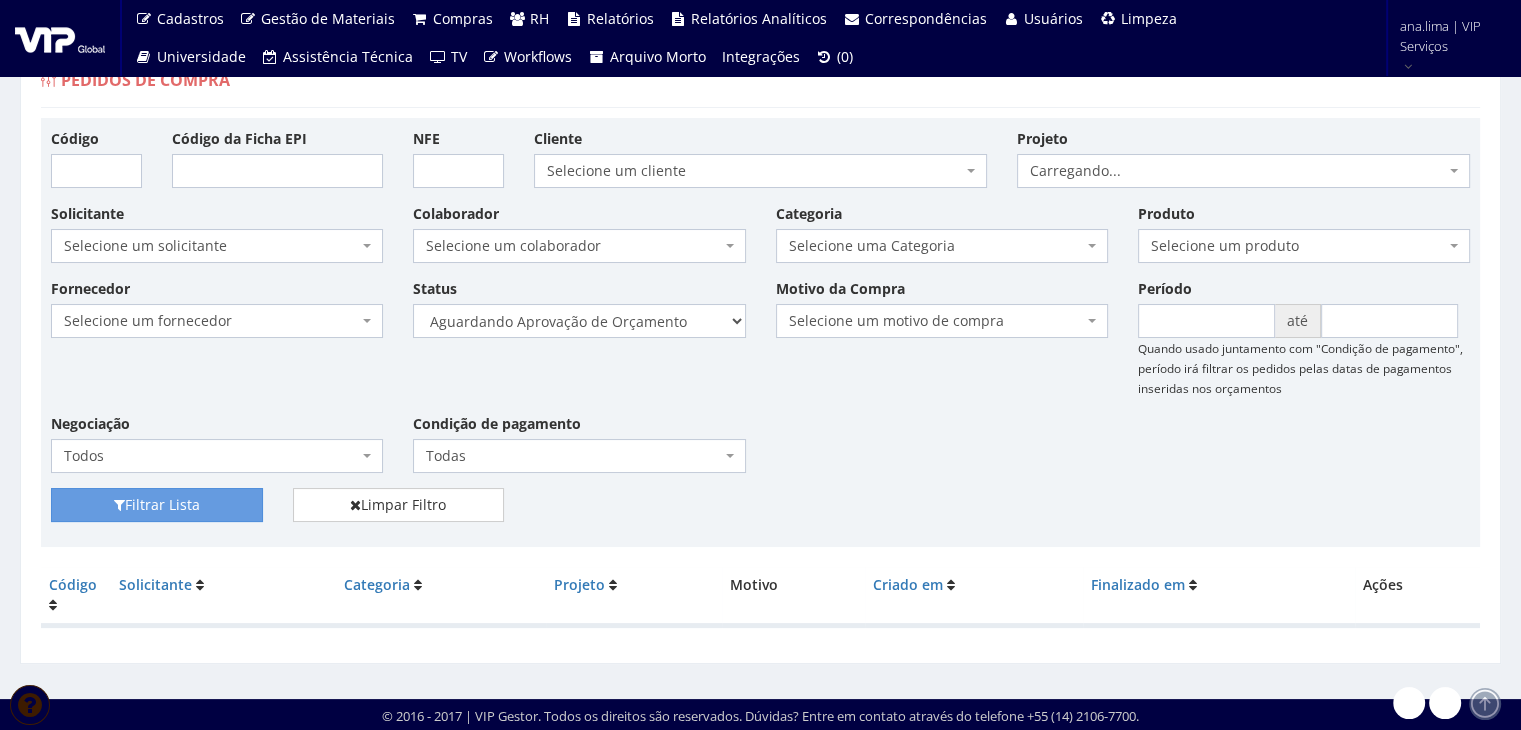 scroll, scrollTop: 40, scrollLeft: 0, axis: vertical 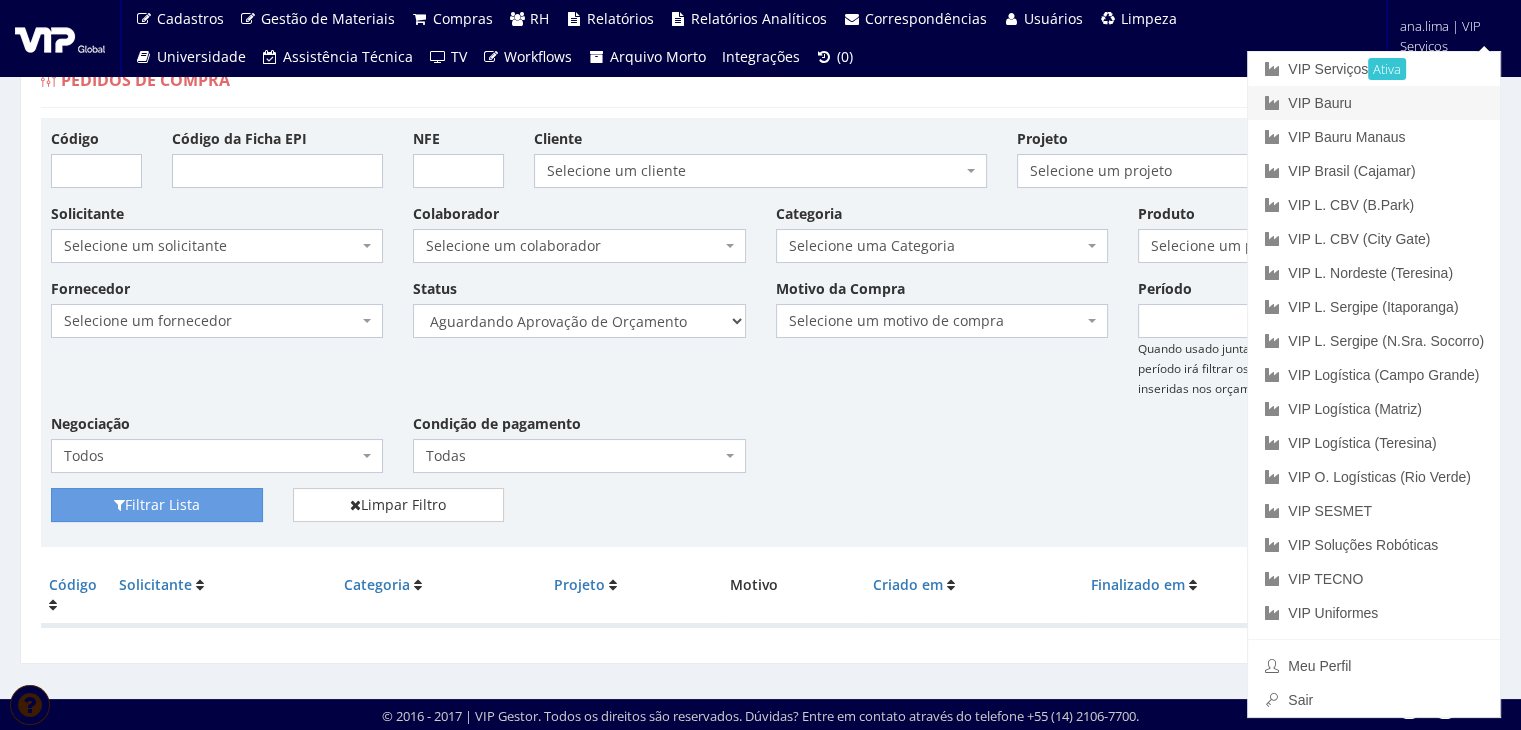 click on "VIP Bauru" at bounding box center (1374, 103) 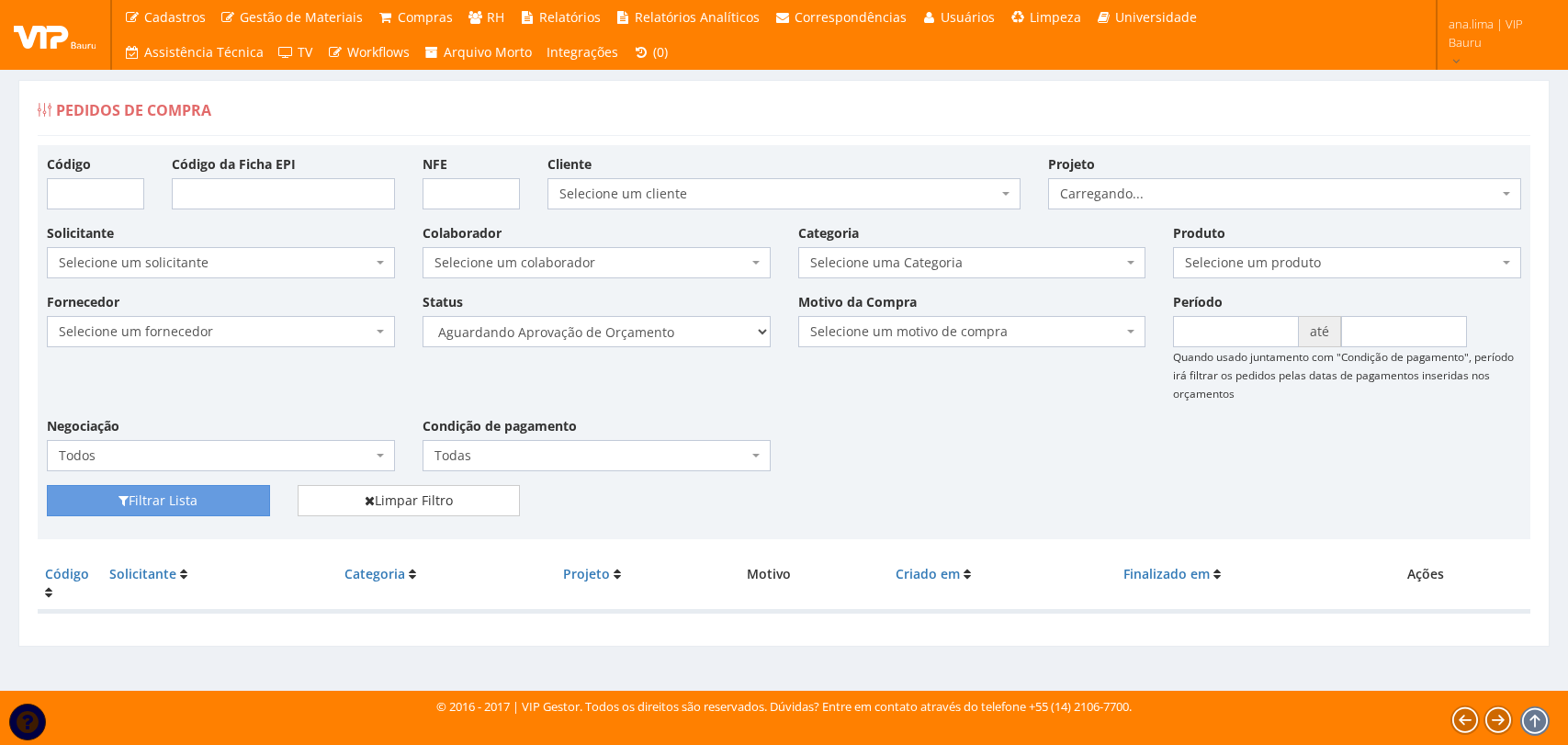 click on "Selecione um status Cancelado Aguardando Aprovação Diretoria Pedido Aprovado Aguardando Aprovação de Orçamento Orçamento Aprovado Compra Efetuada Entrega Efetuada Entrega Registrada" at bounding box center (596, 332) 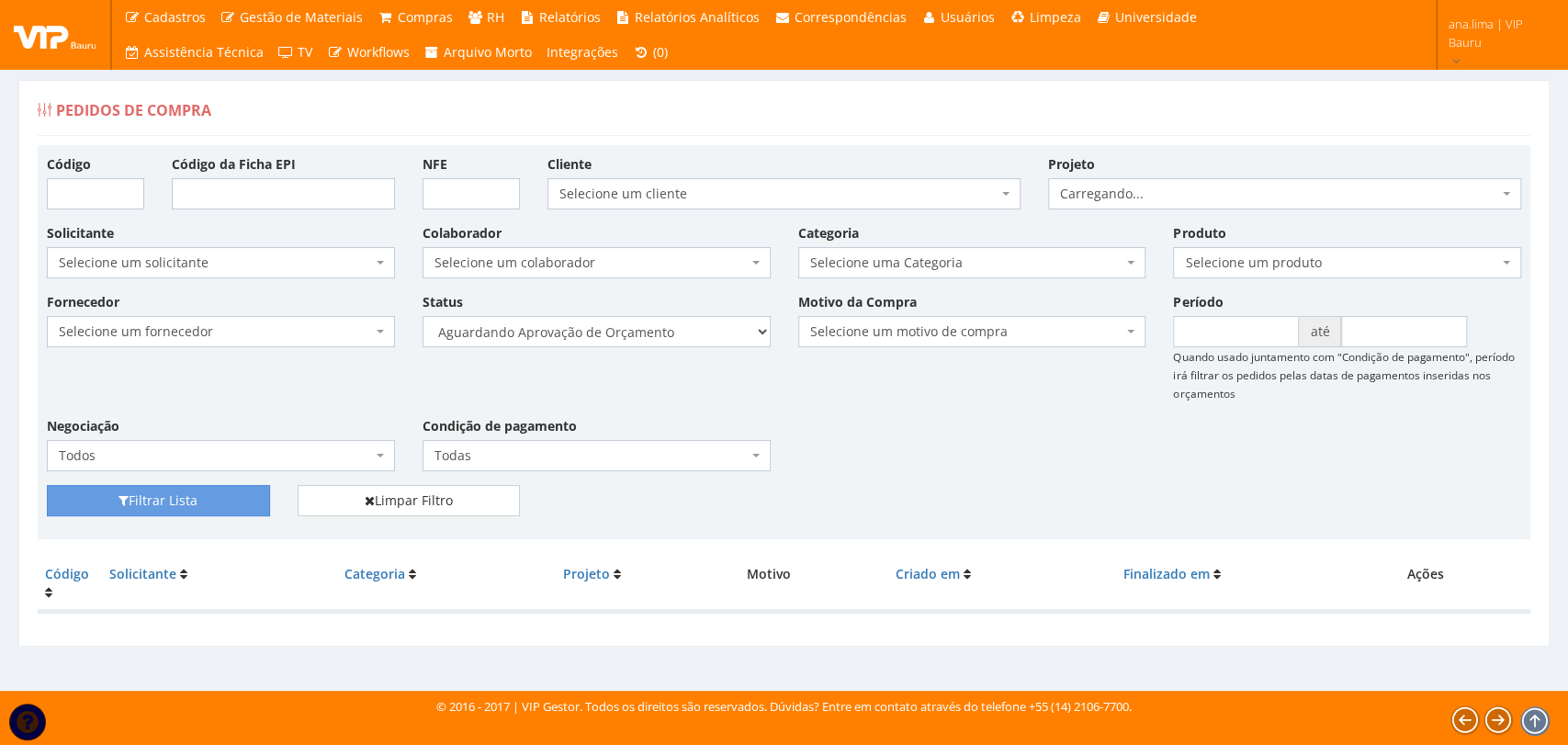 select on "1" 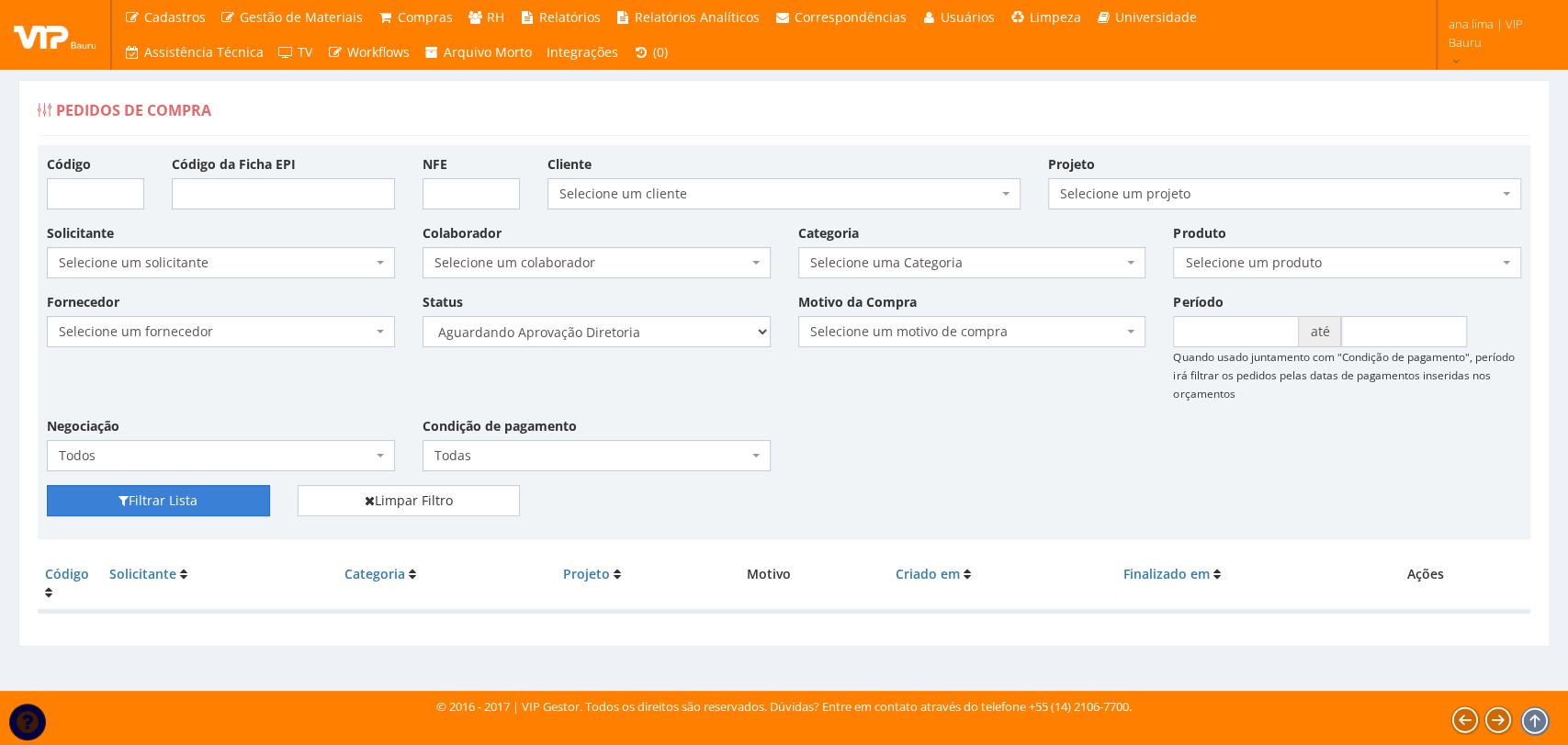 click on "Filtrar Lista" at bounding box center [158, 501] 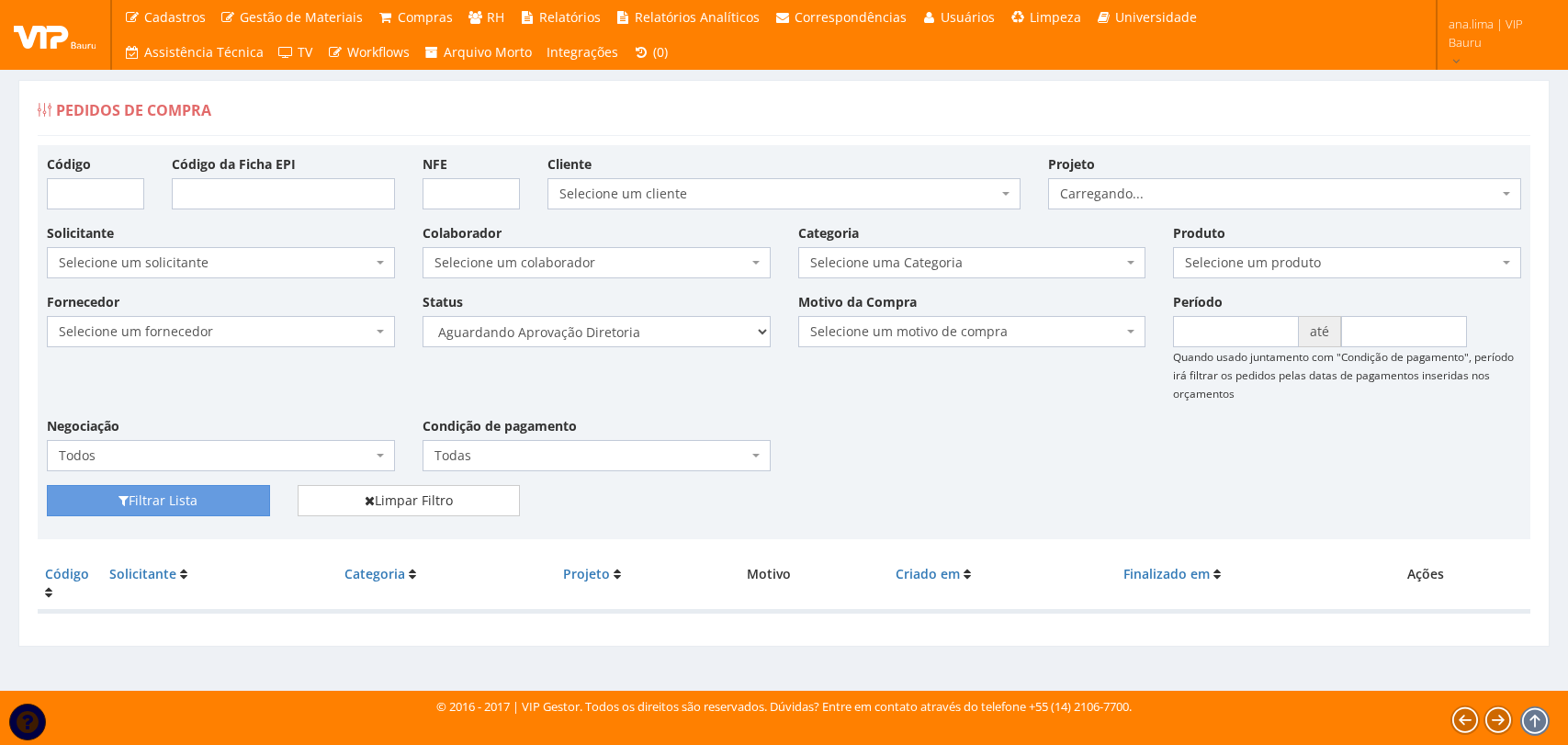 scroll, scrollTop: 0, scrollLeft: 0, axis: both 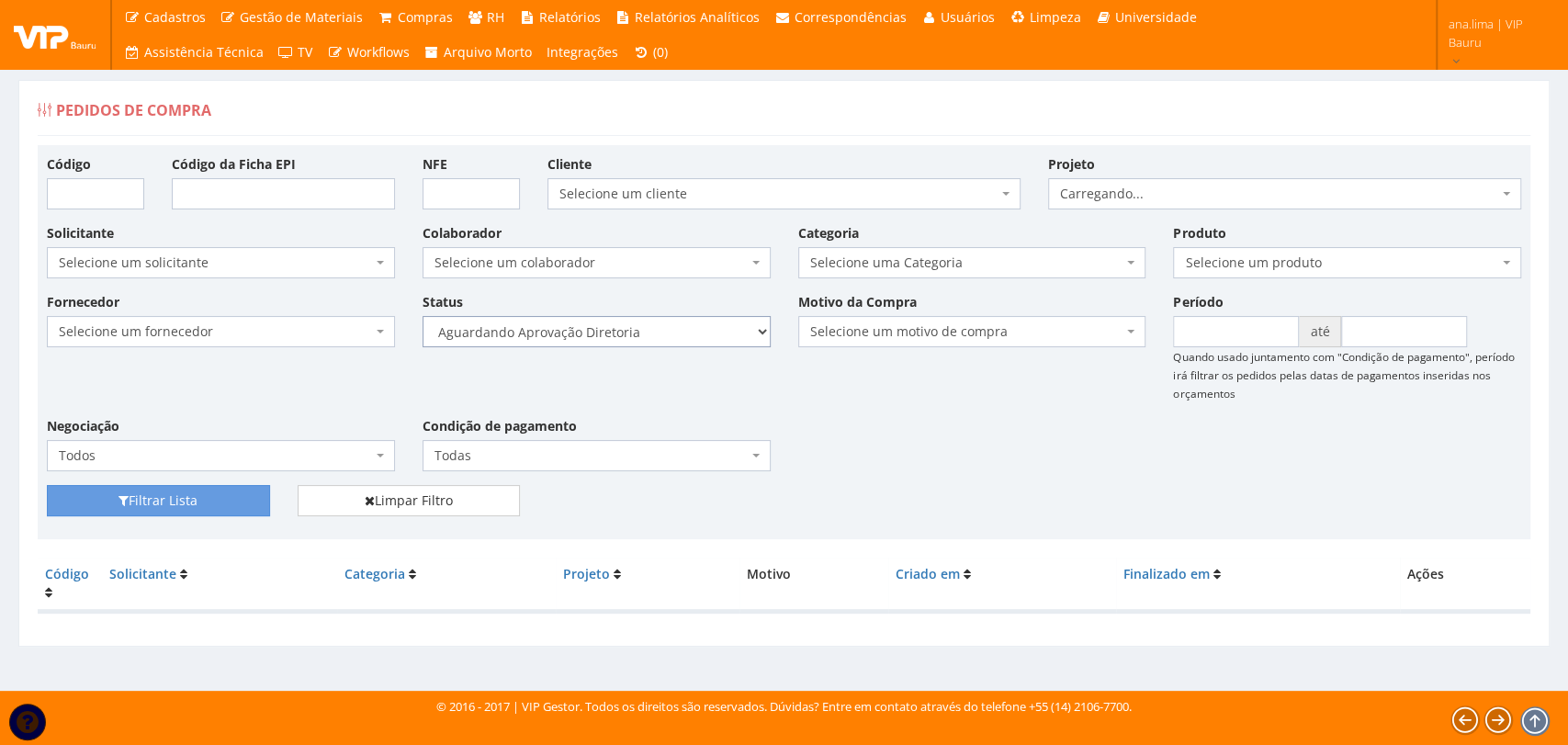 click on "Selecione um status Cancelado Aguardando Aprovação Diretoria Pedido Aprovado Aguardando Aprovação de Orçamento Orçamento Aprovado Compra Efetuada Entrega Efetuada Entrega Registrada" at bounding box center [596, 332] 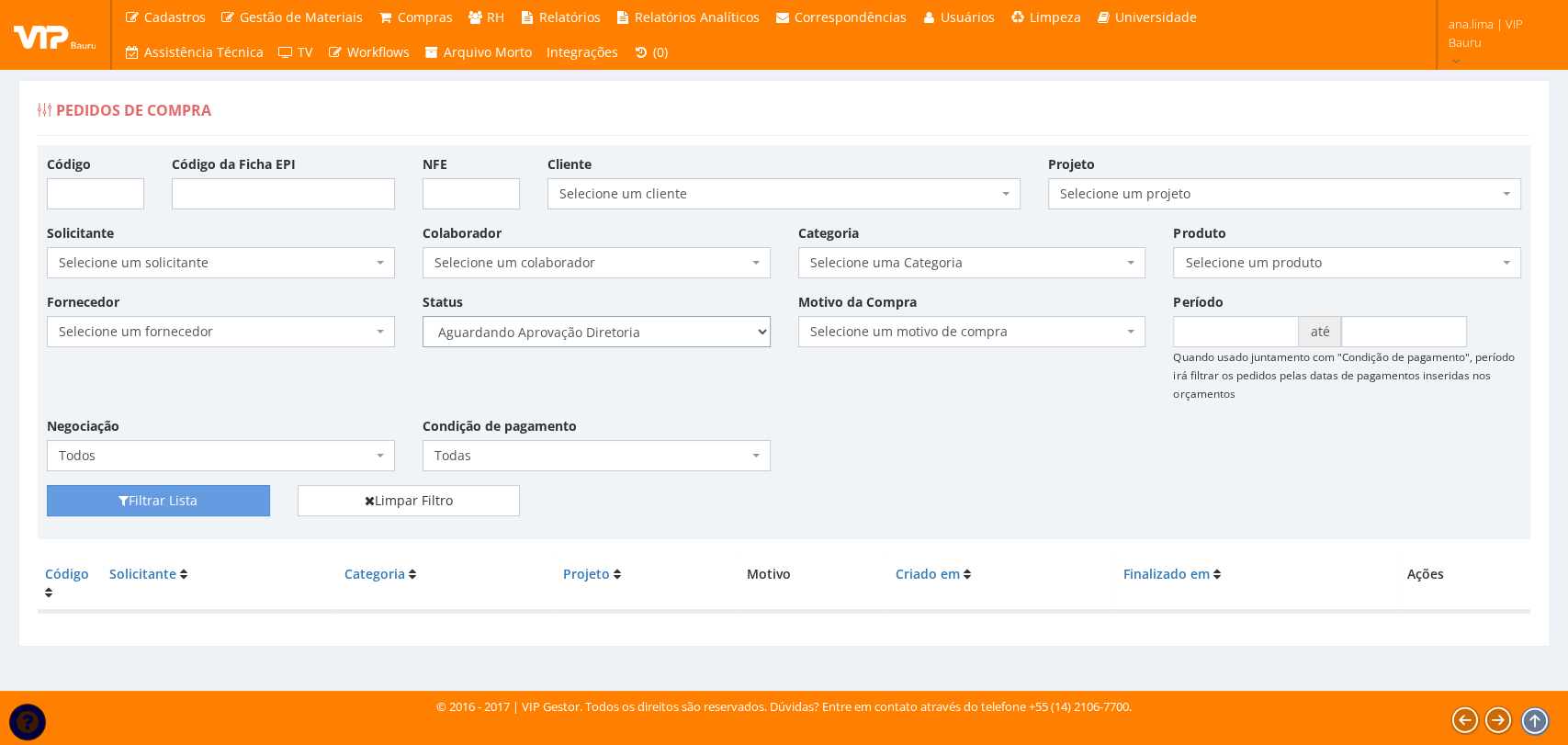 select on "4" 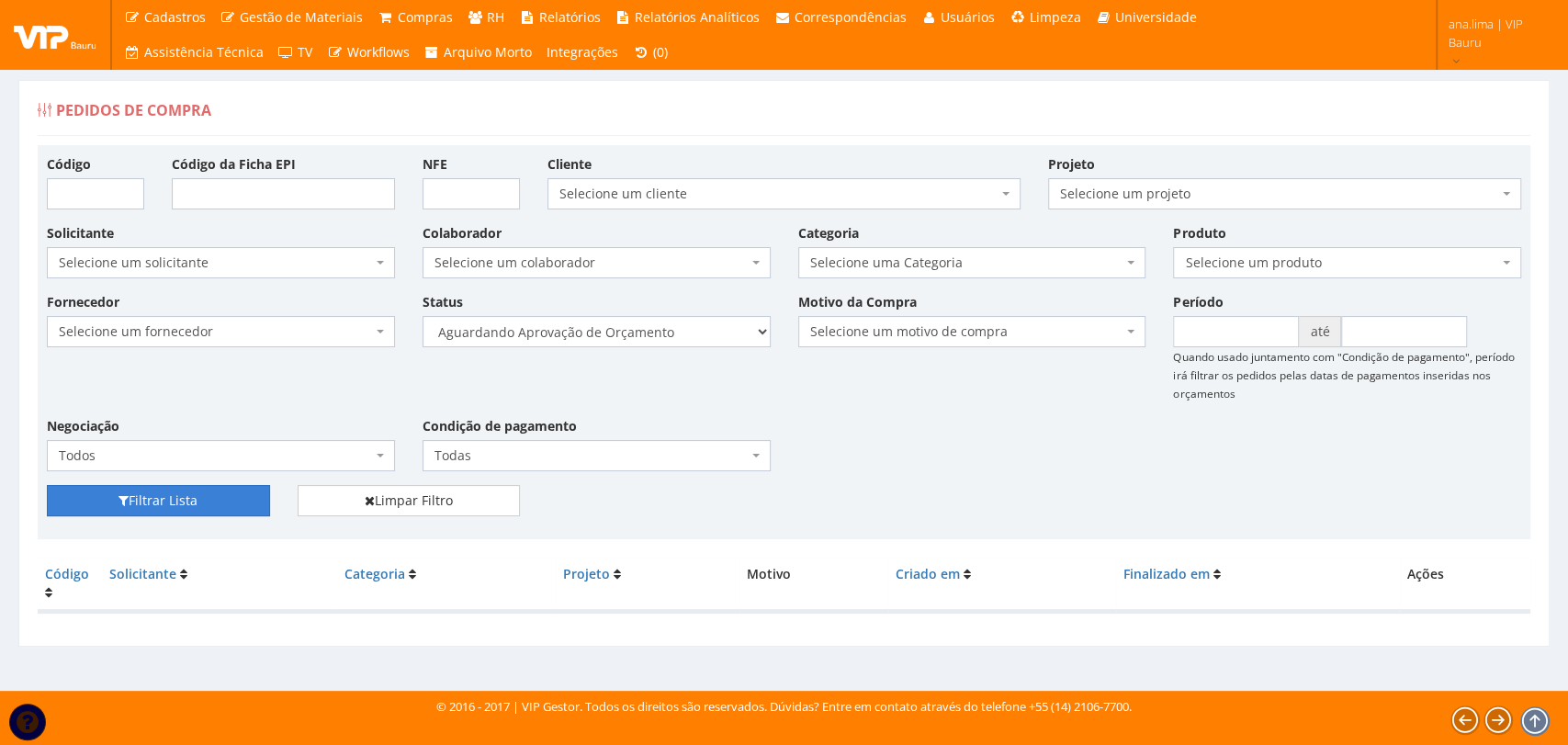 click on "Filtrar Lista" at bounding box center [158, 501] 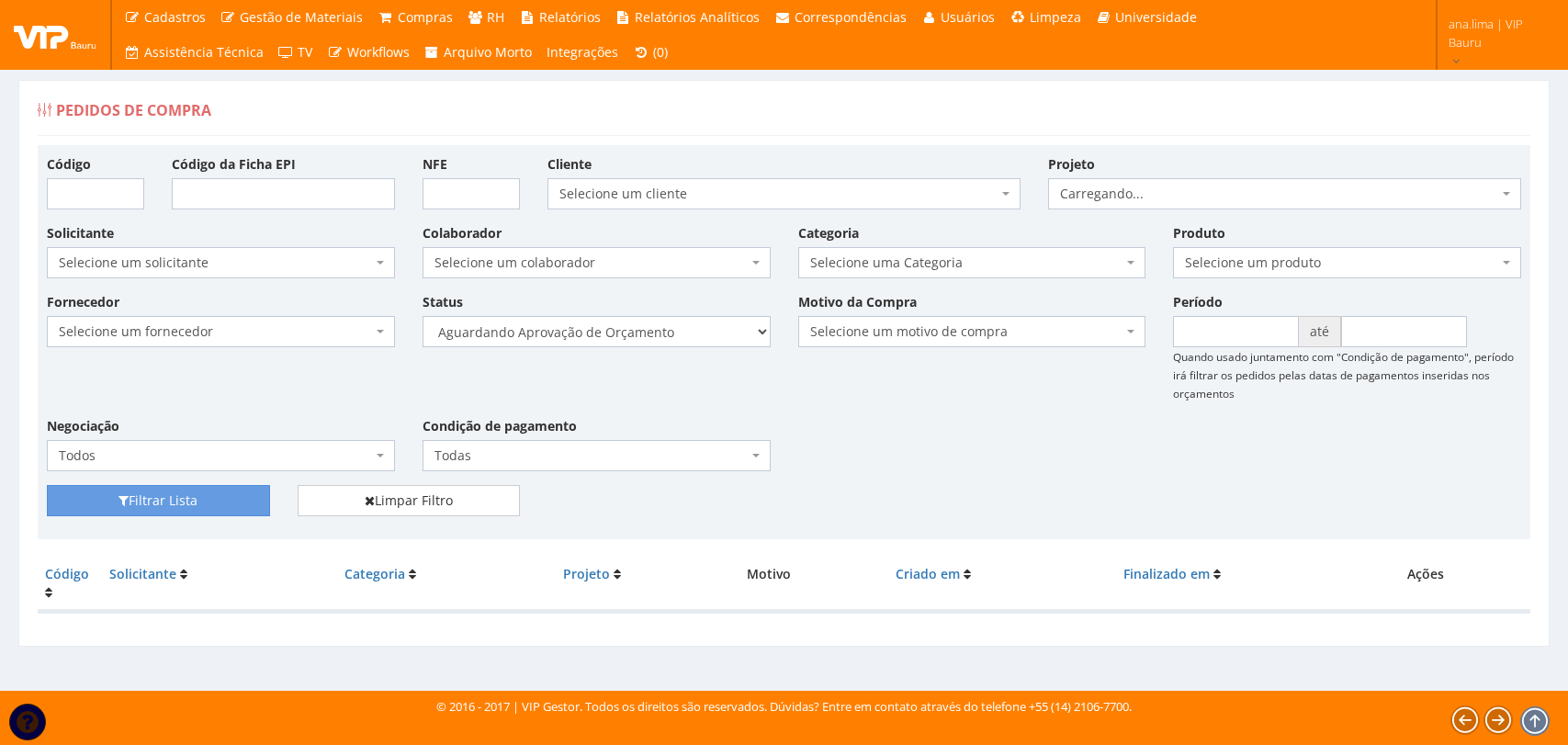 scroll, scrollTop: 0, scrollLeft: 0, axis: both 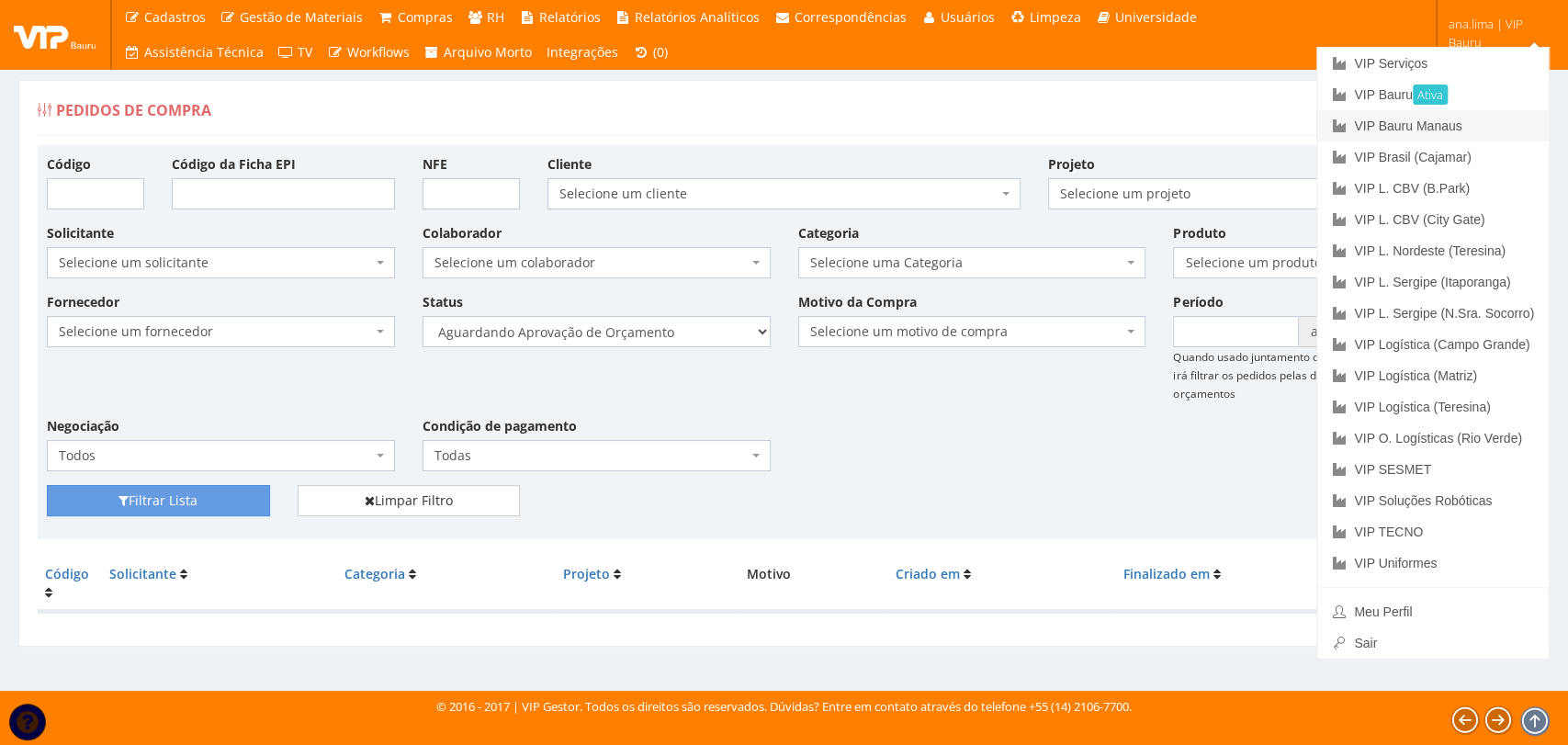 click on "VIP Bauru Manaus" at bounding box center (1433, 126) 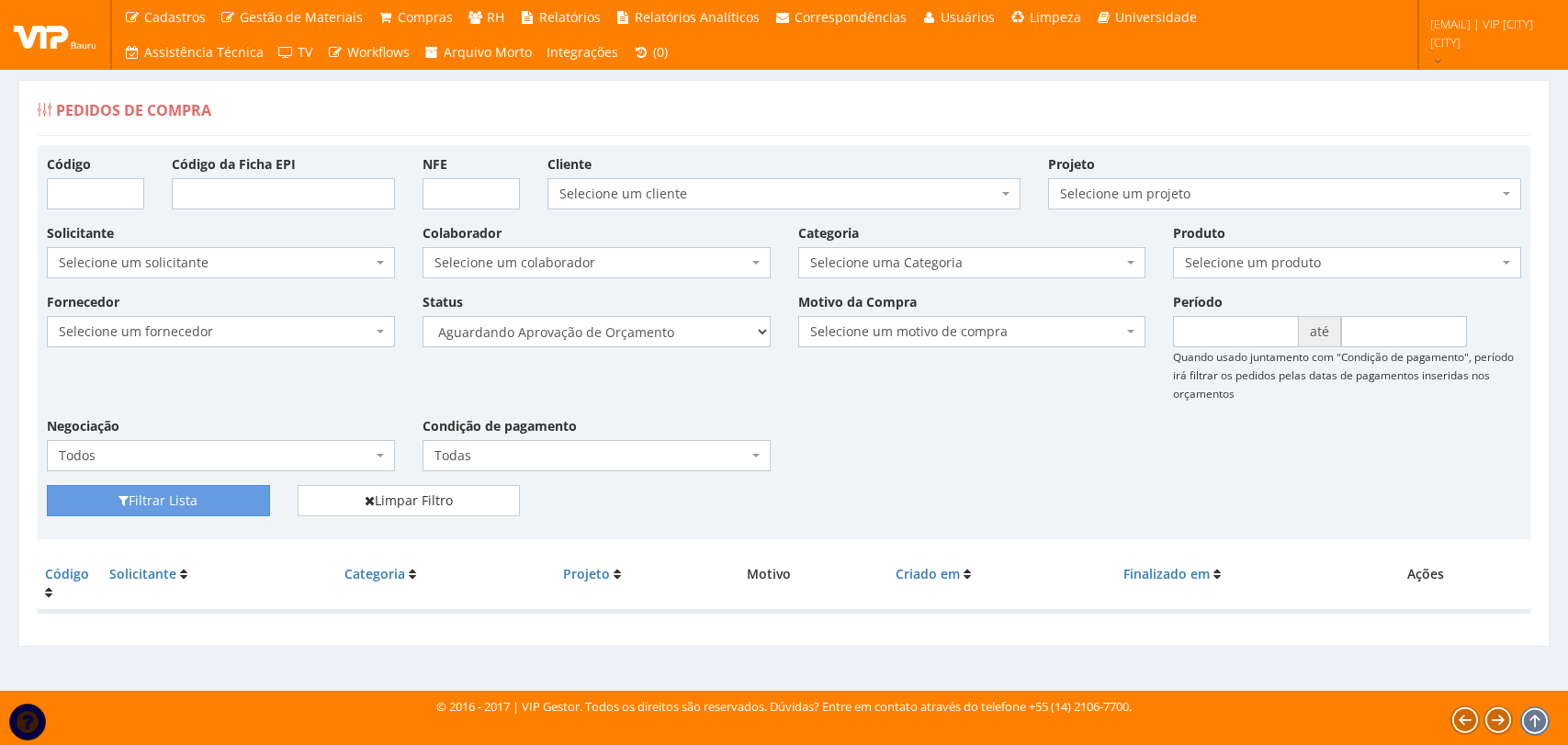 scroll, scrollTop: 0, scrollLeft: 0, axis: both 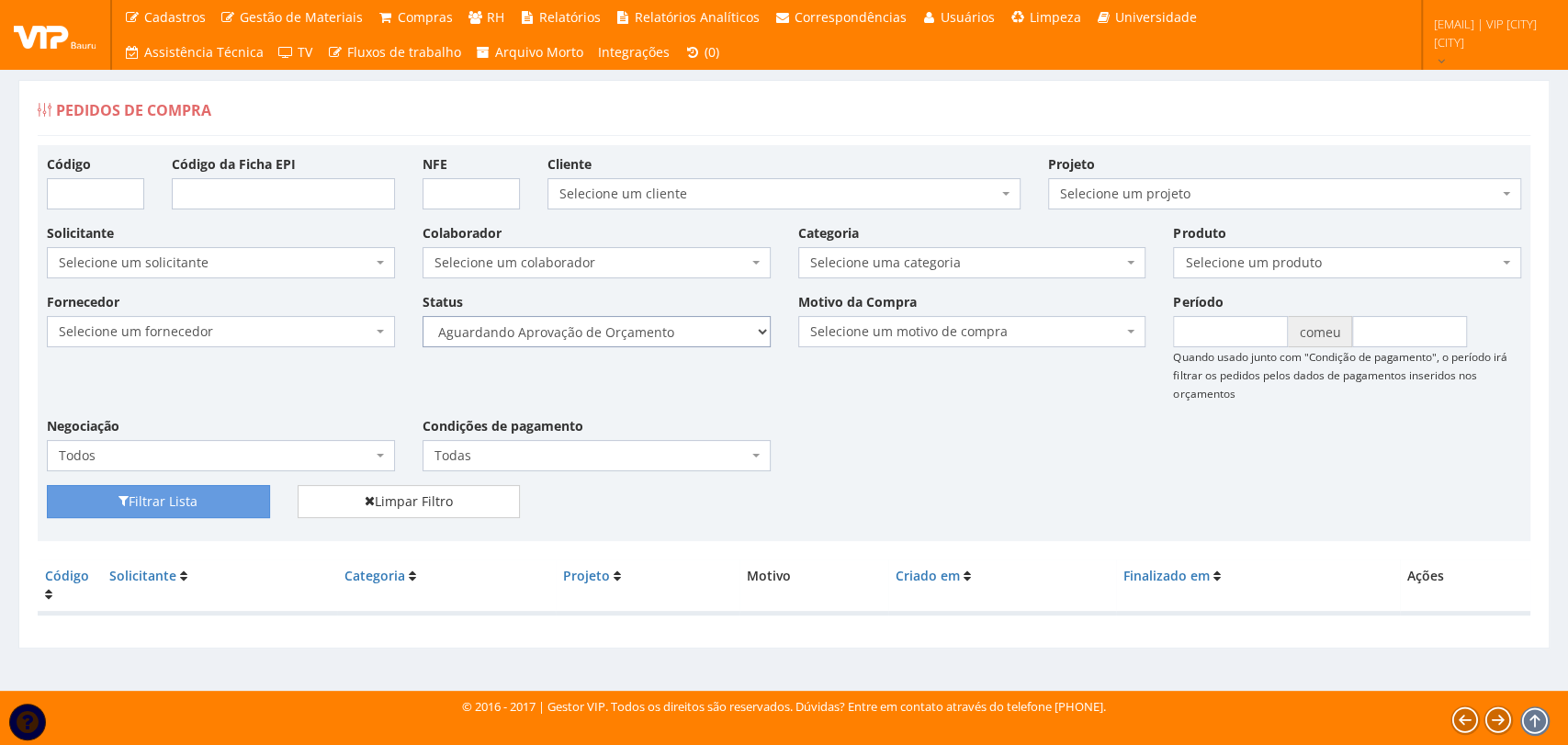 click on "Selecione um status Cancelado Aguardando Aprovação Diretoria Pedido Aprovado Aguardando Aprovação de Orçamento Pedido Aprovado Compra Efetuada Entrega Efetuada Entrega Registrada" at bounding box center (596, 332) 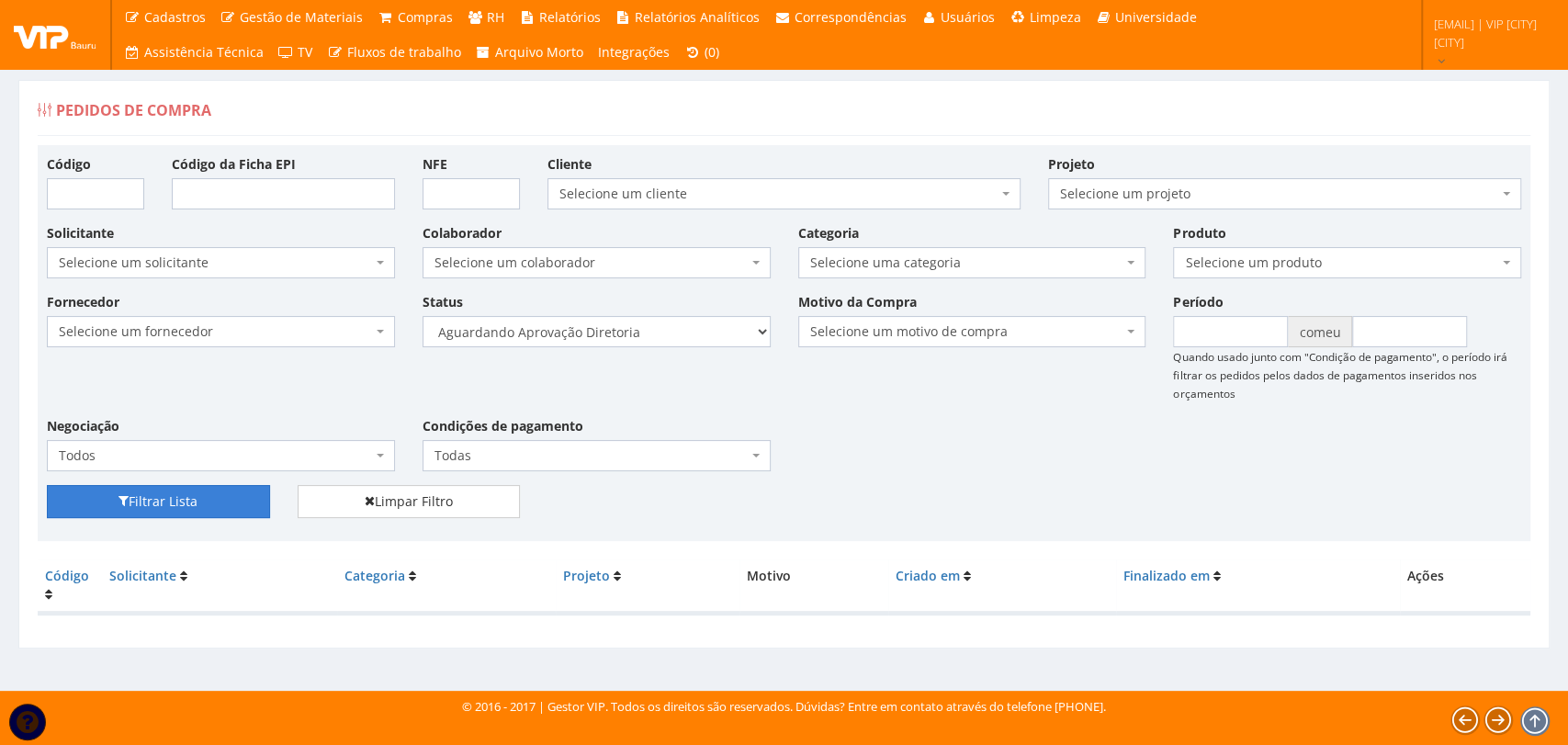 click on "Filtrar Lista" at bounding box center [163, 502] 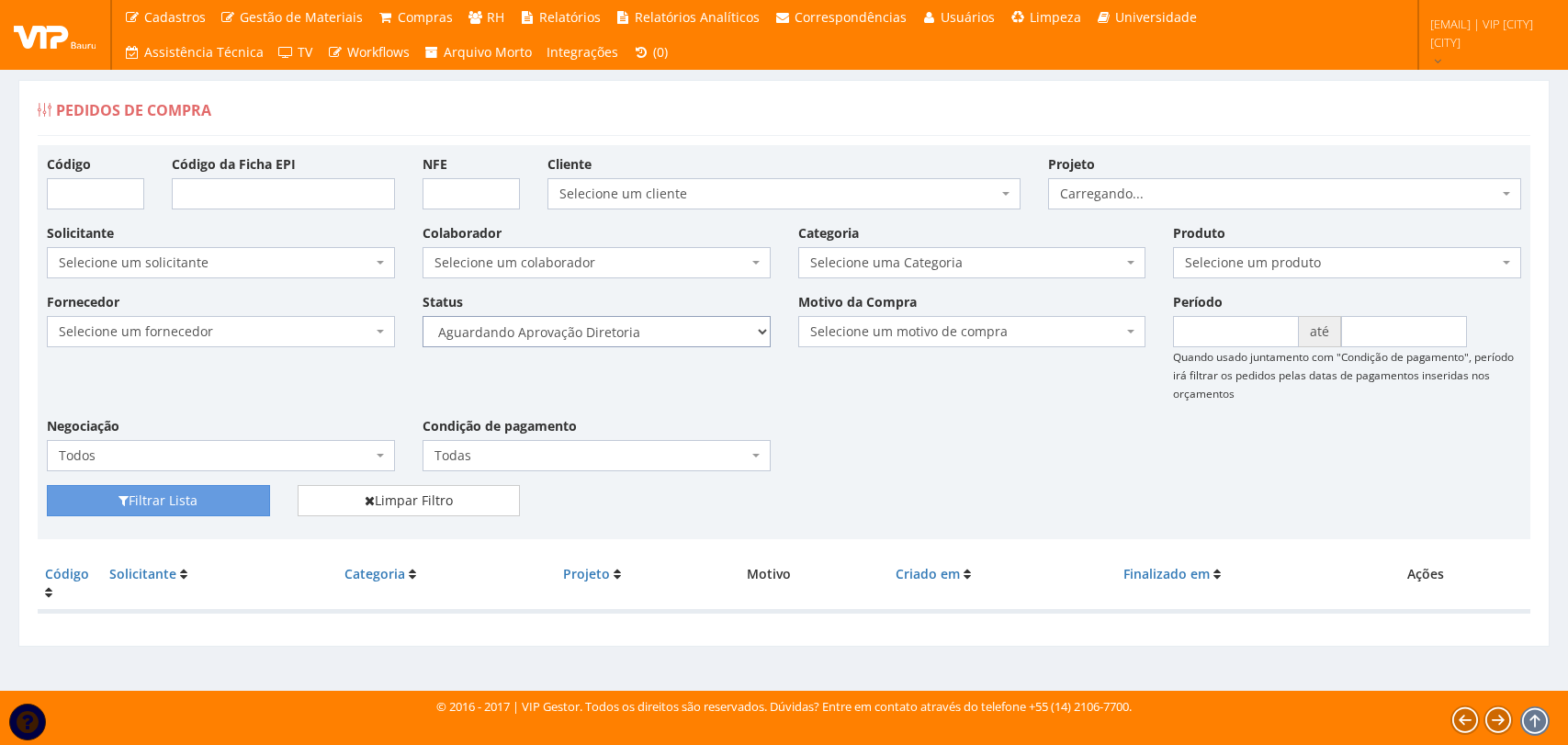 scroll, scrollTop: 0, scrollLeft: 0, axis: both 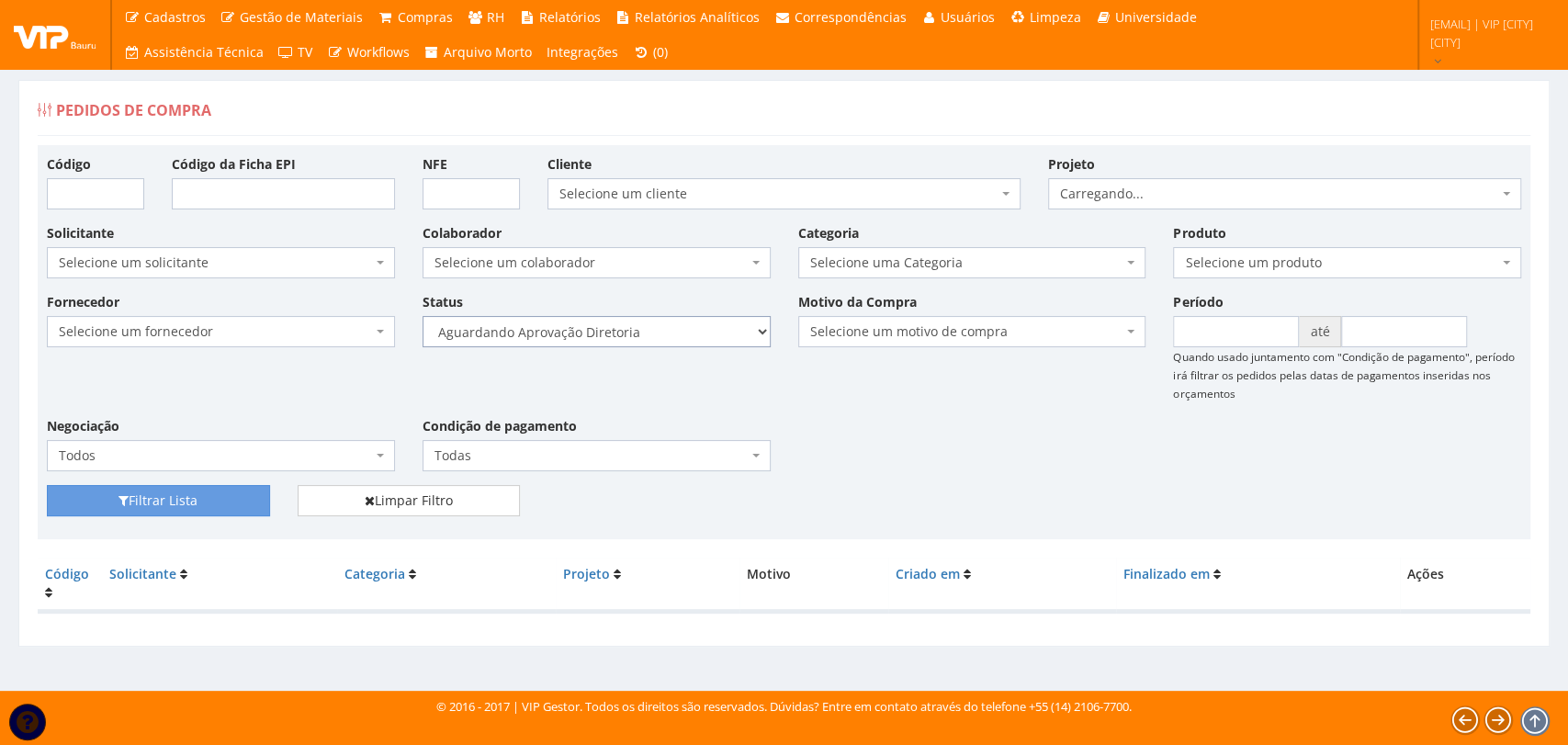 drag, startPoint x: 0, startPoint y: 0, endPoint x: 626, endPoint y: 344, distance: 714.2913 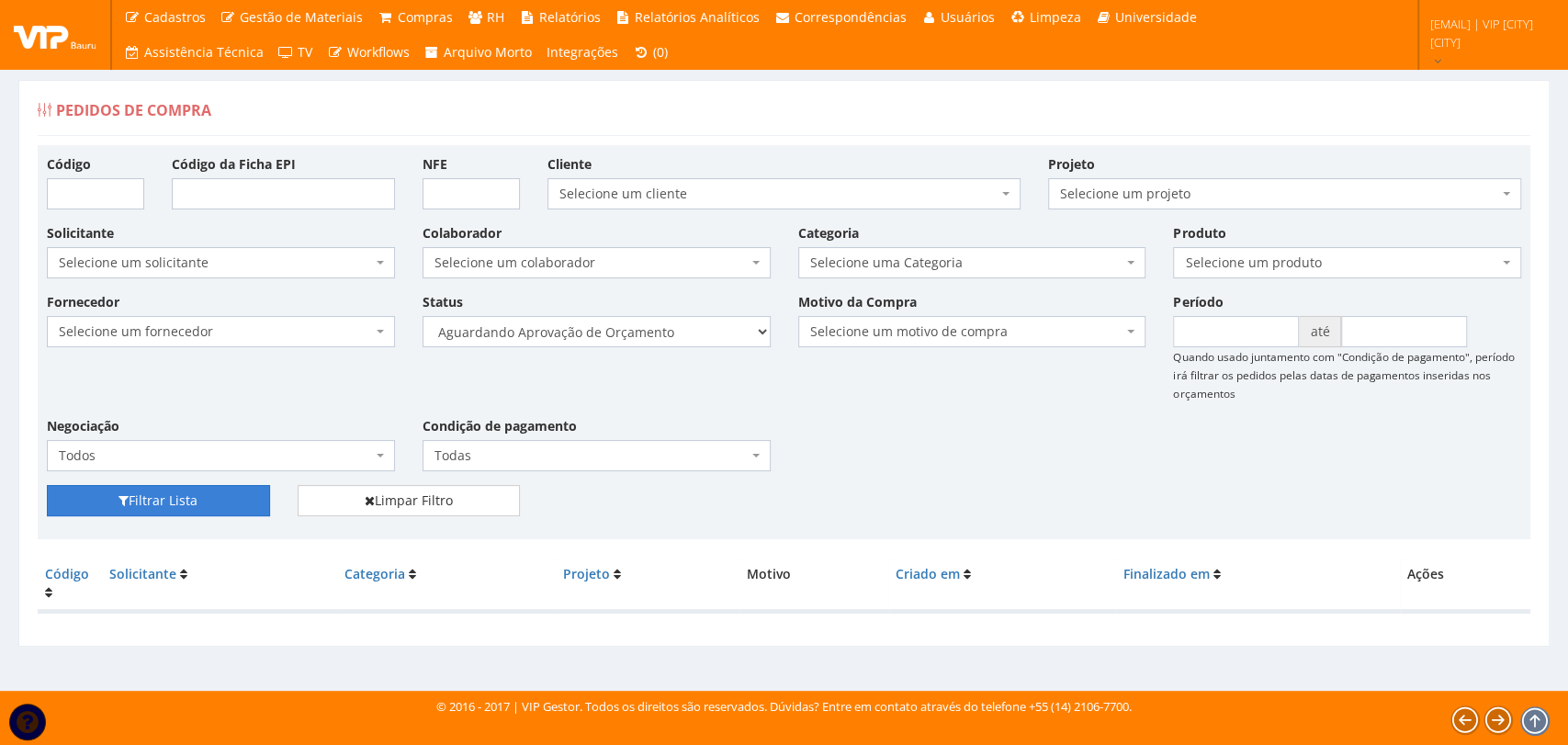 click on "Filtrar Lista" at bounding box center [158, 501] 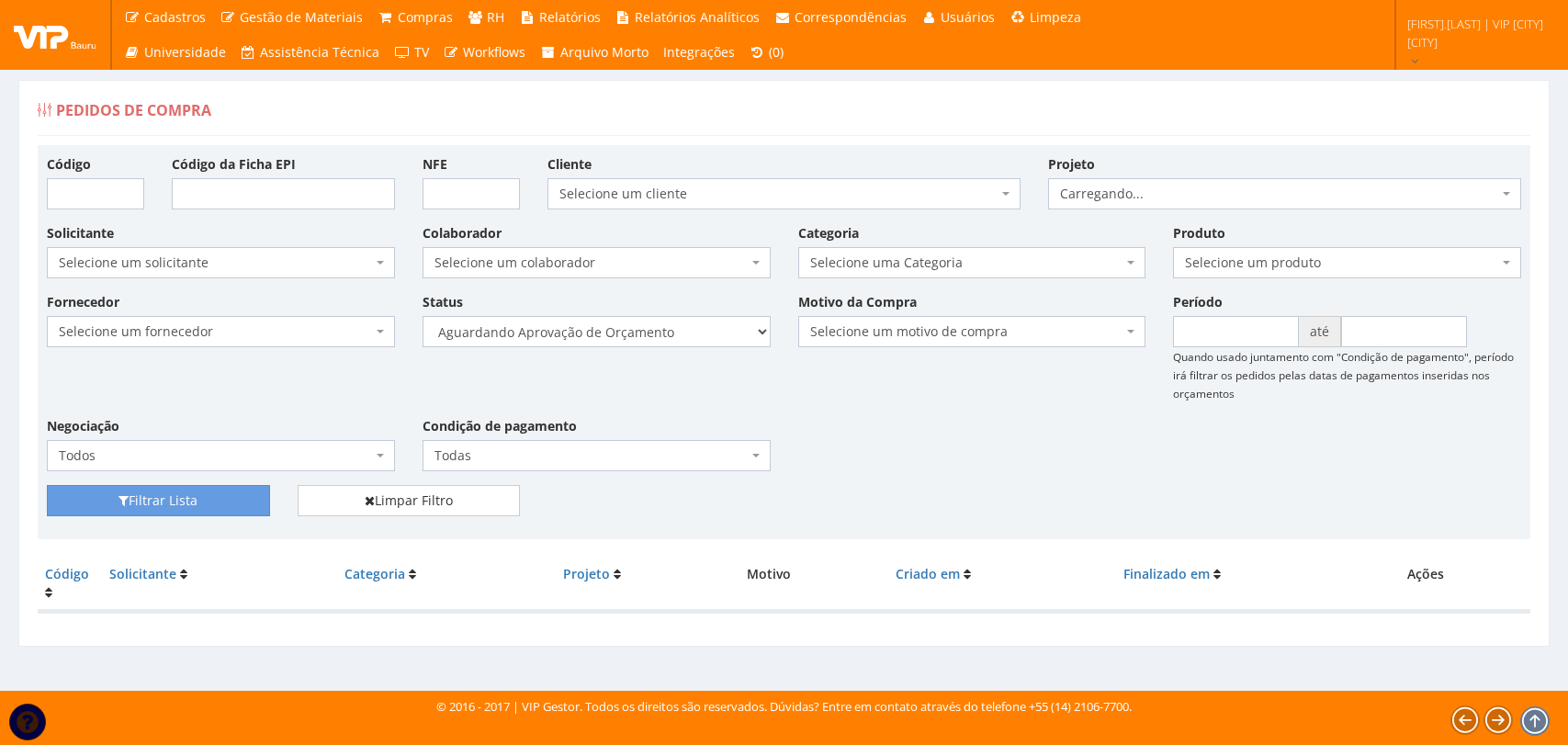 scroll, scrollTop: 0, scrollLeft: 0, axis: both 